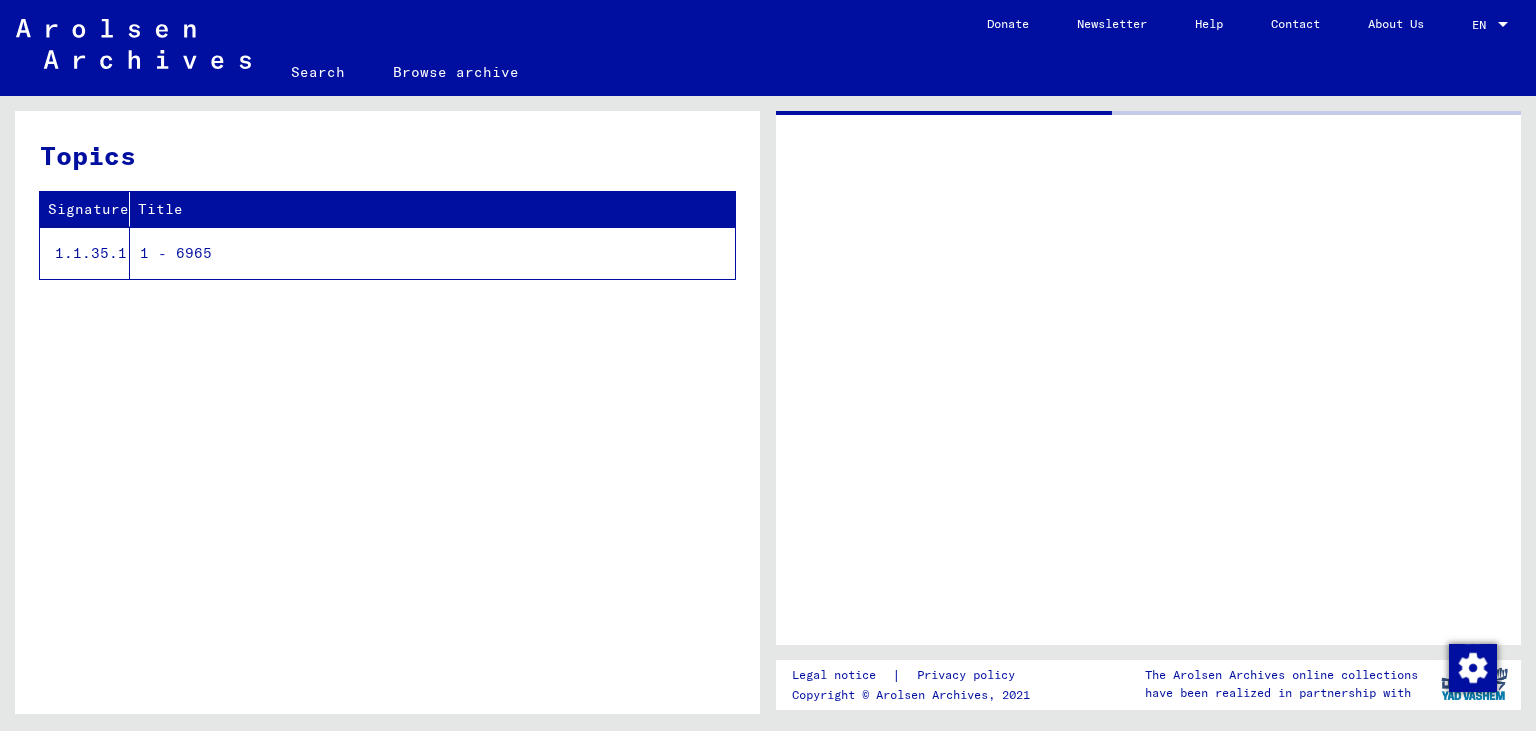 scroll, scrollTop: 0, scrollLeft: 0, axis: both 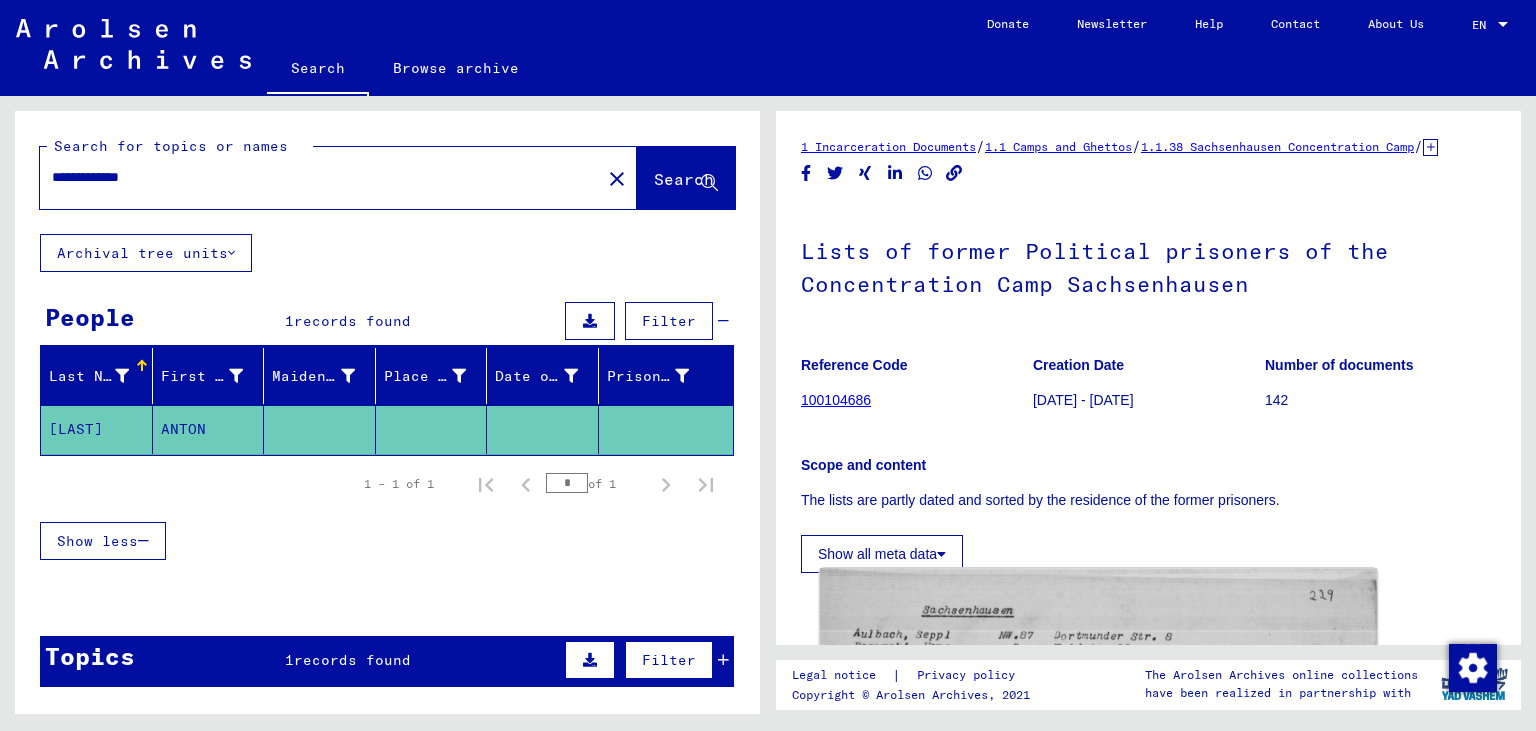 click 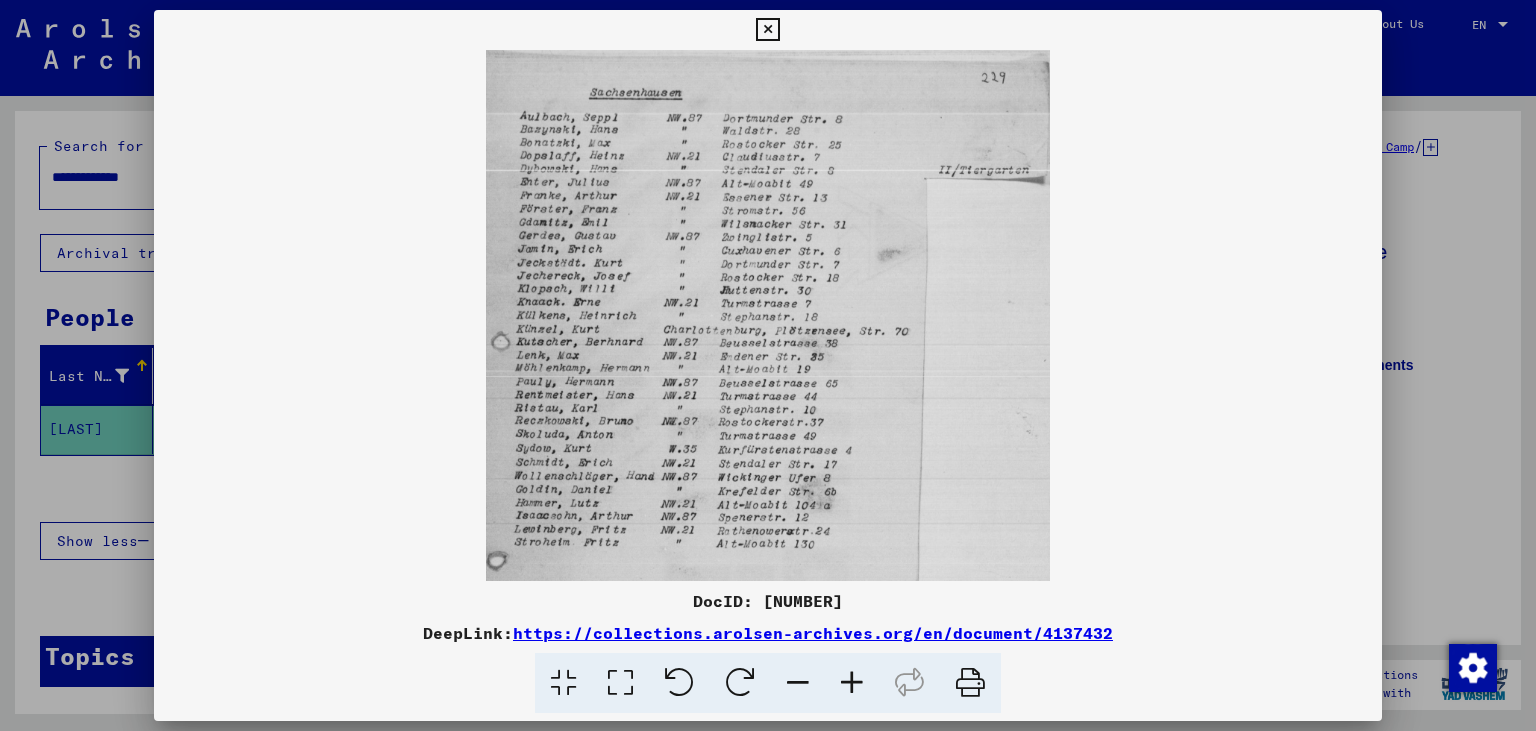 click at bounding box center [767, 30] 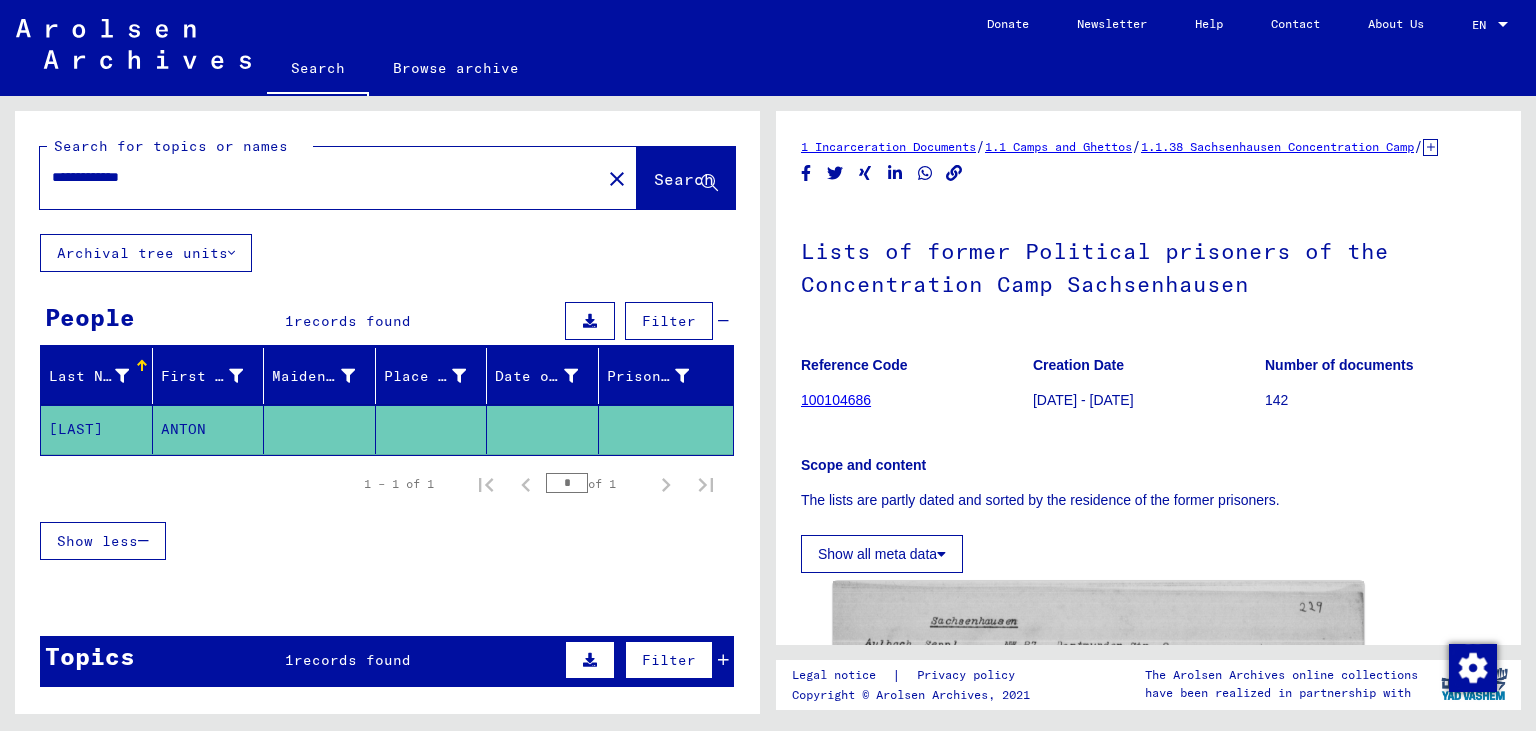 drag, startPoint x: 6, startPoint y: 168, endPoint x: 0, endPoint y: 146, distance: 22.803509 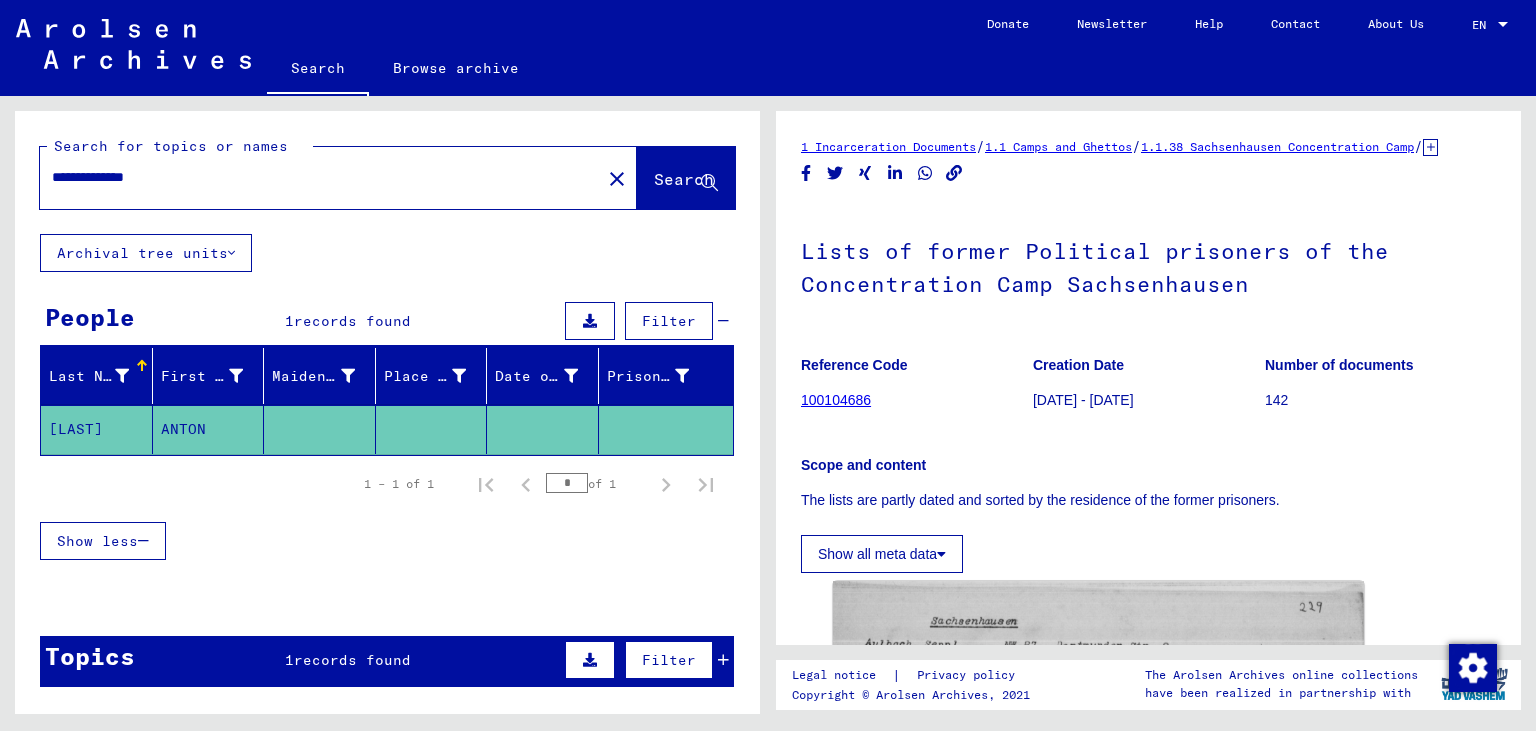 type on "**********" 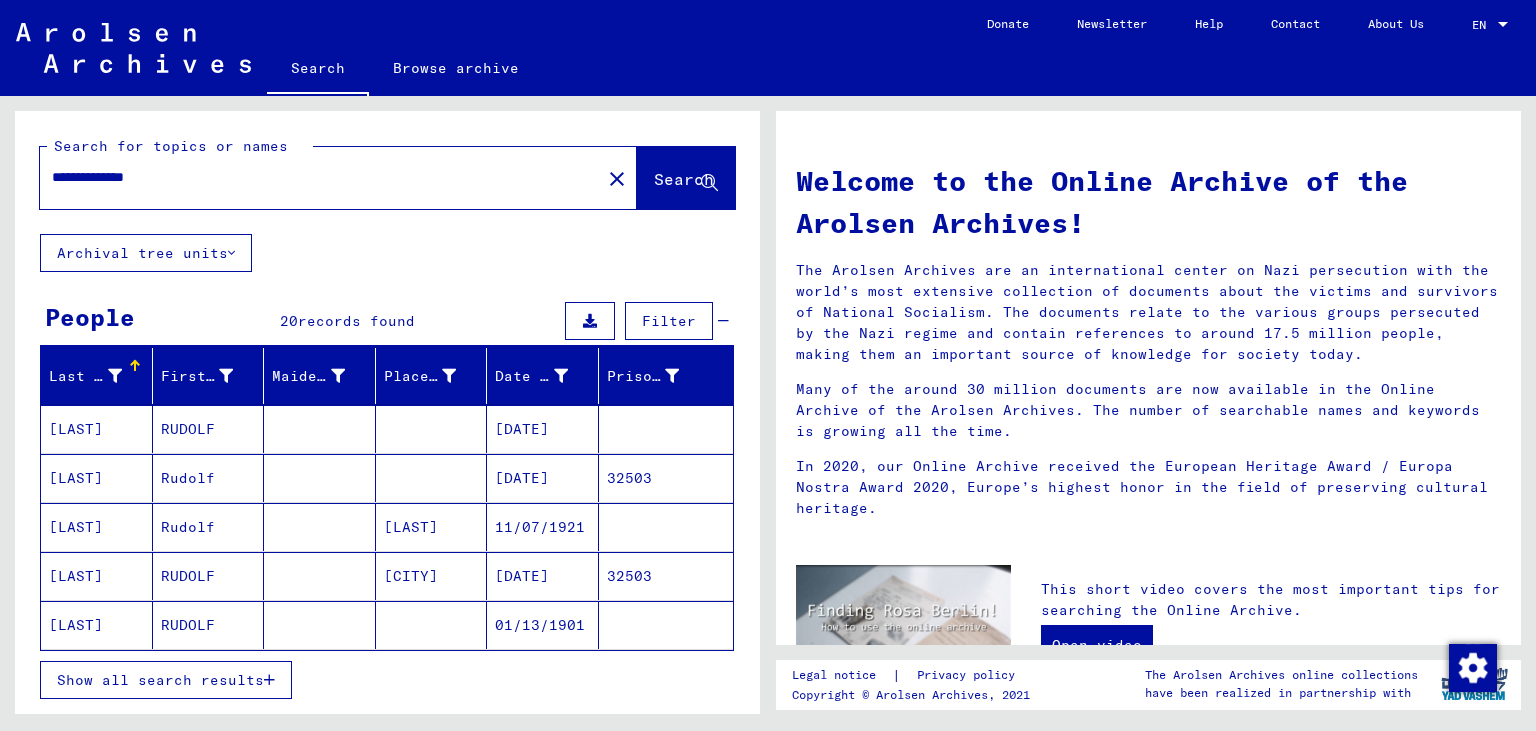 click on "[DATE]" at bounding box center (543, 478) 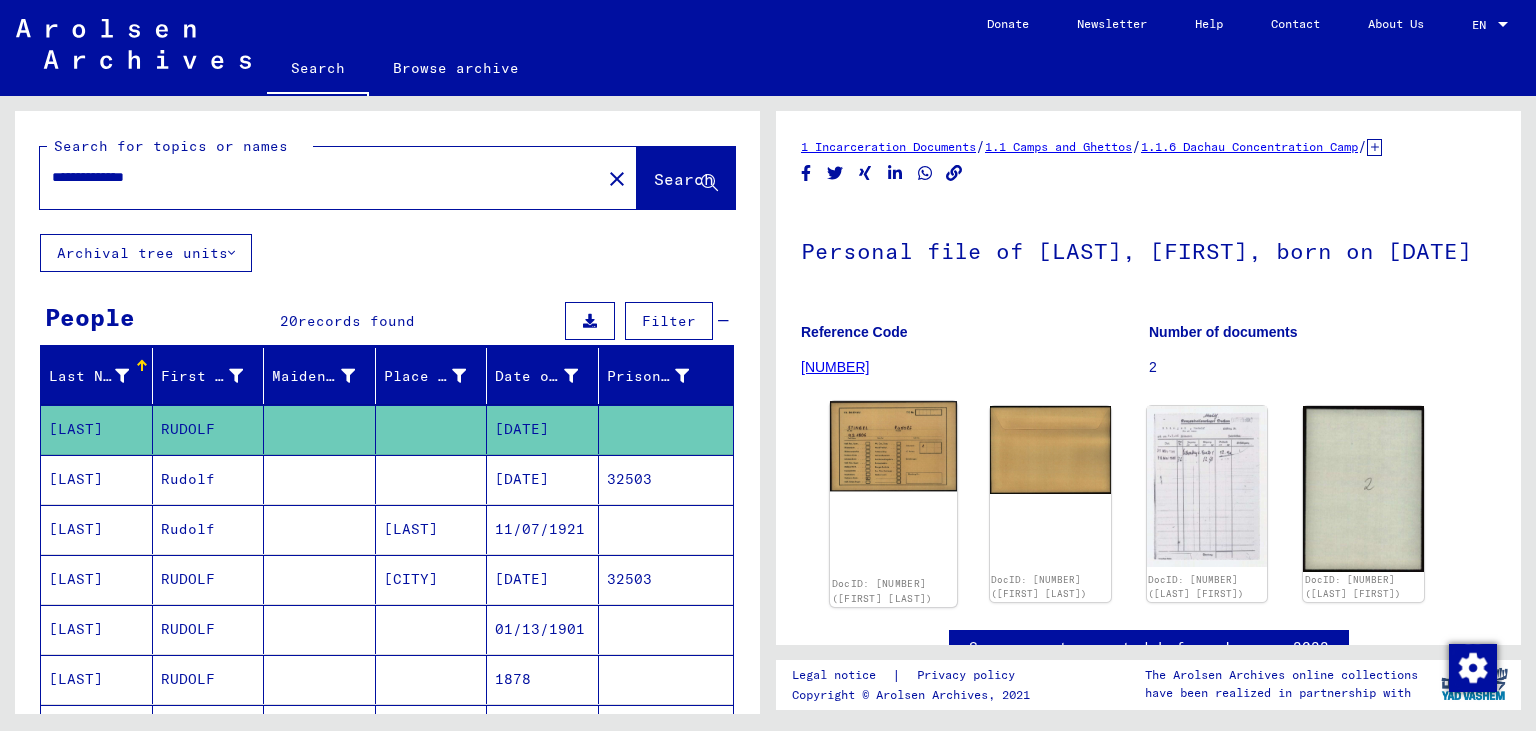 click 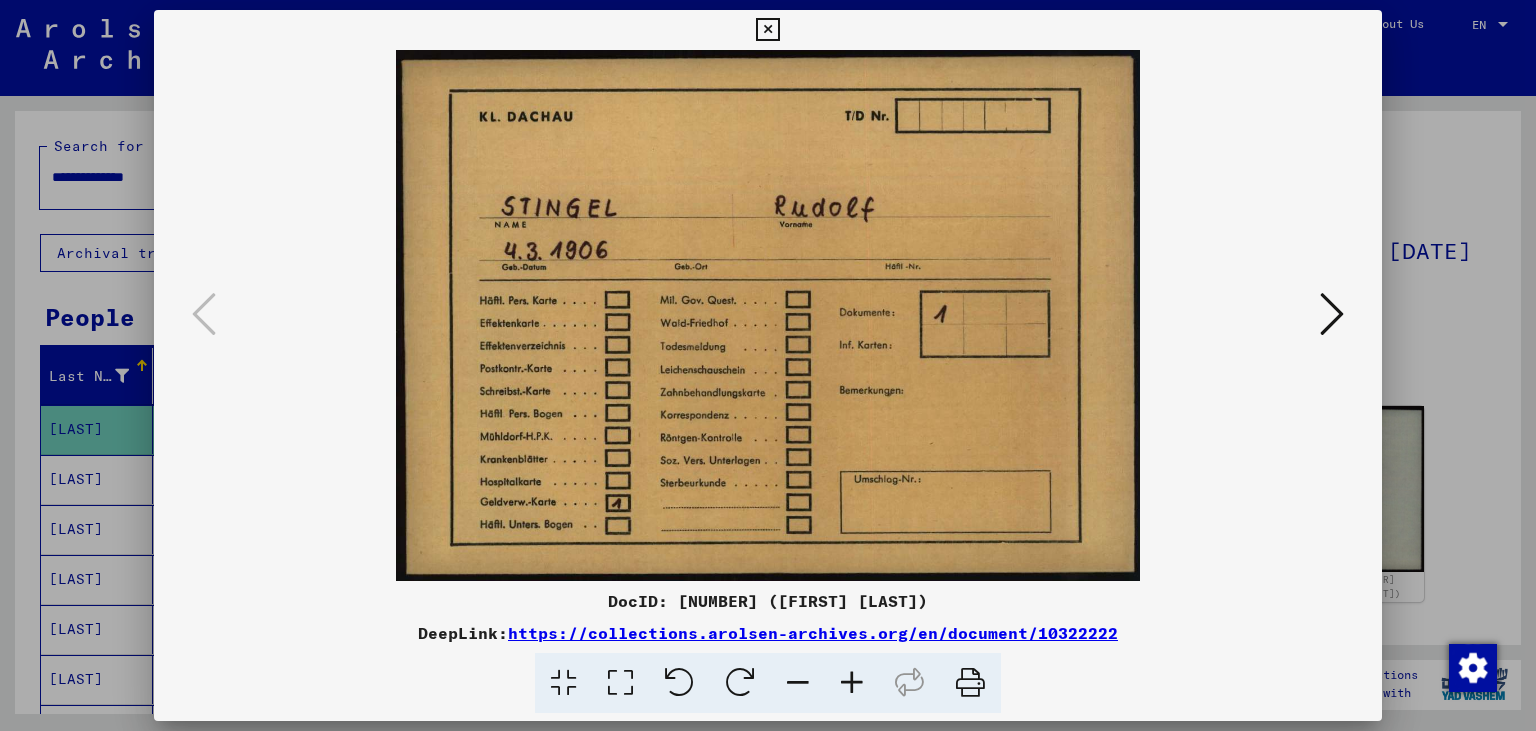click at bounding box center (1332, 314) 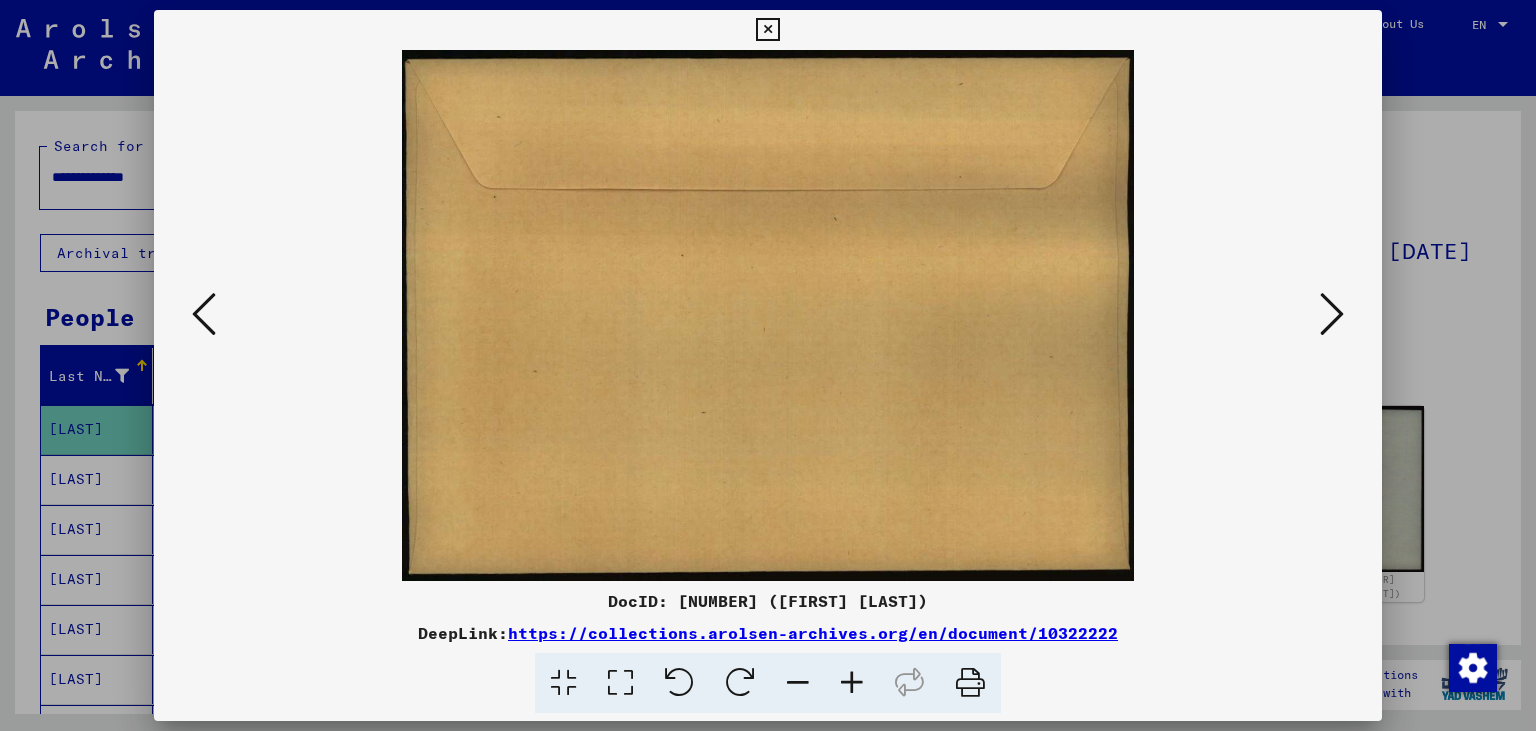 click at bounding box center [1332, 314] 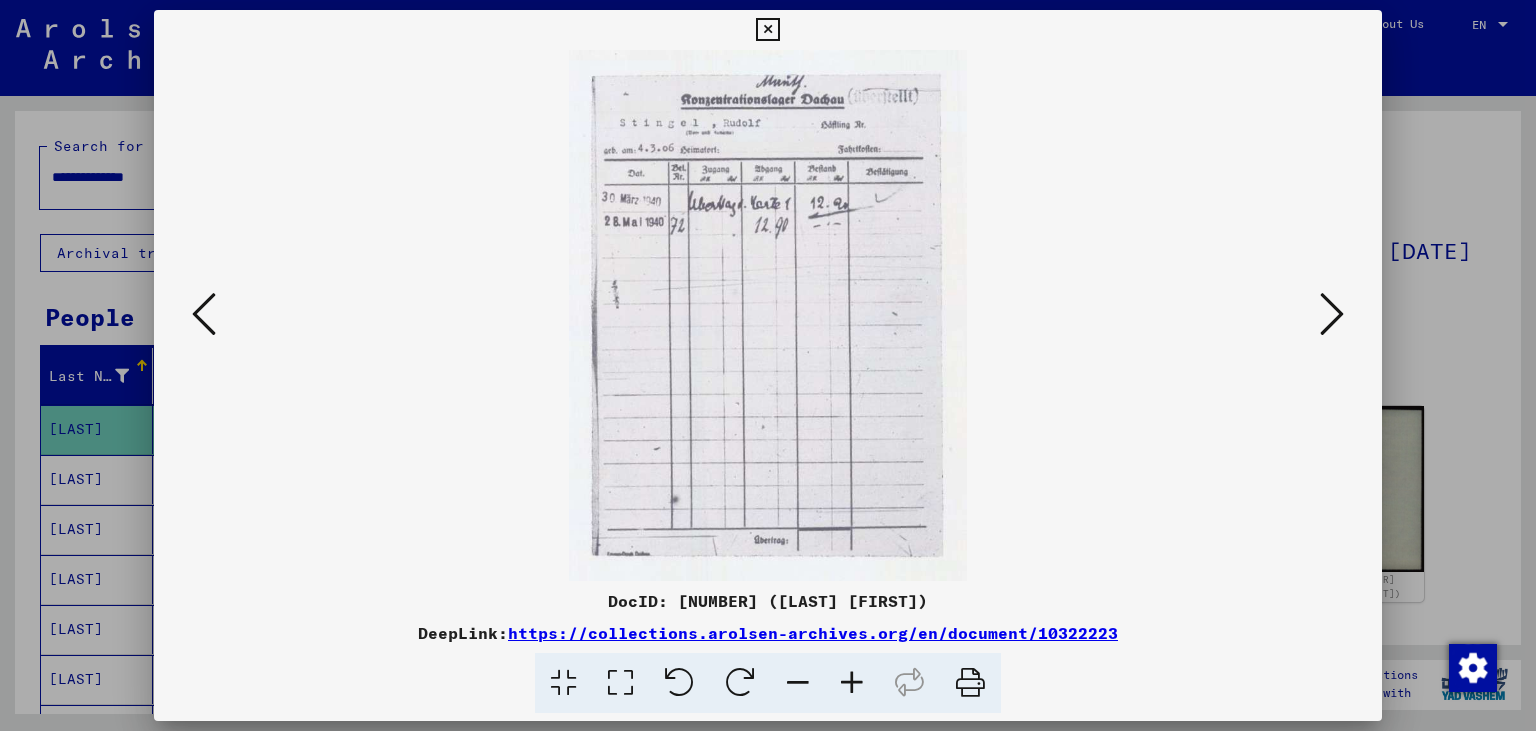 type 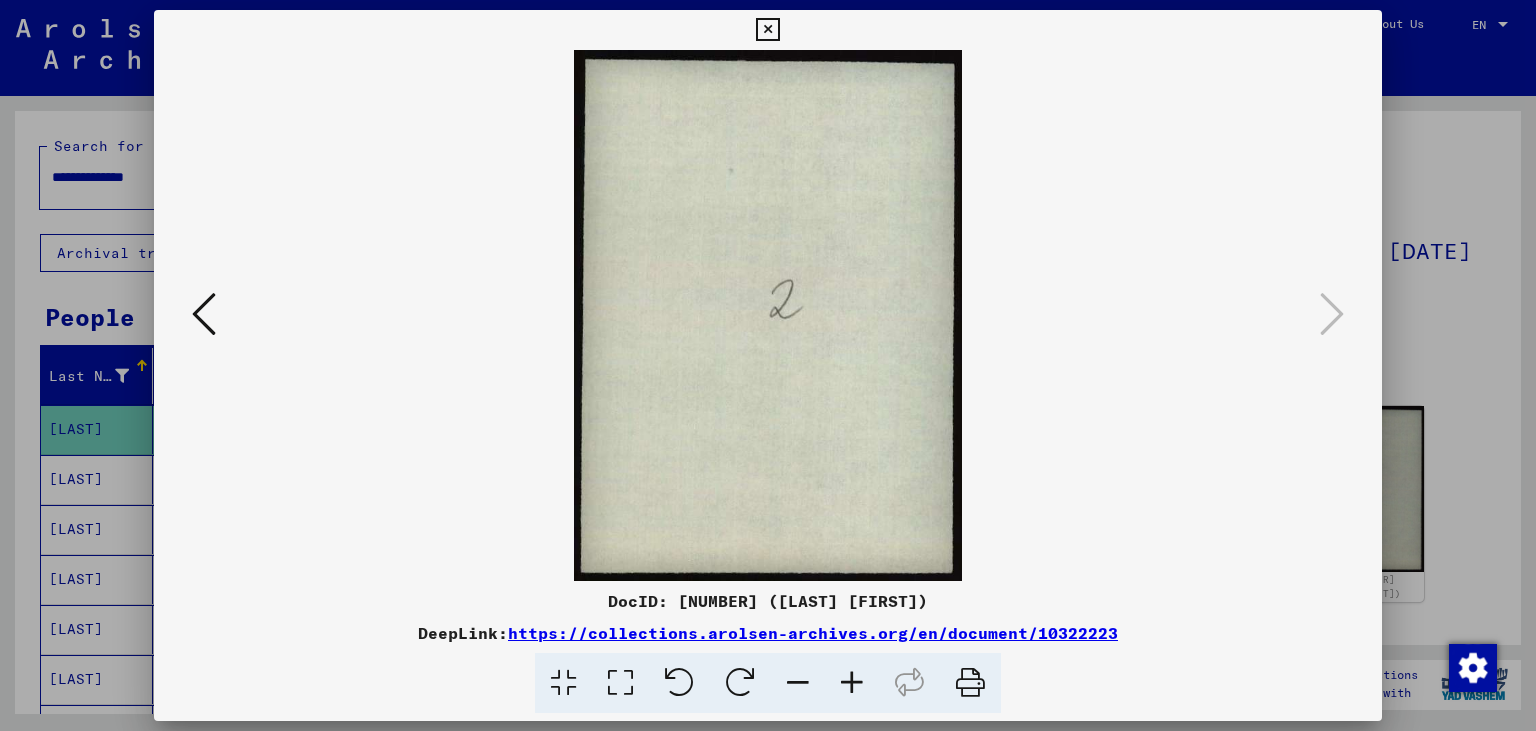 click at bounding box center (767, 30) 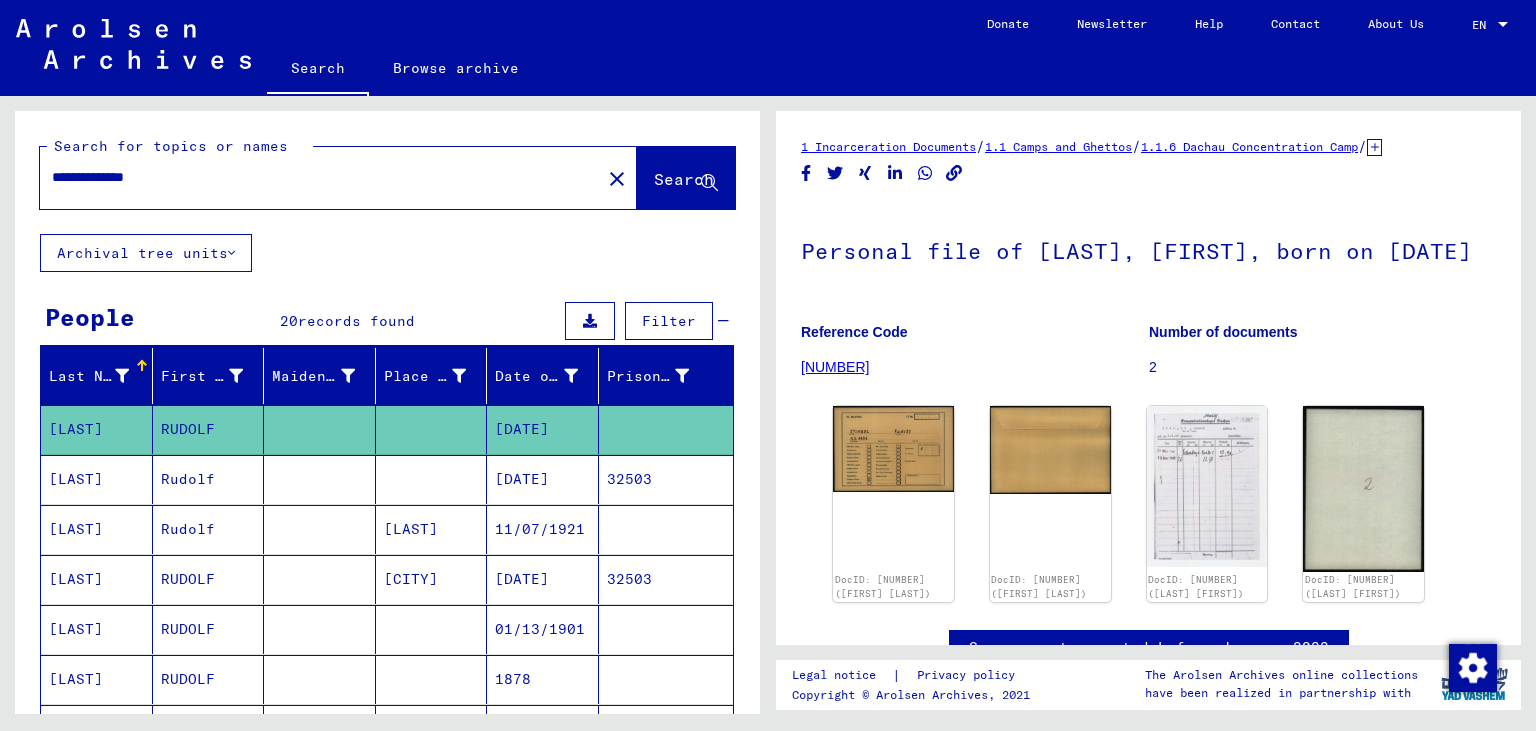 click on "[DATE]" at bounding box center [543, 529] 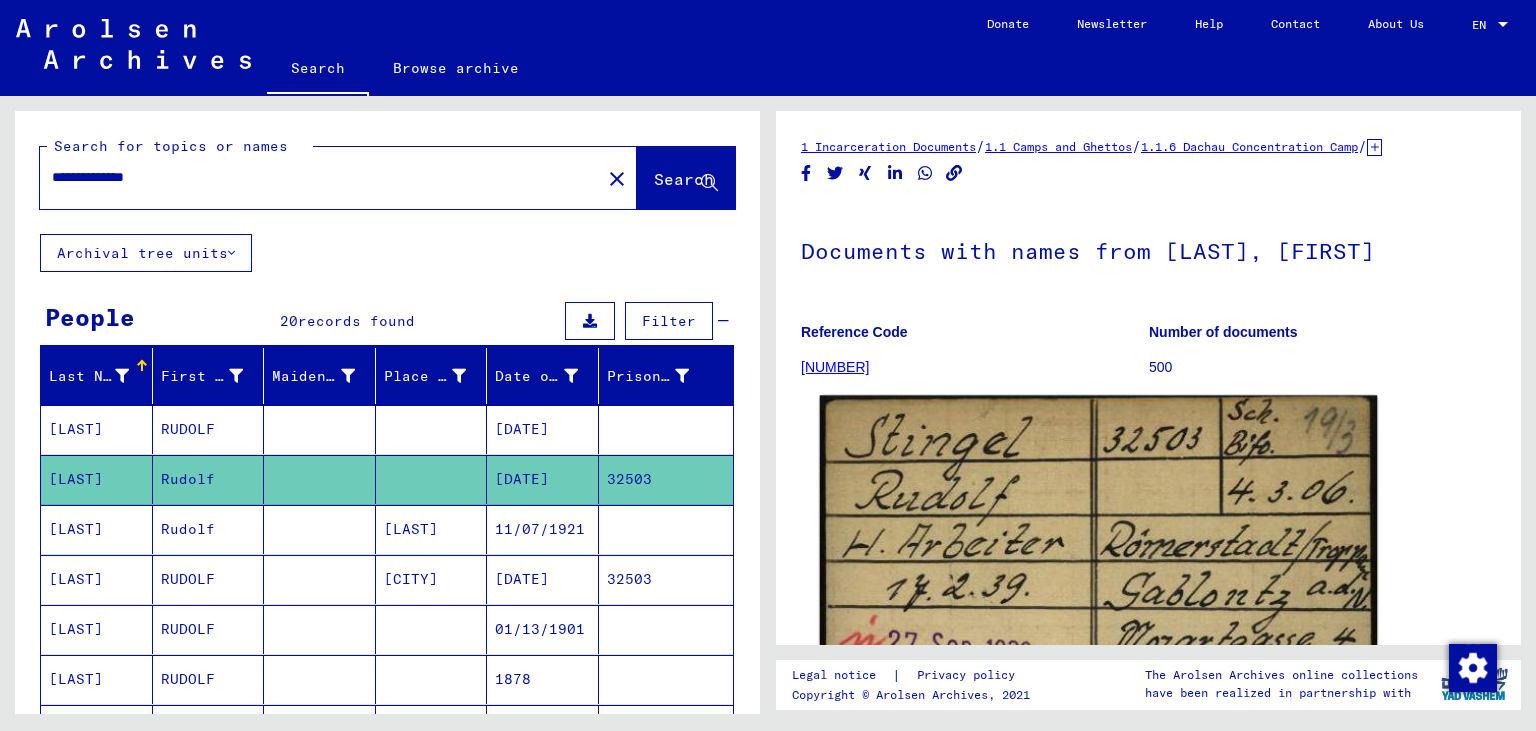 click 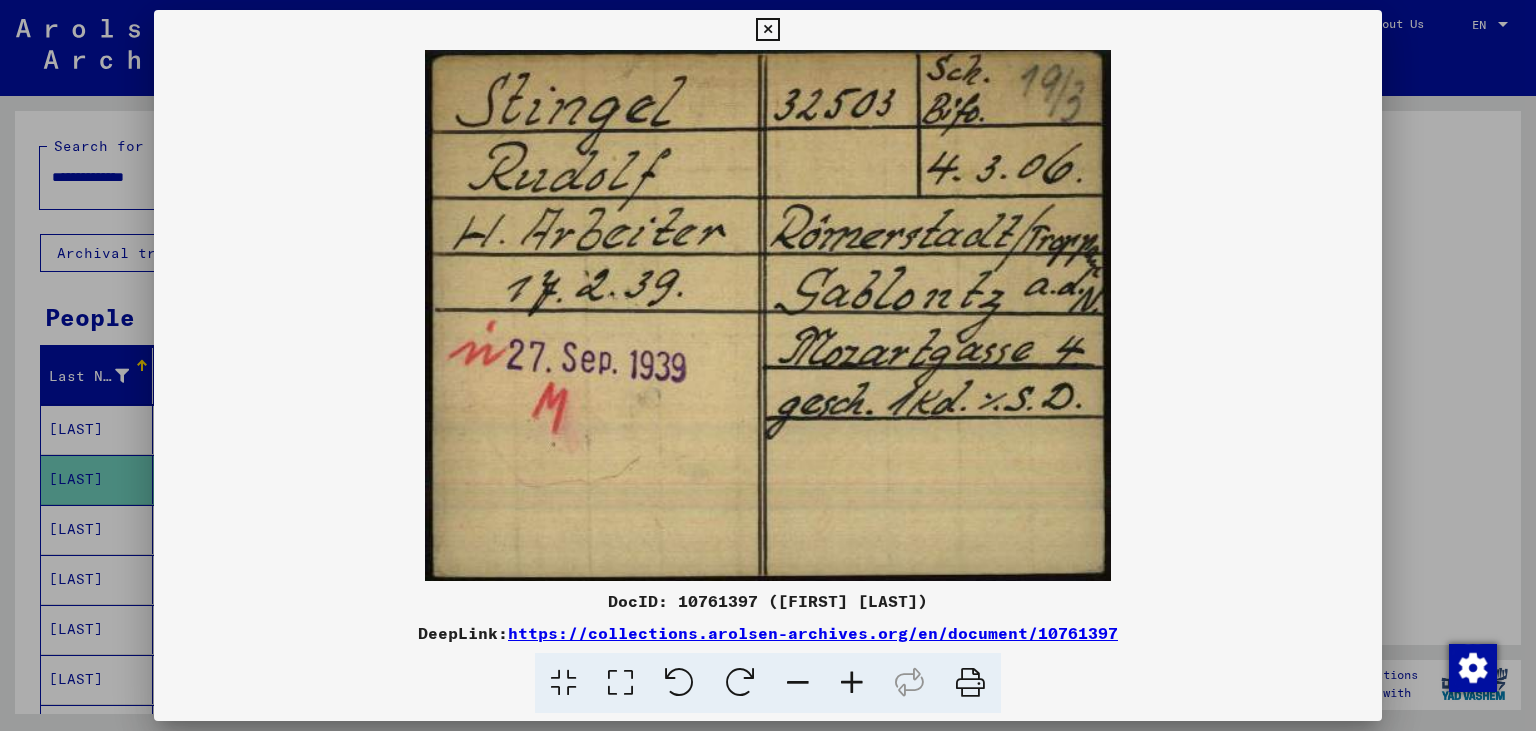 type 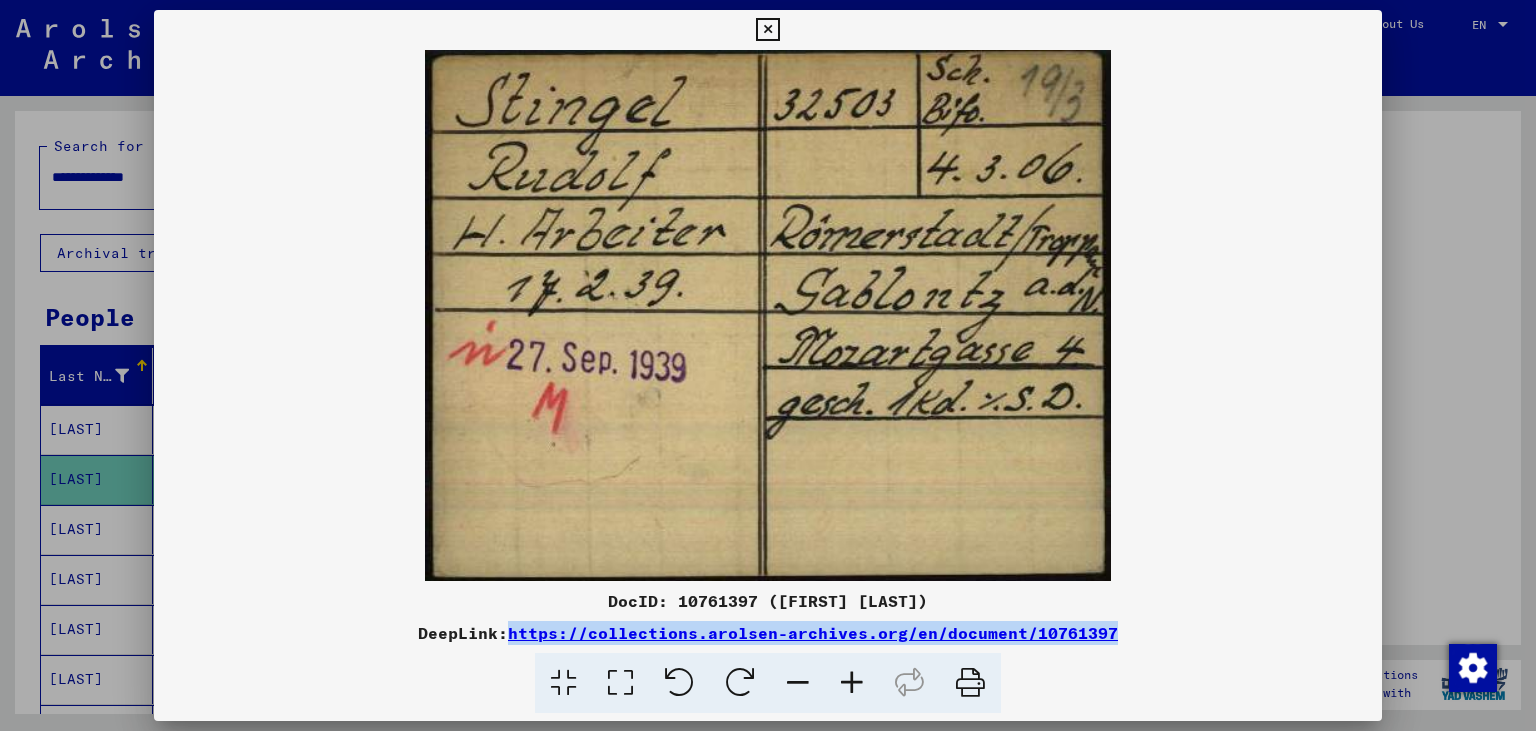 drag, startPoint x: 1148, startPoint y: 631, endPoint x: 515, endPoint y: 636, distance: 633.0198 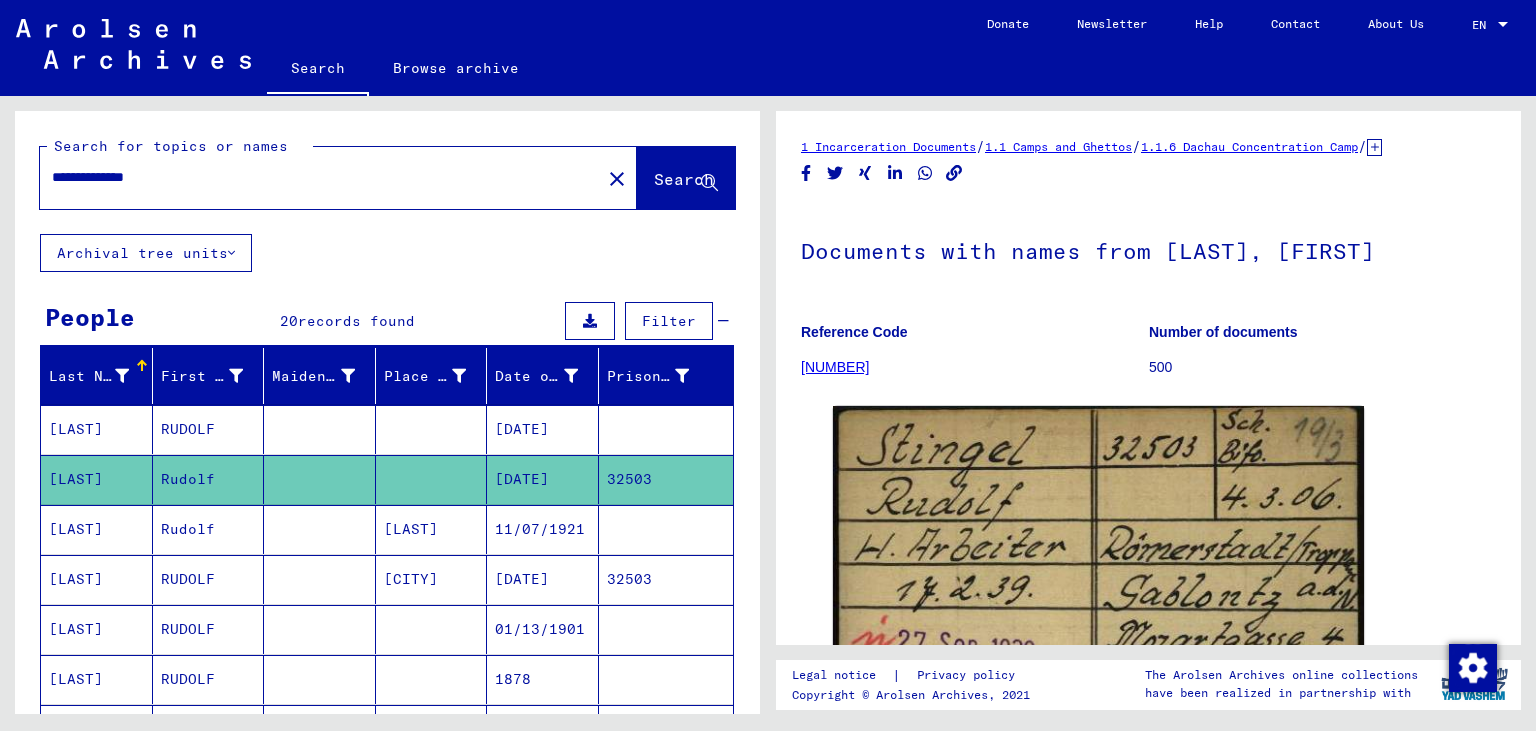 click on "[DATE]" at bounding box center (543, 479) 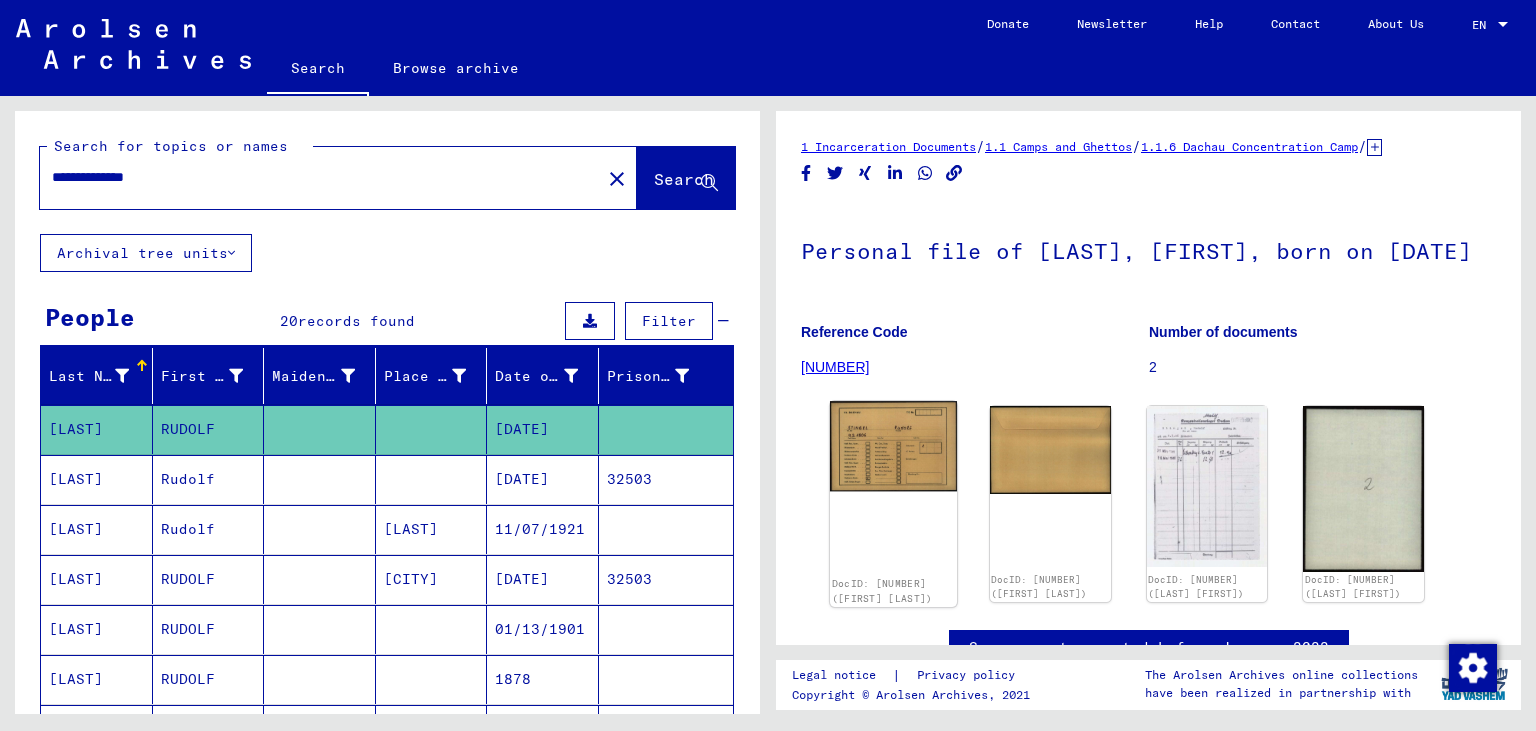 click 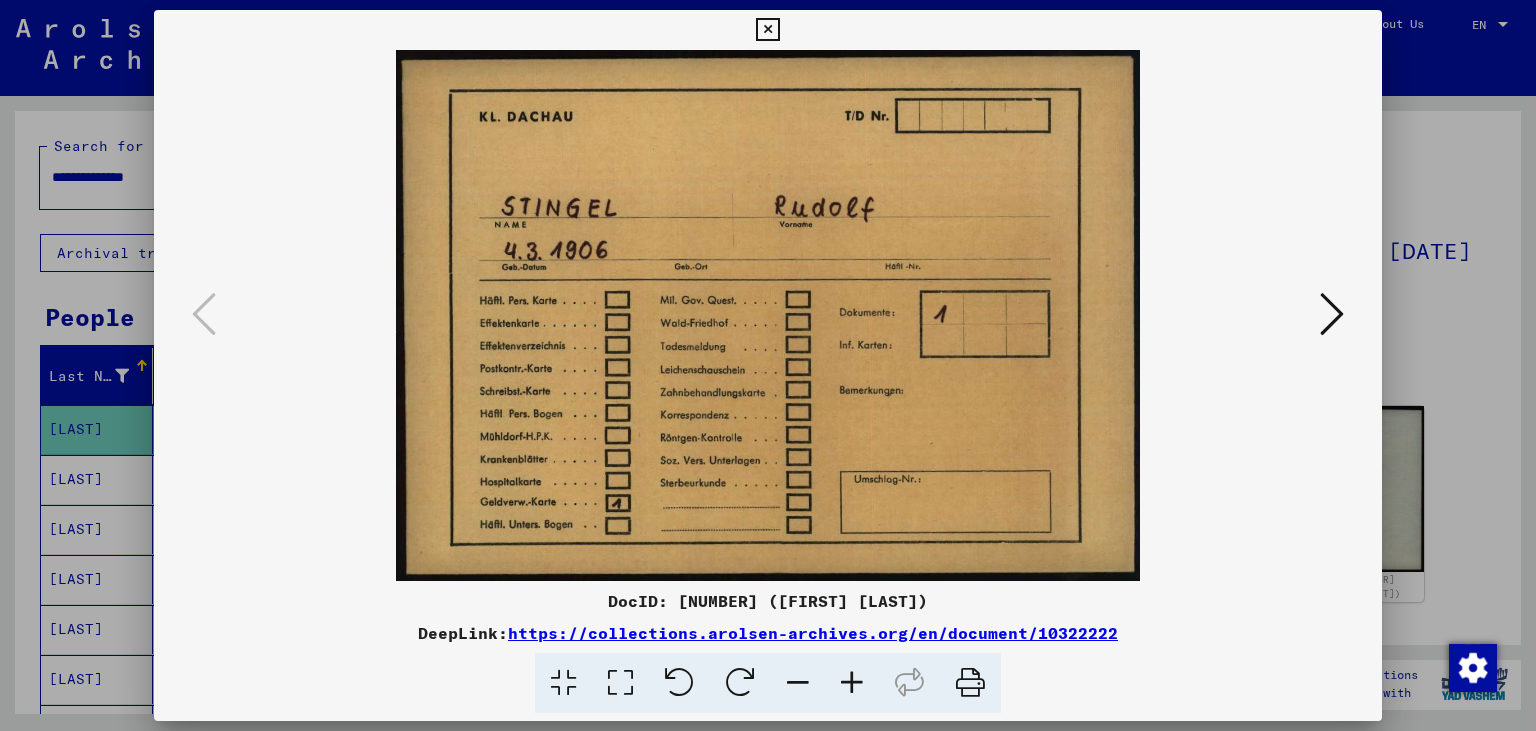type 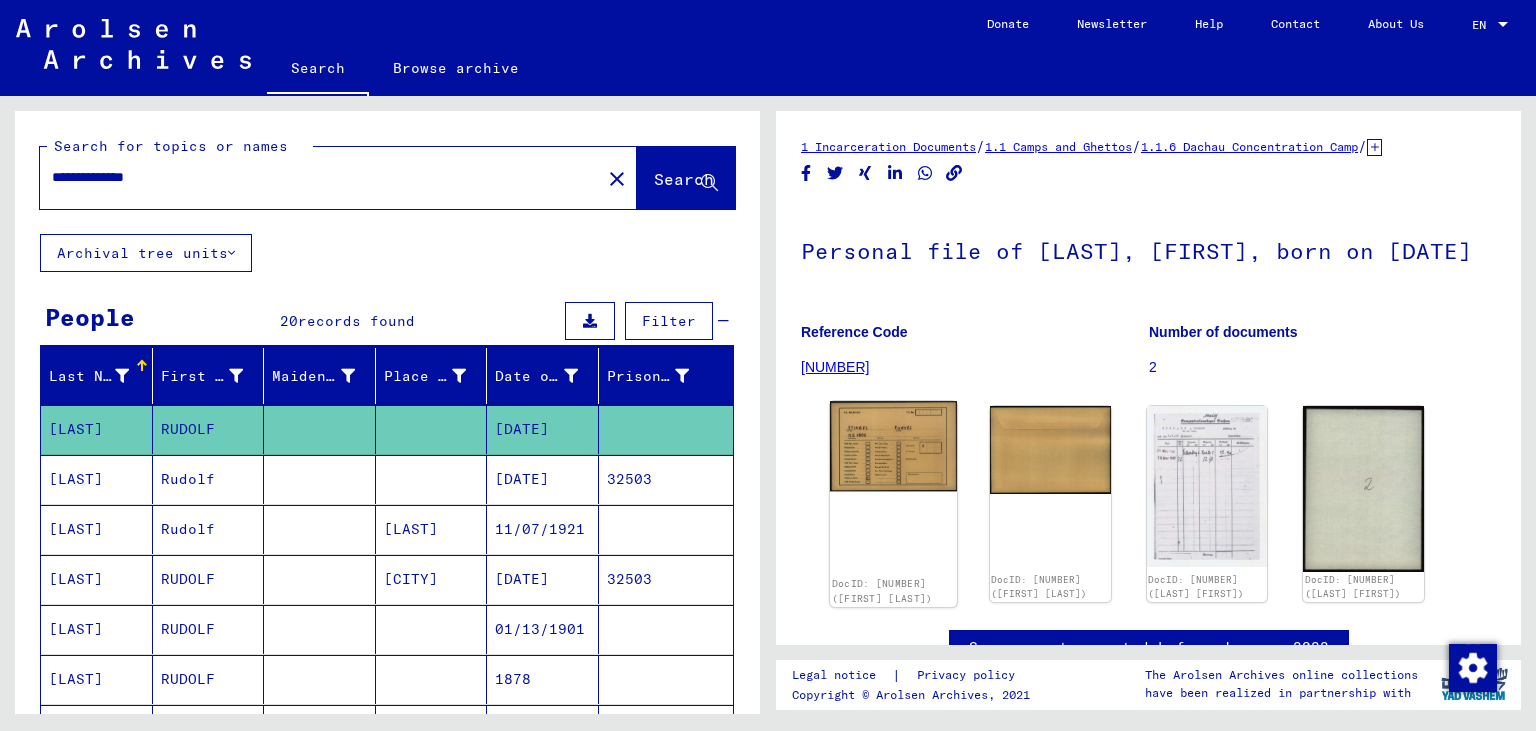 click 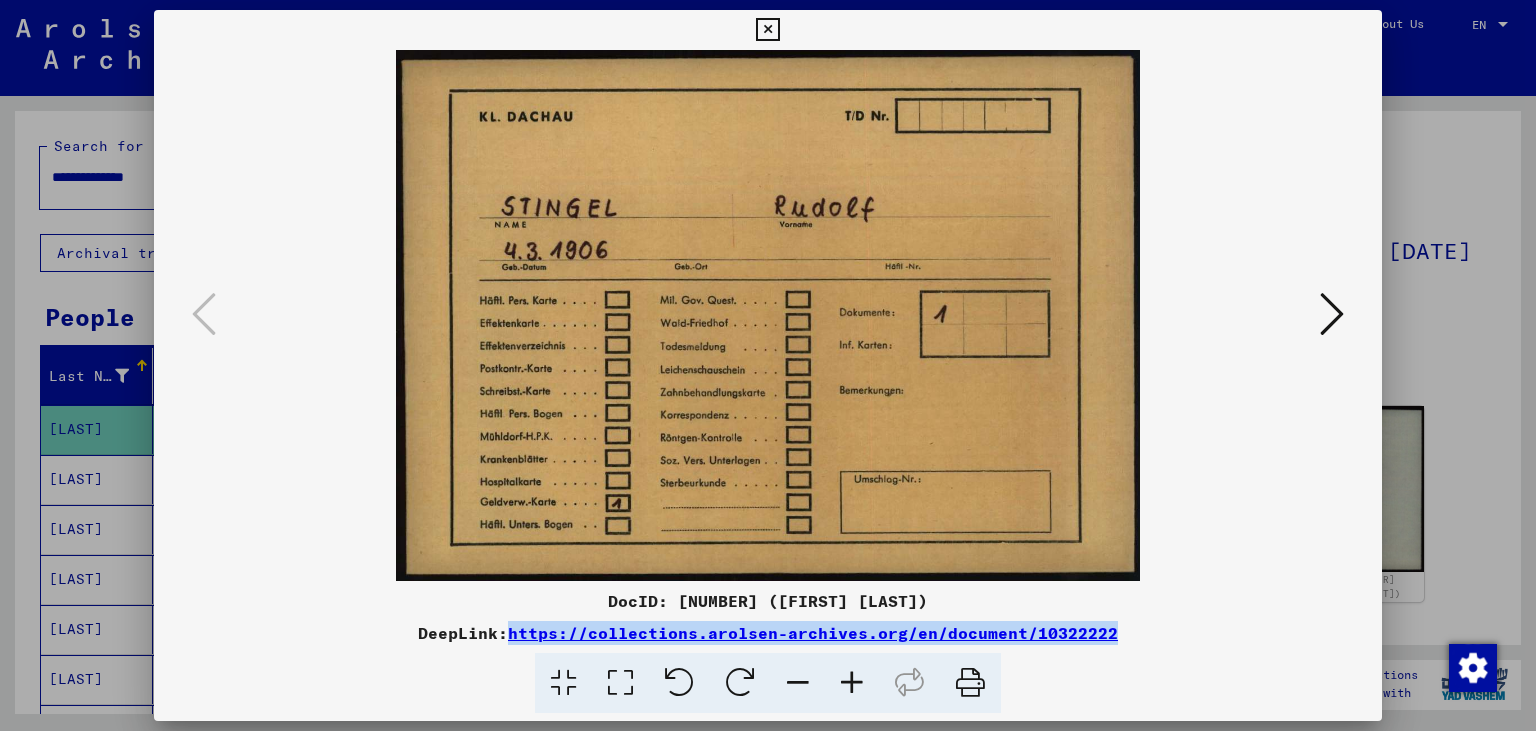 drag, startPoint x: 1124, startPoint y: 629, endPoint x: 517, endPoint y: 641, distance: 607.1186 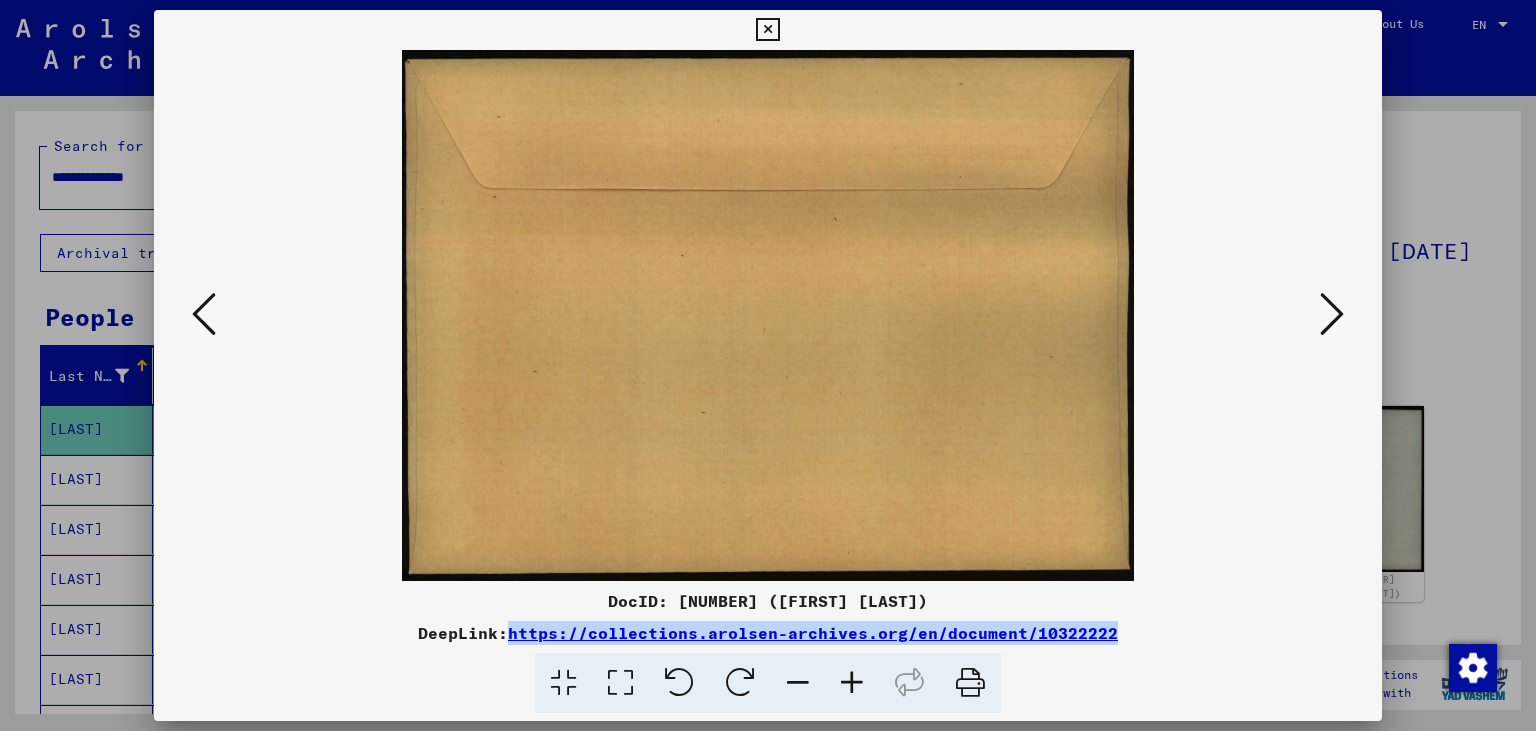 click at bounding box center [1332, 314] 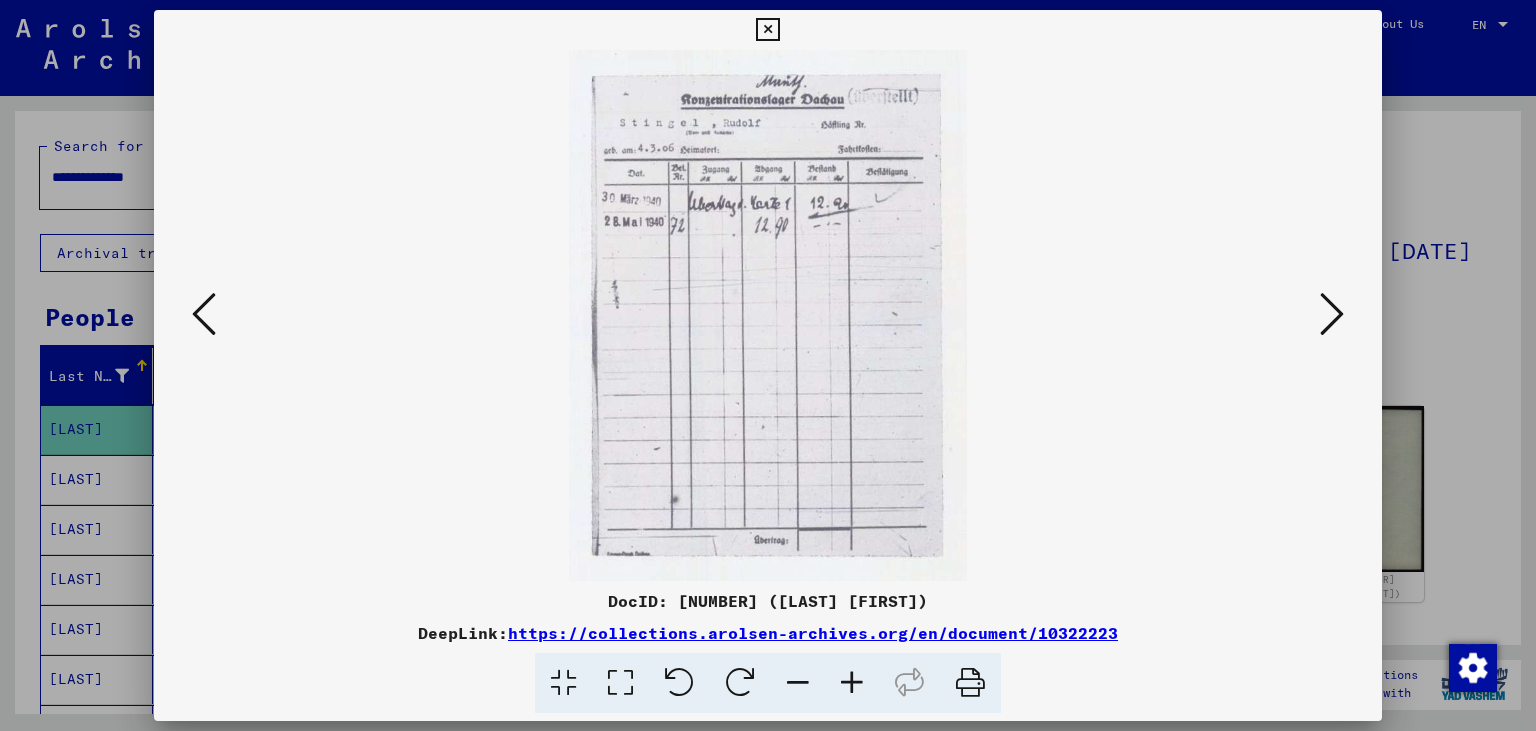 click at bounding box center (1332, 314) 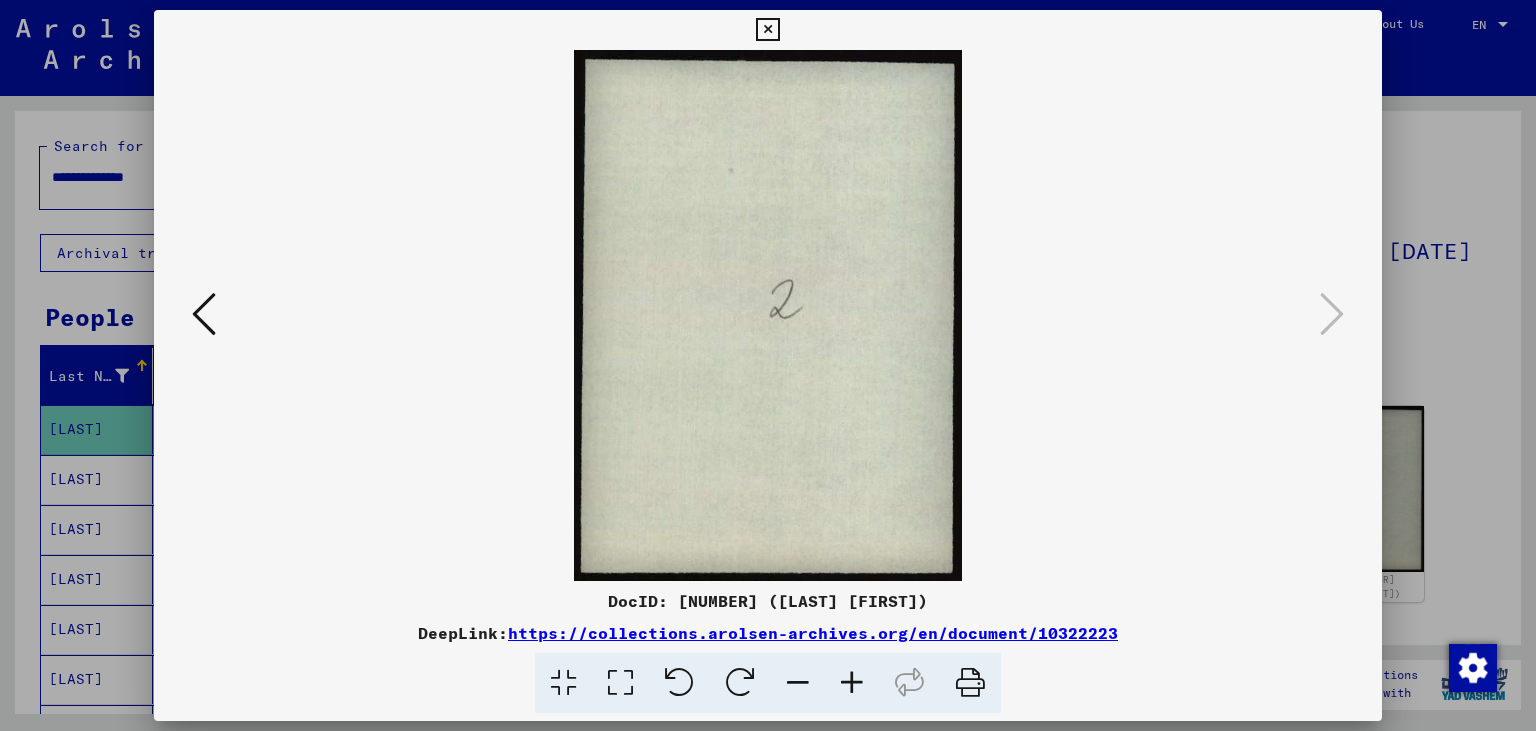 click at bounding box center [767, 30] 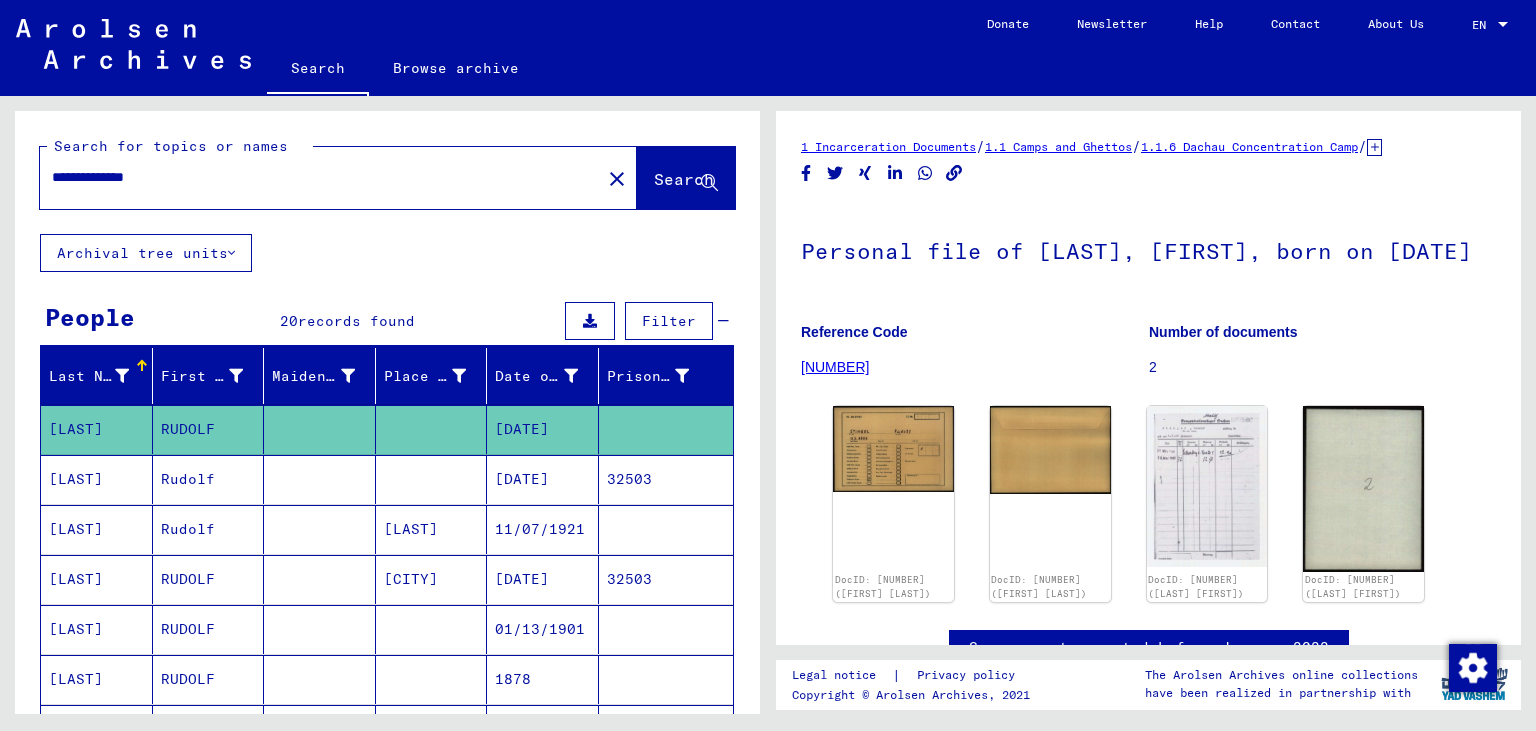 click on "[DATE]" at bounding box center [543, 629] 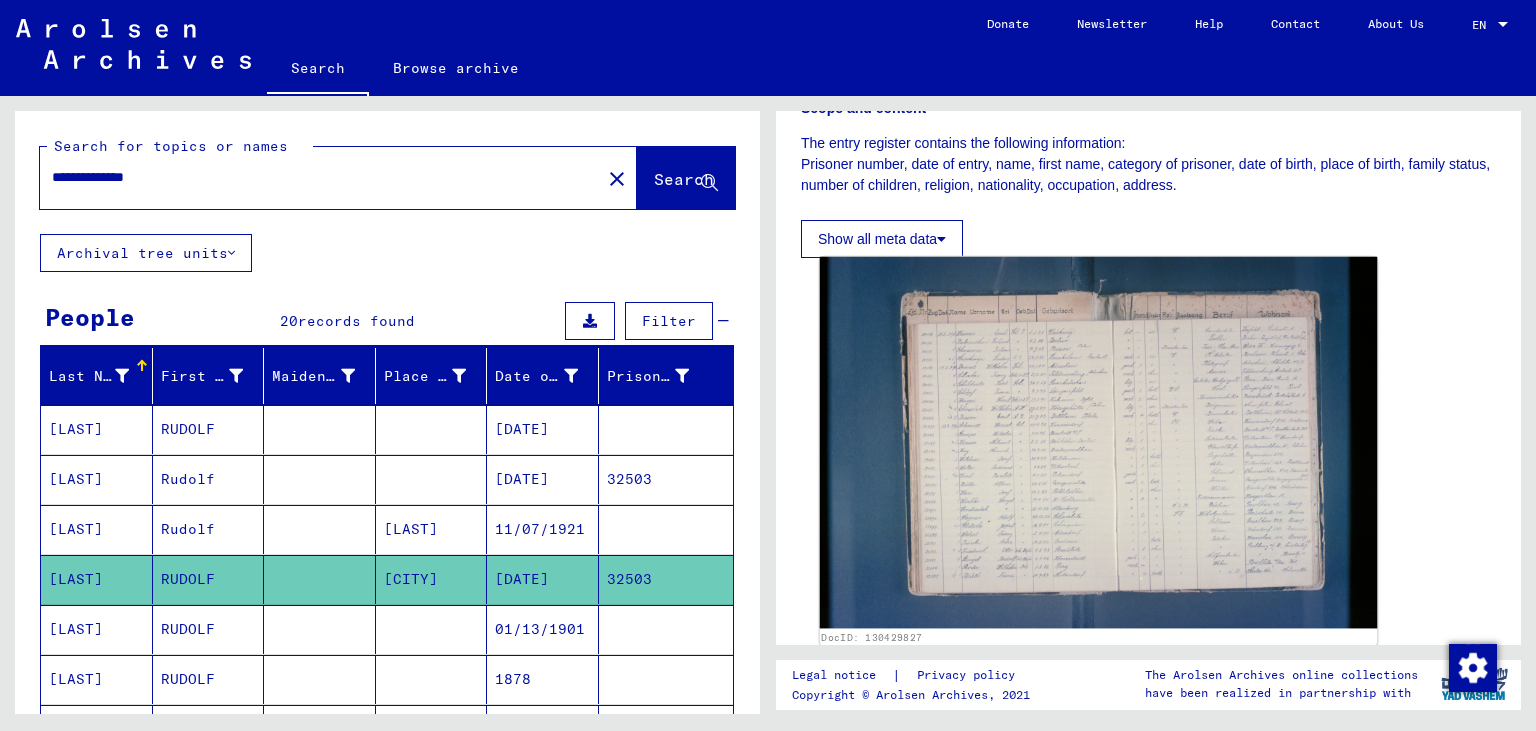 scroll, scrollTop: 441, scrollLeft: 0, axis: vertical 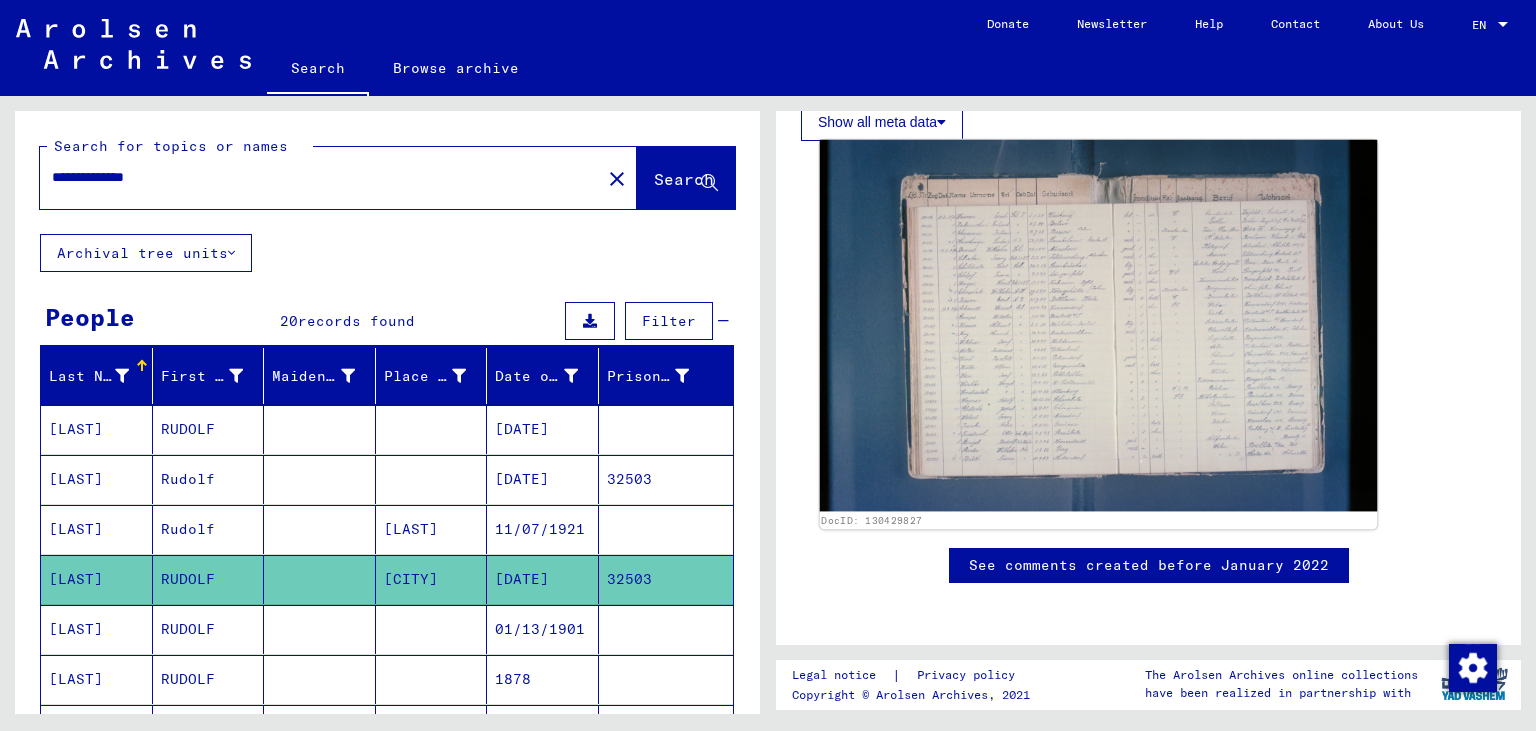 click 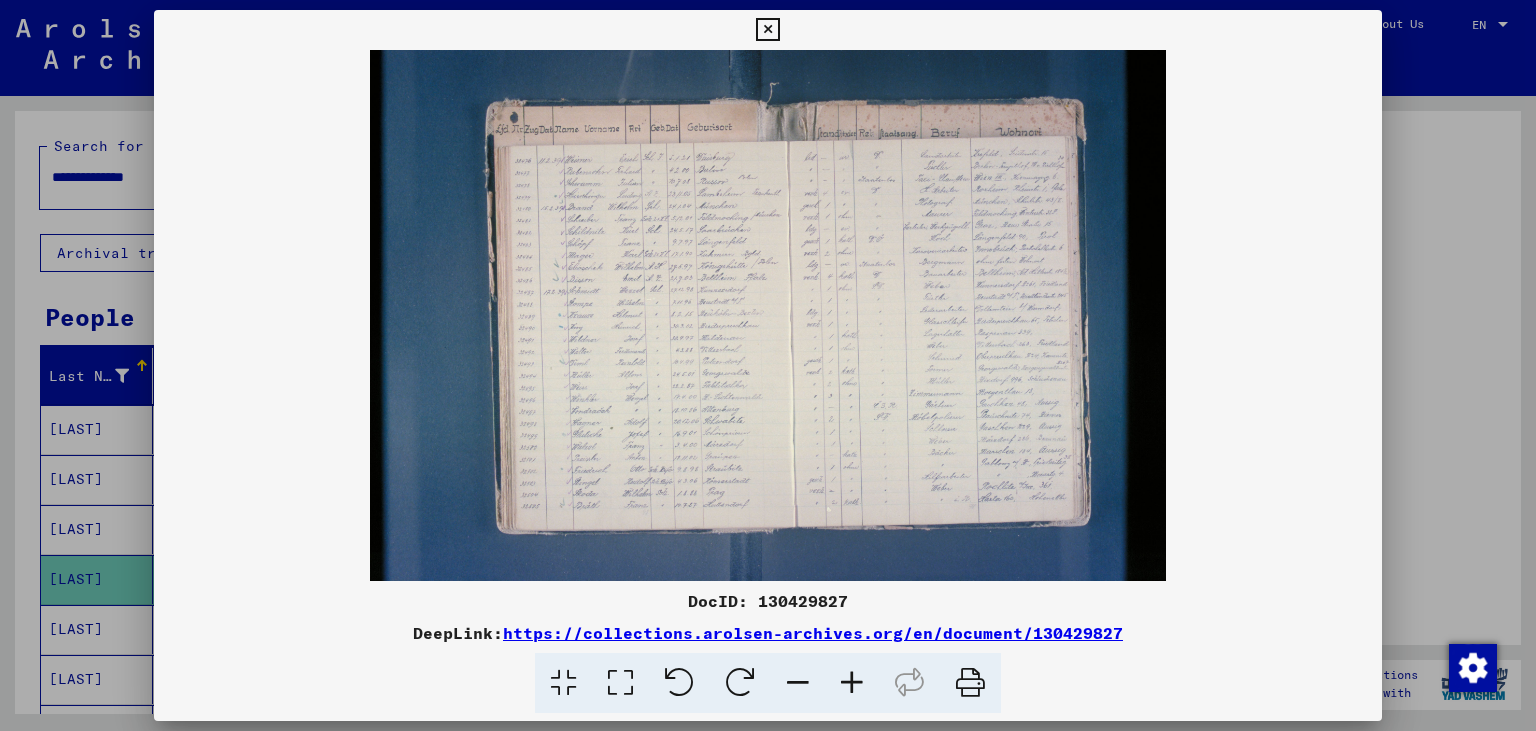 click at bounding box center [852, 683] 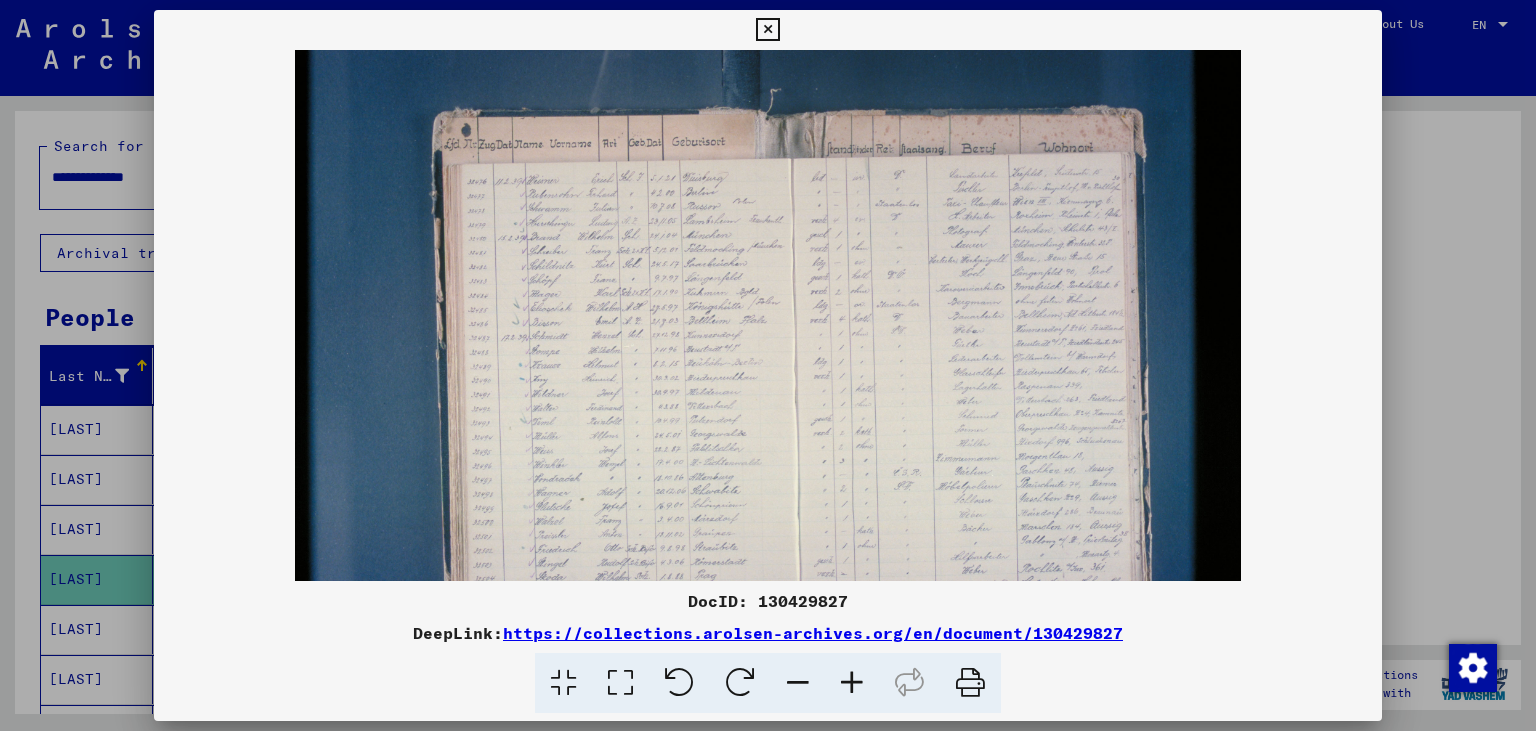 click at bounding box center [852, 683] 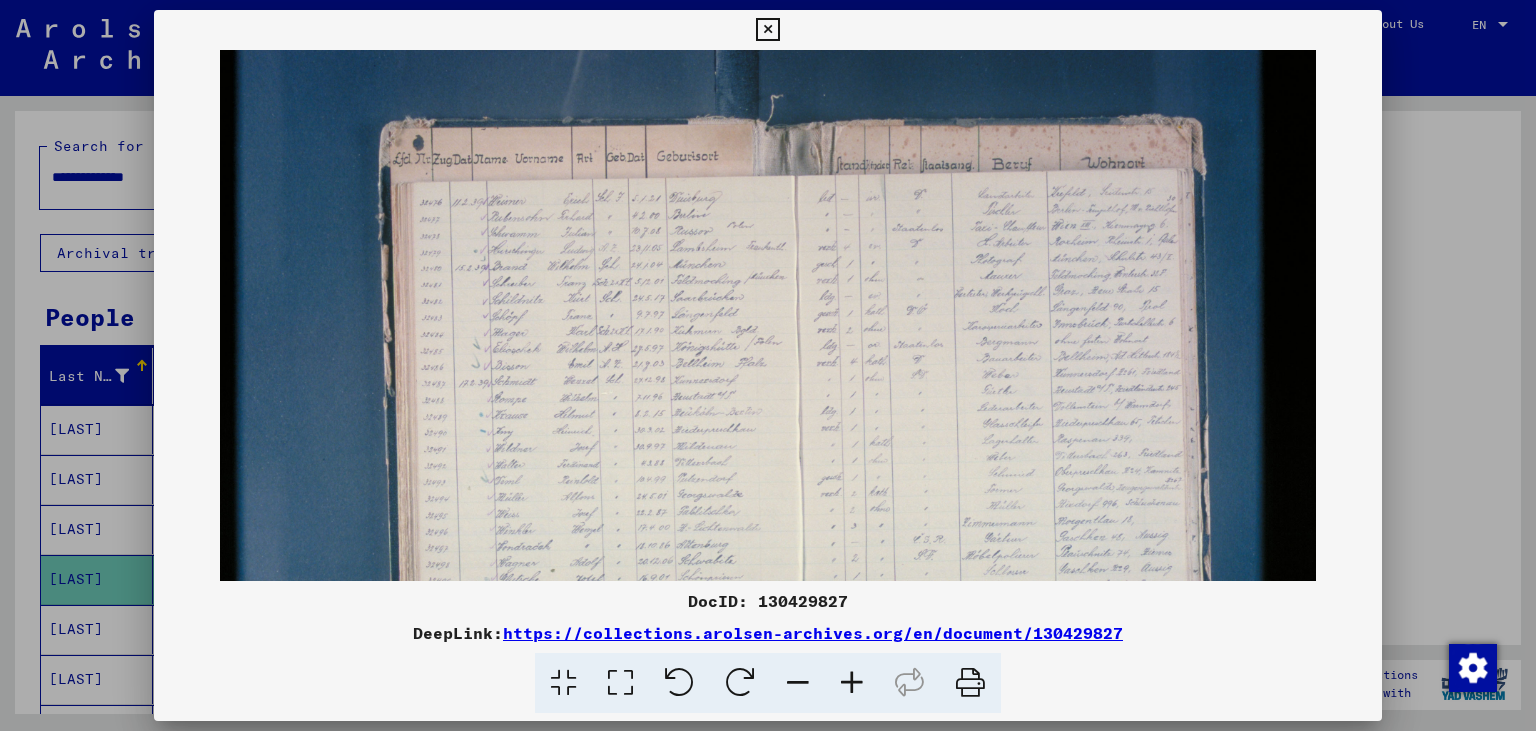 click at bounding box center (852, 683) 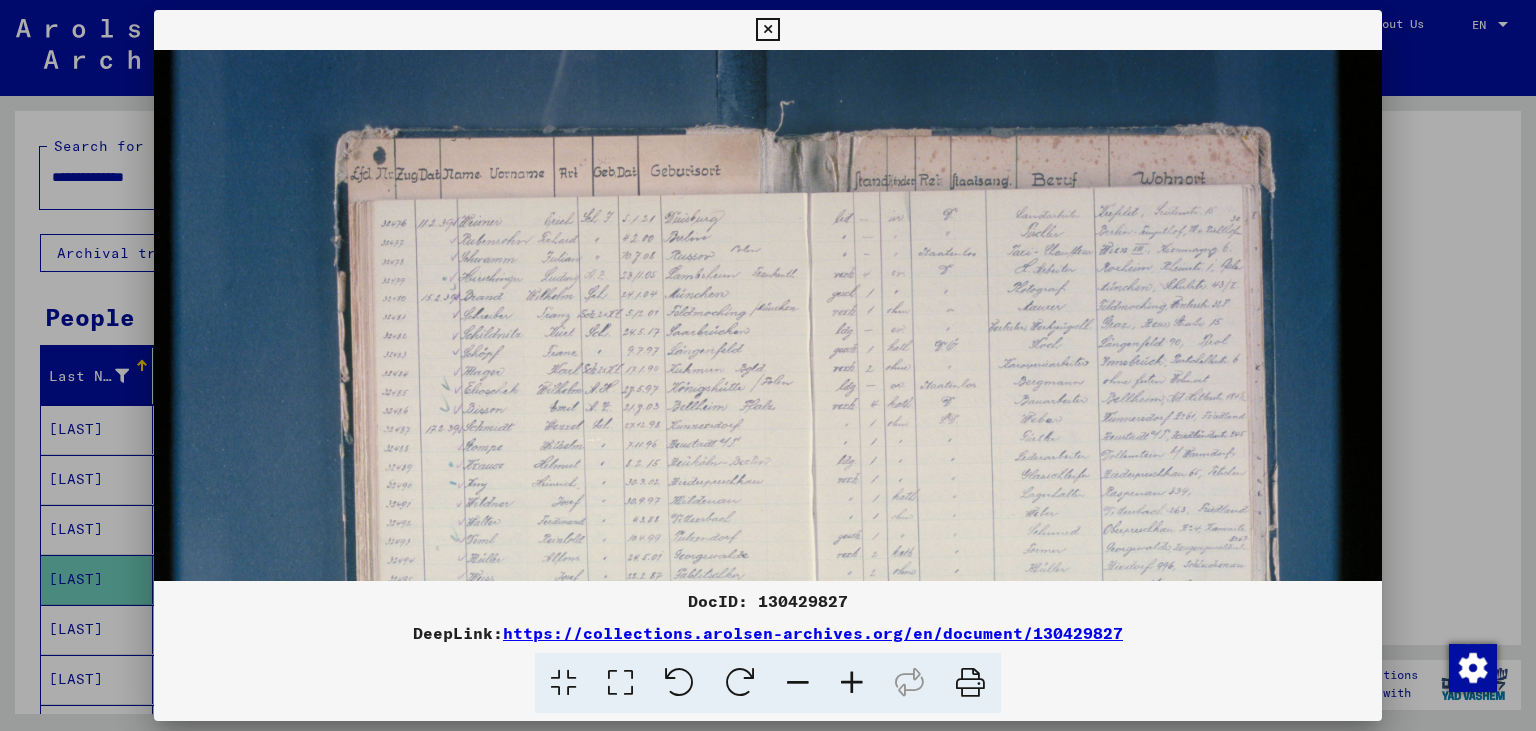 click at bounding box center [852, 683] 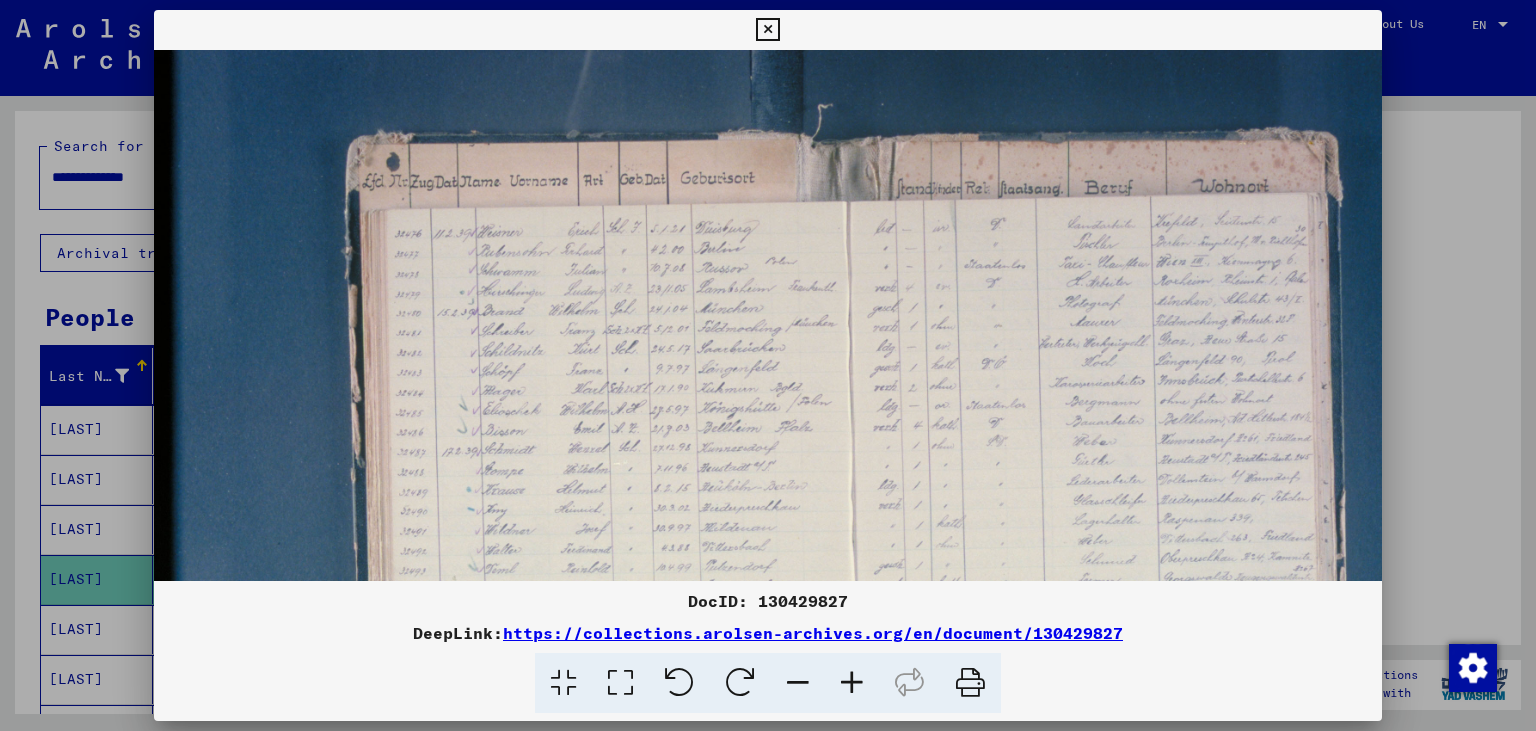 click at bounding box center [852, 683] 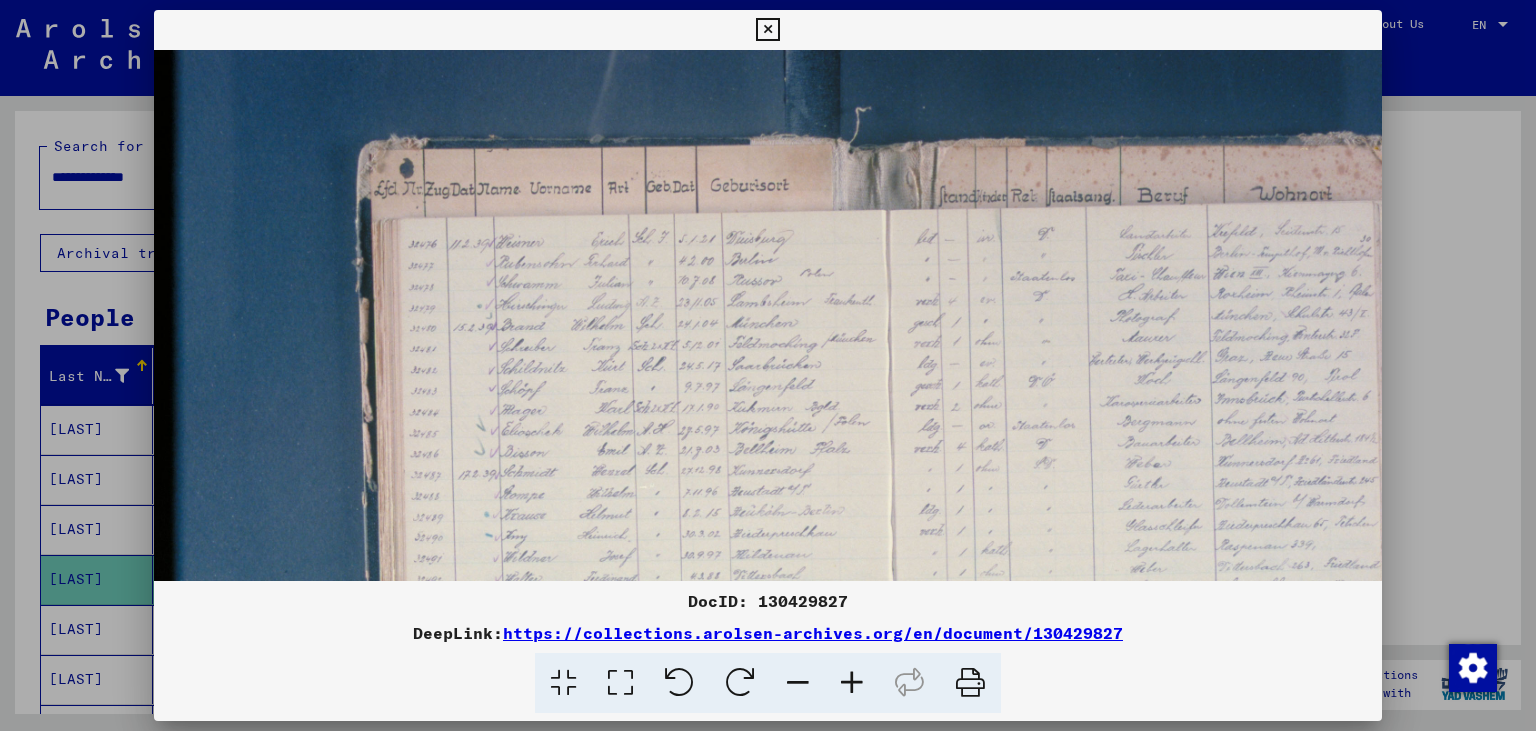 click at bounding box center [852, 683] 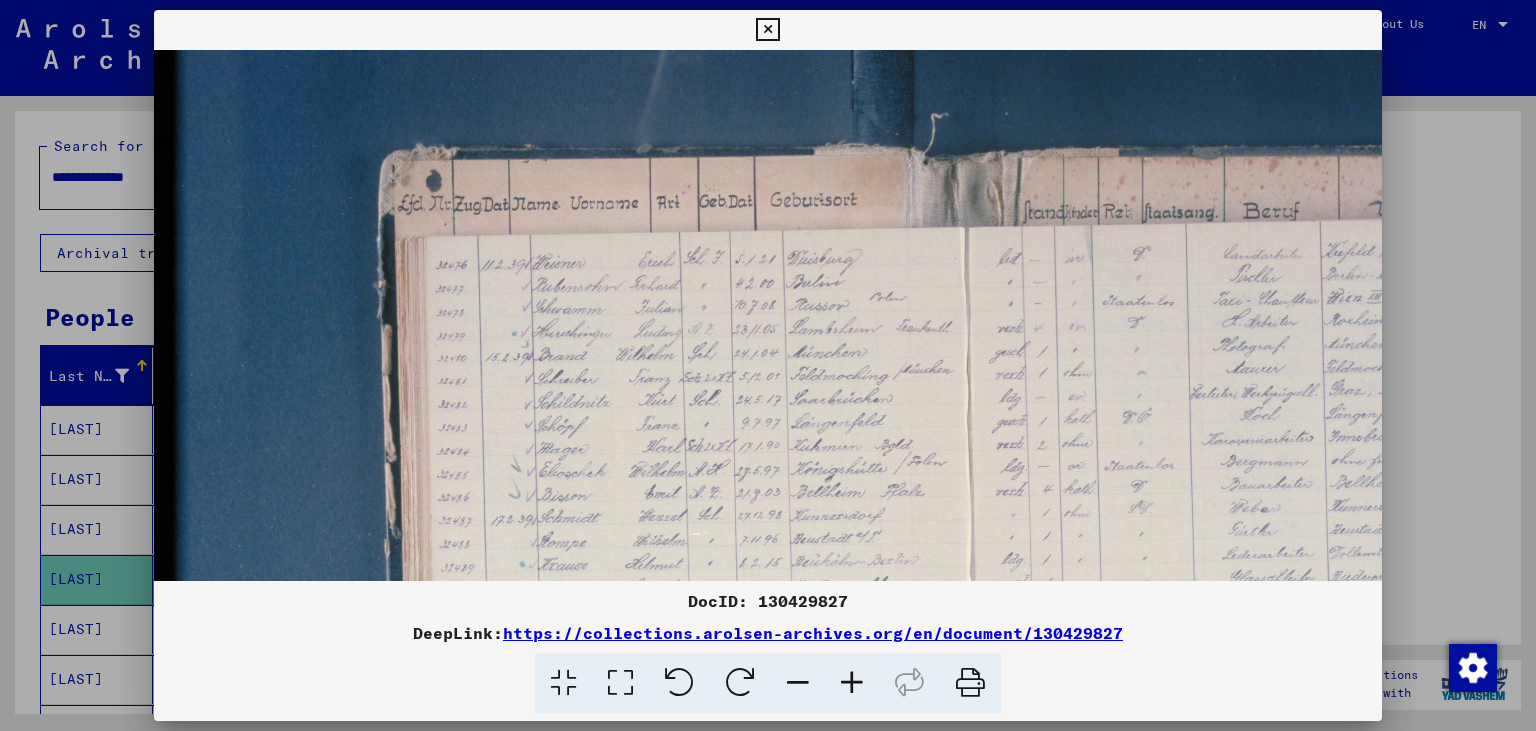 click at bounding box center [852, 683] 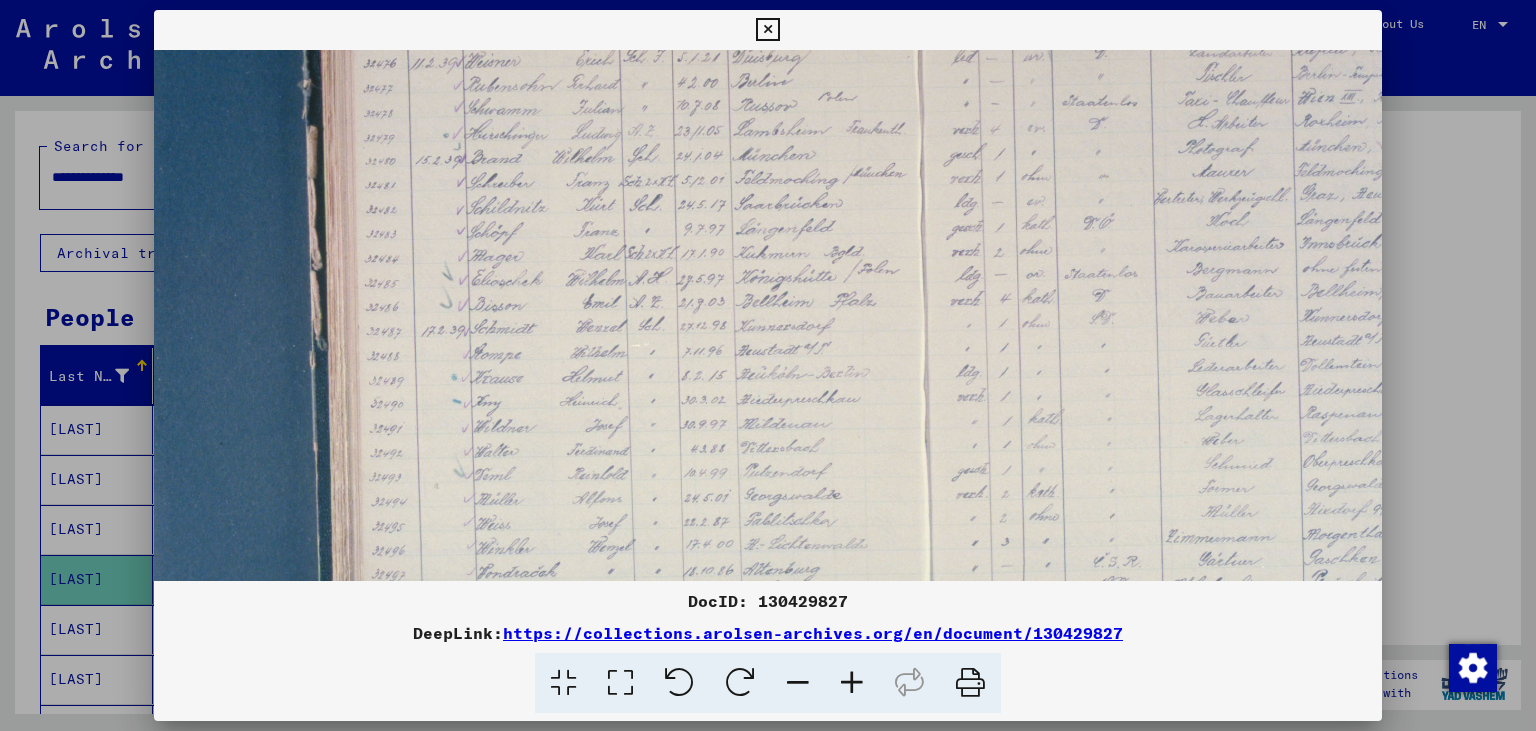scroll, scrollTop: 227, scrollLeft: 98, axis: both 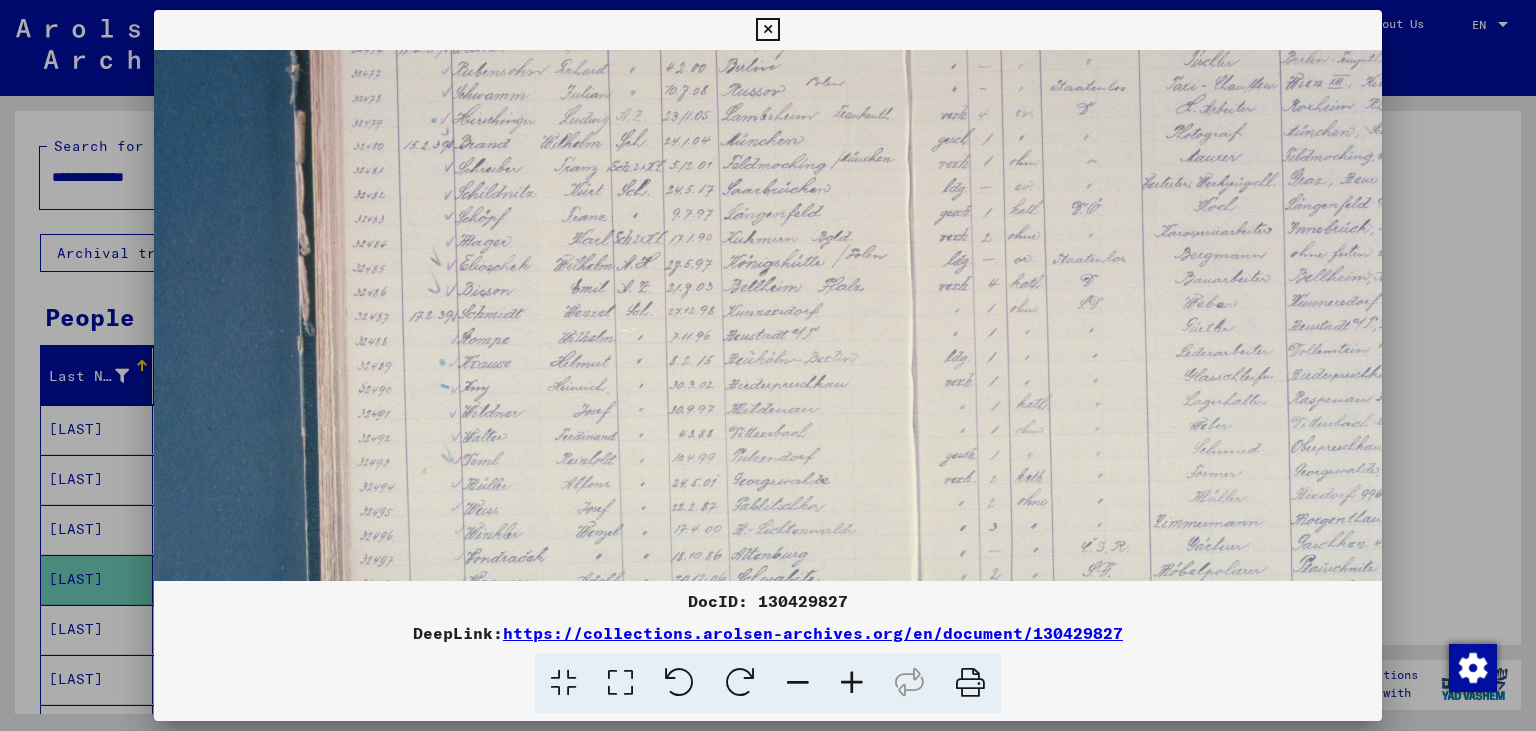 drag, startPoint x: 857, startPoint y: 512, endPoint x: 761, endPoint y: 286, distance: 245.5443 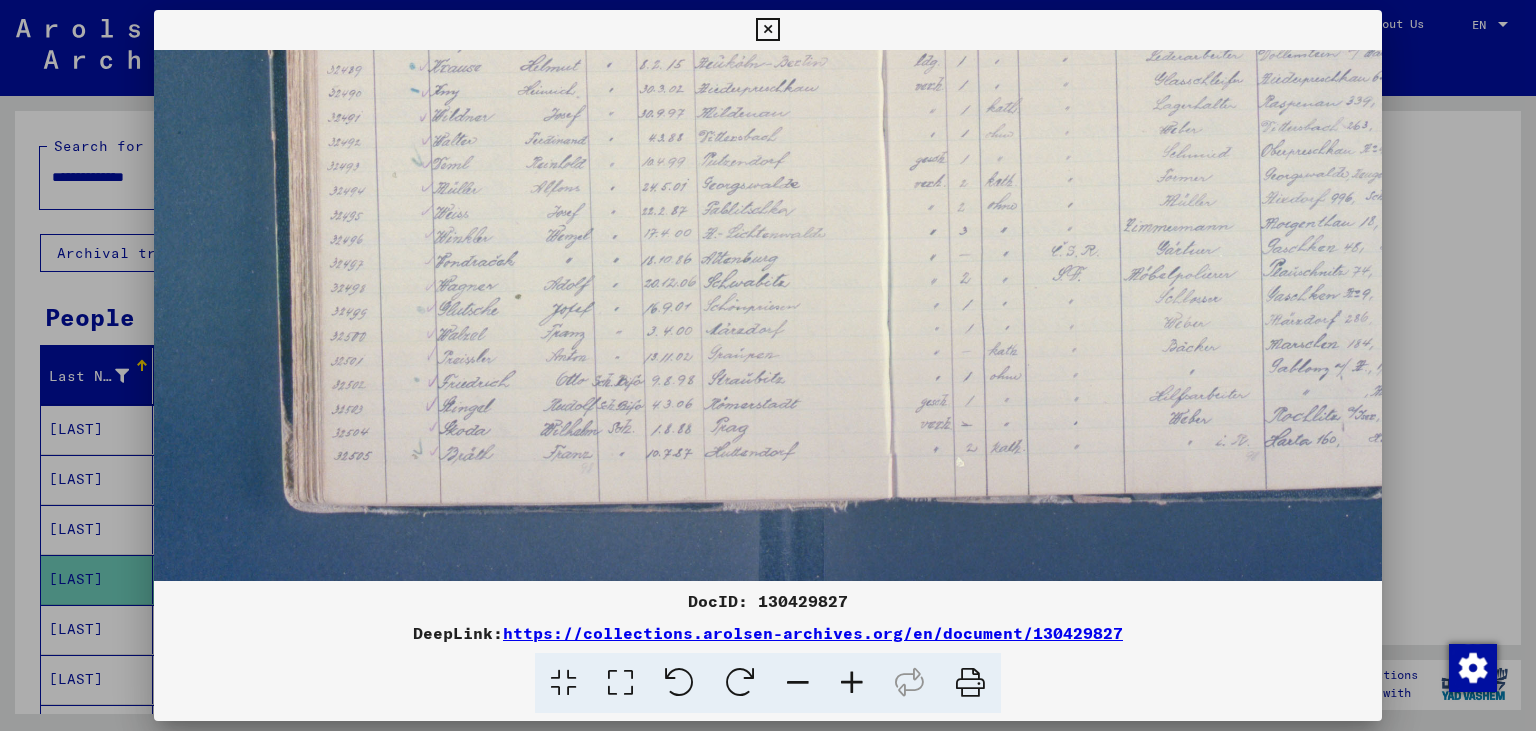 scroll, scrollTop: 549, scrollLeft: 128, axis: both 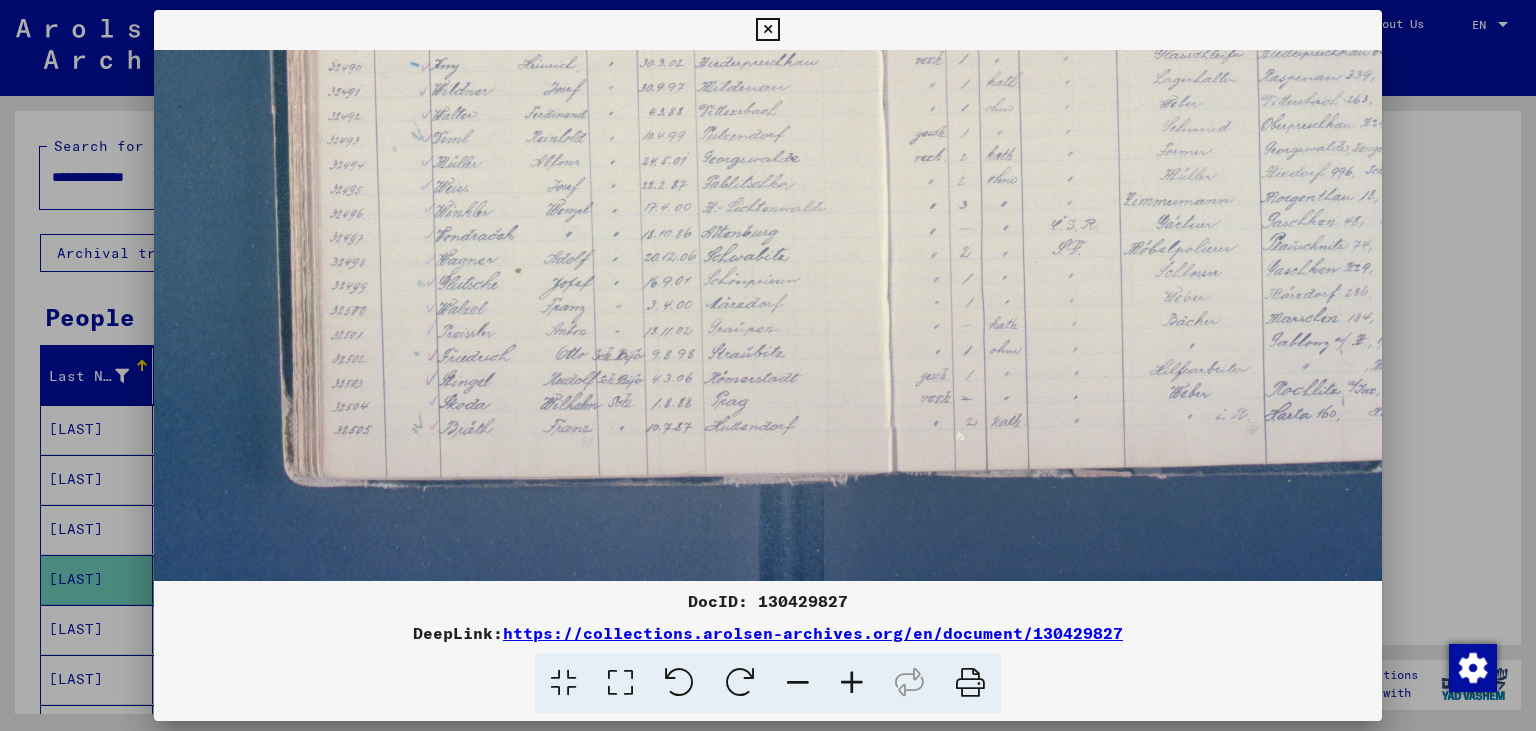 drag, startPoint x: 730, startPoint y: 490, endPoint x: 702, endPoint y: 151, distance: 340.1544 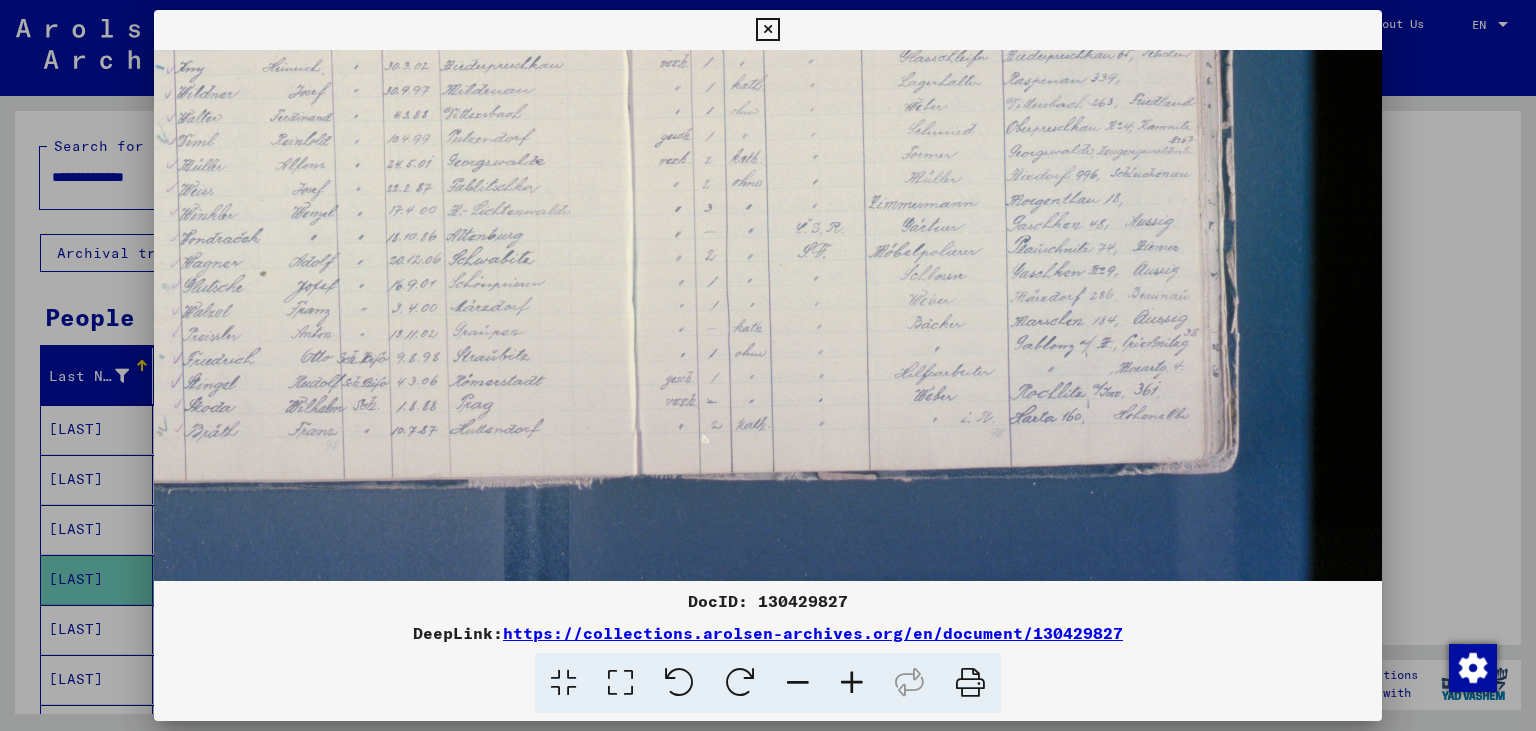 scroll, scrollTop: 546, scrollLeft: 392, axis: both 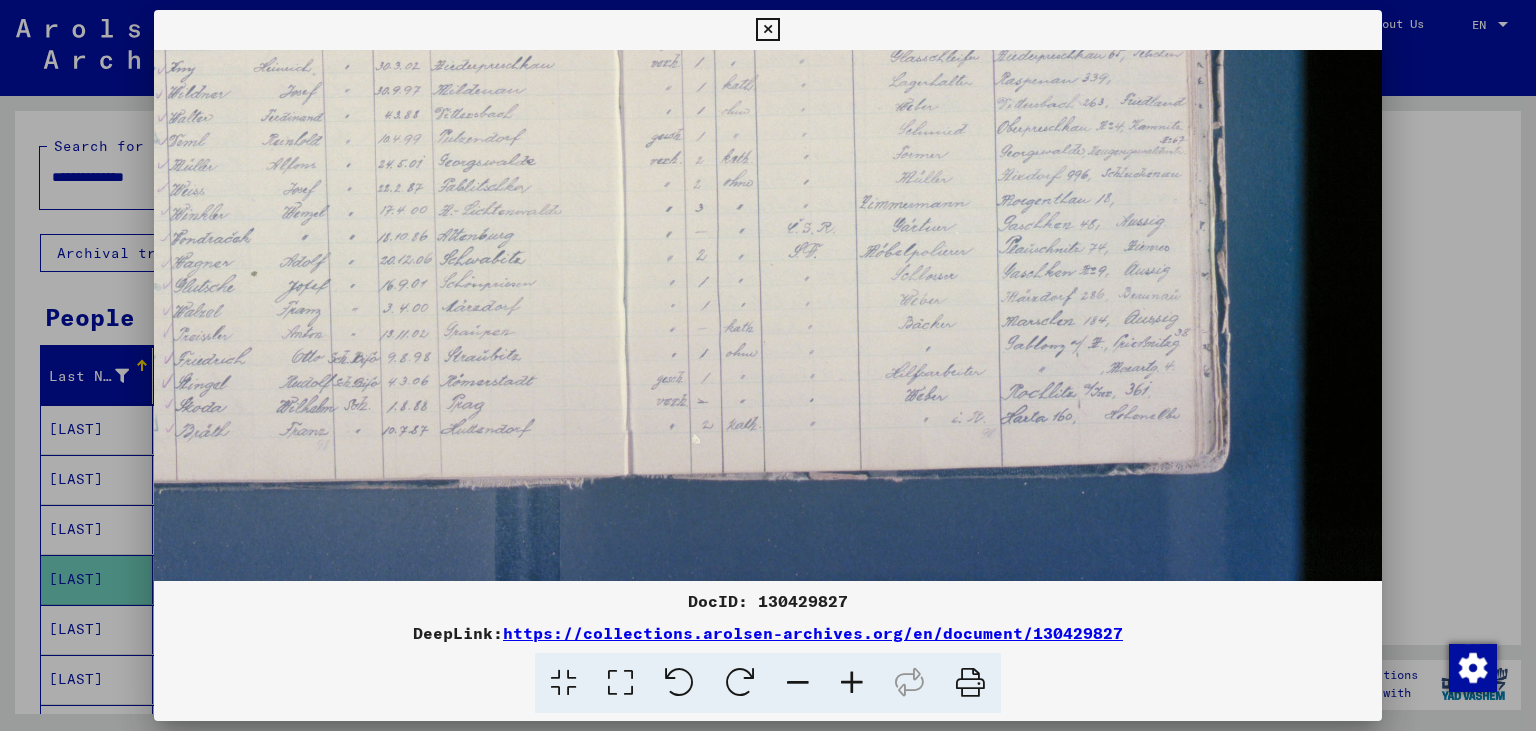 drag, startPoint x: 1210, startPoint y: 373, endPoint x: 905, endPoint y: 376, distance: 305.01474 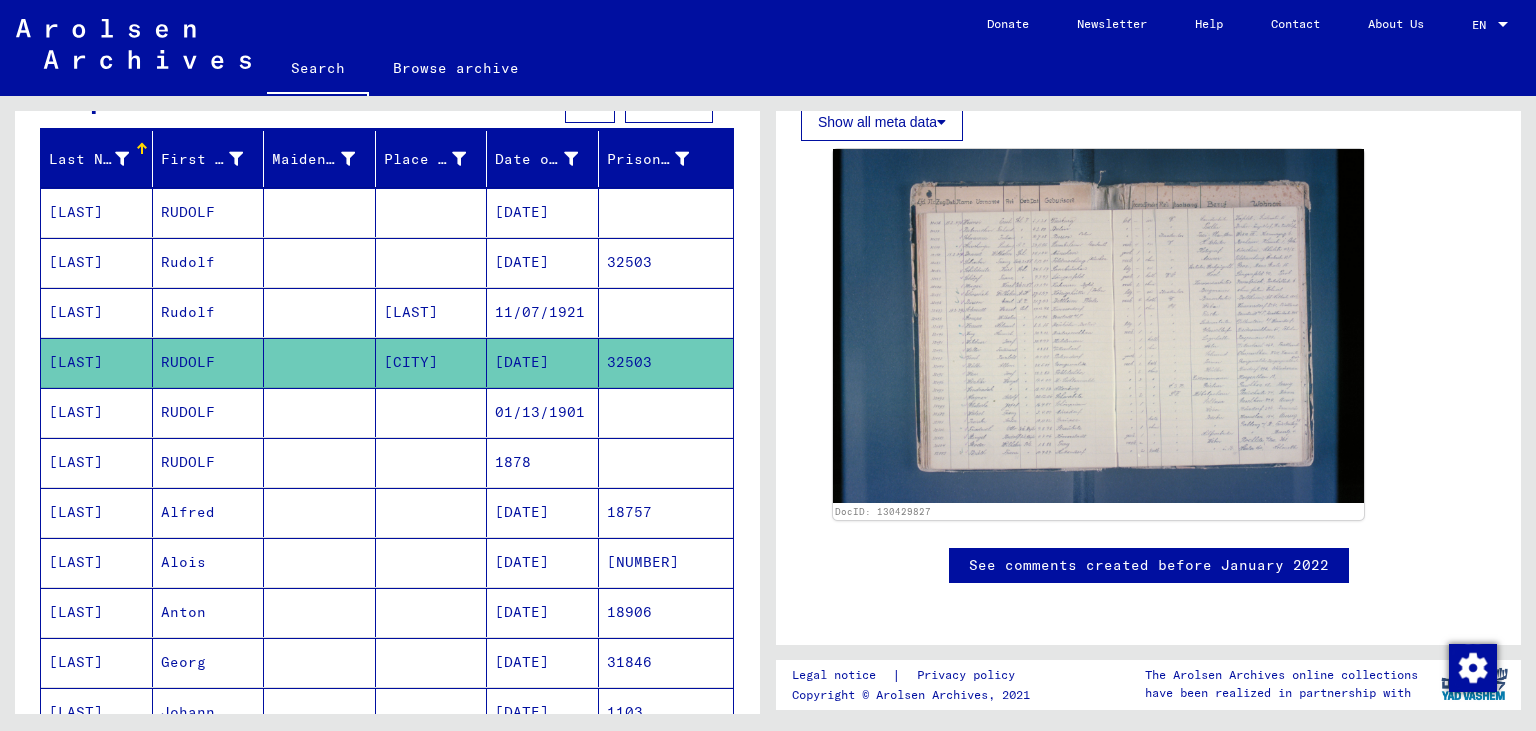 scroll, scrollTop: 220, scrollLeft: 0, axis: vertical 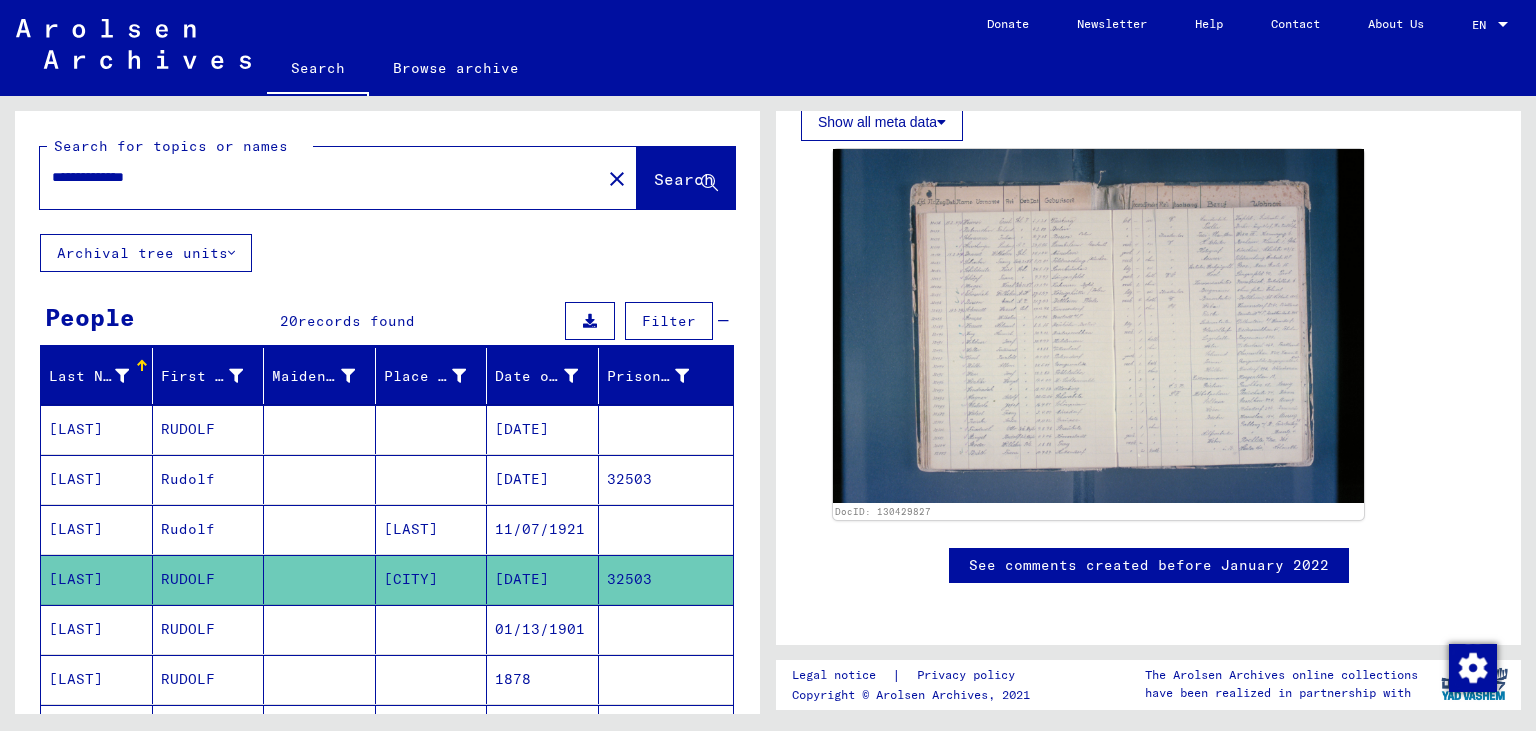 drag, startPoint x: 61, startPoint y: 169, endPoint x: 0, endPoint y: 150, distance: 63.89053 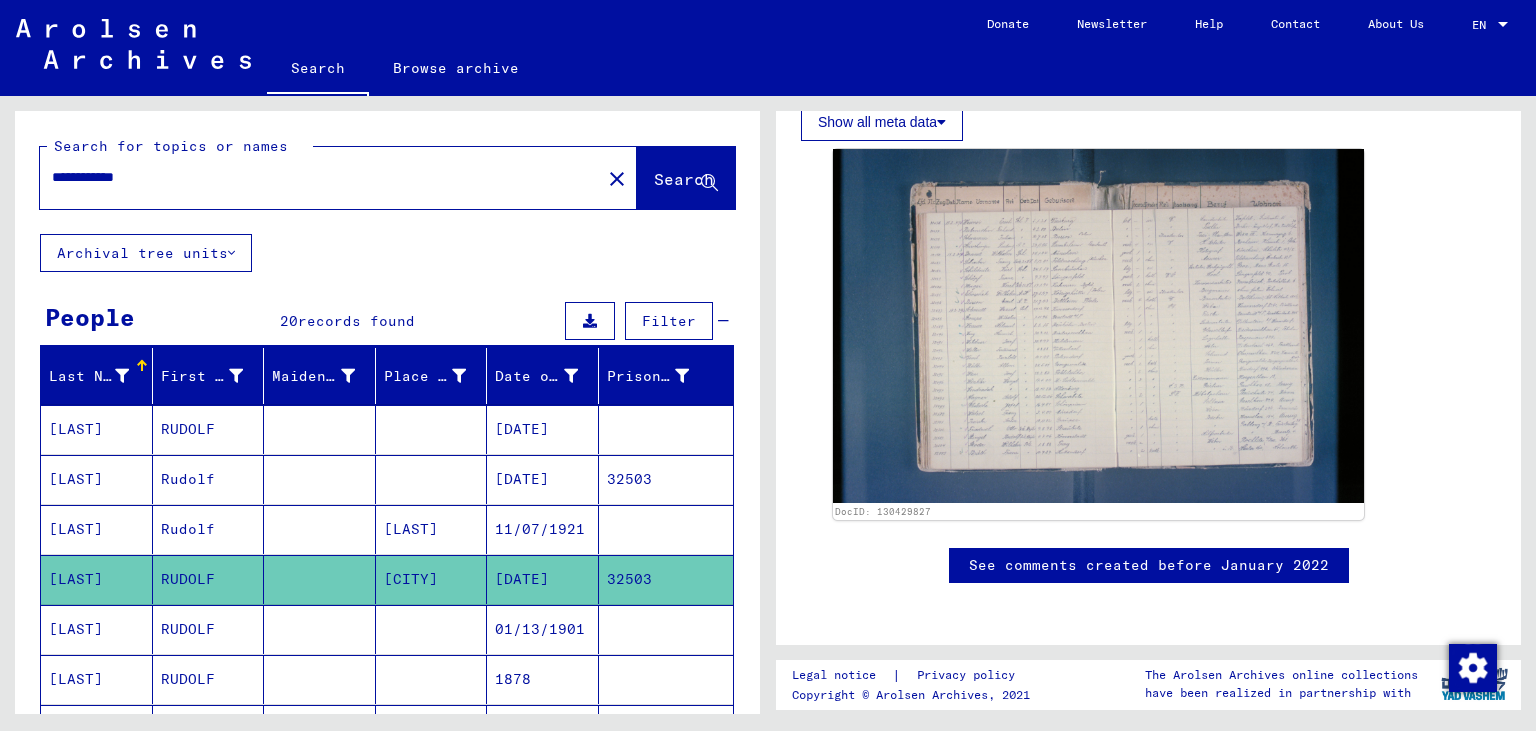 scroll, scrollTop: 0, scrollLeft: 0, axis: both 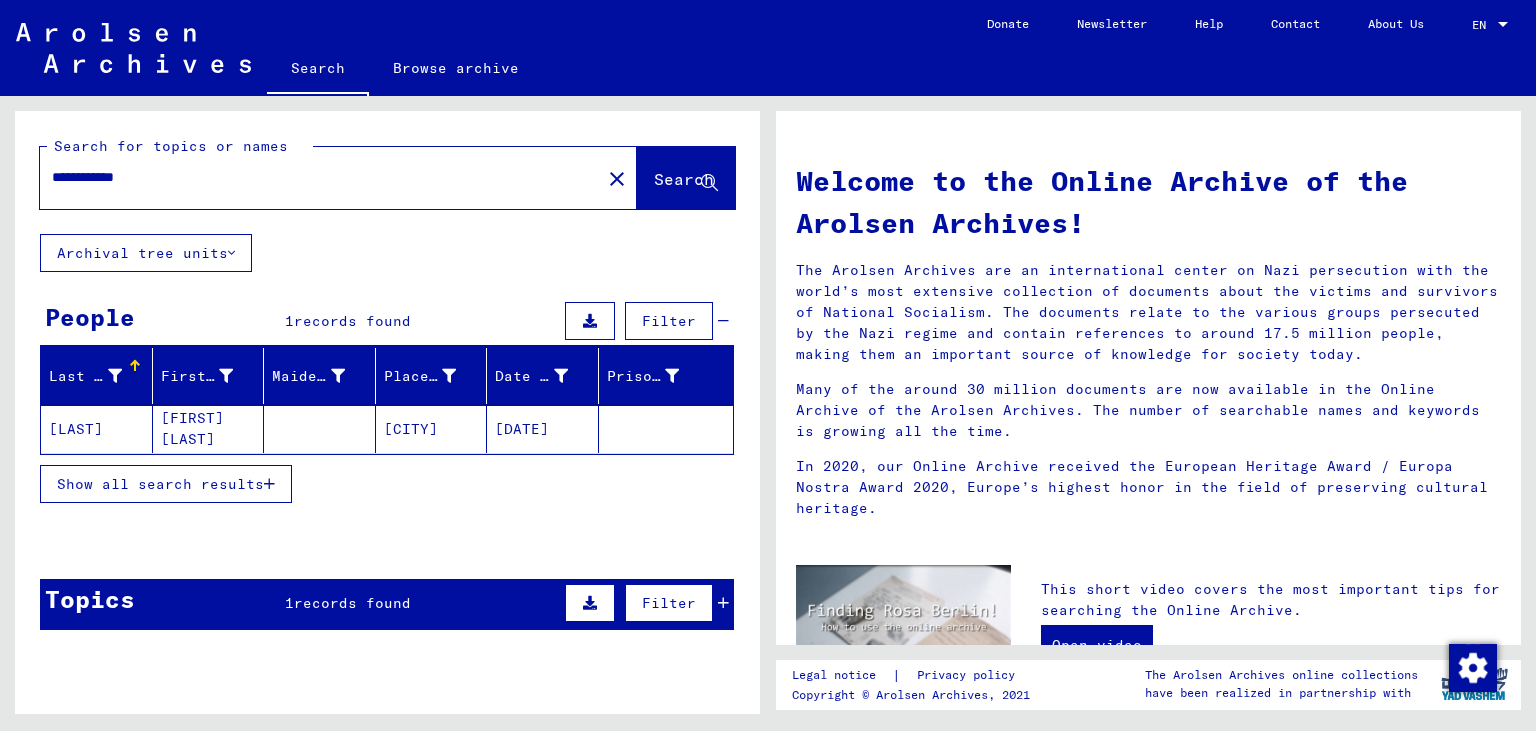 click on "[DATE]" 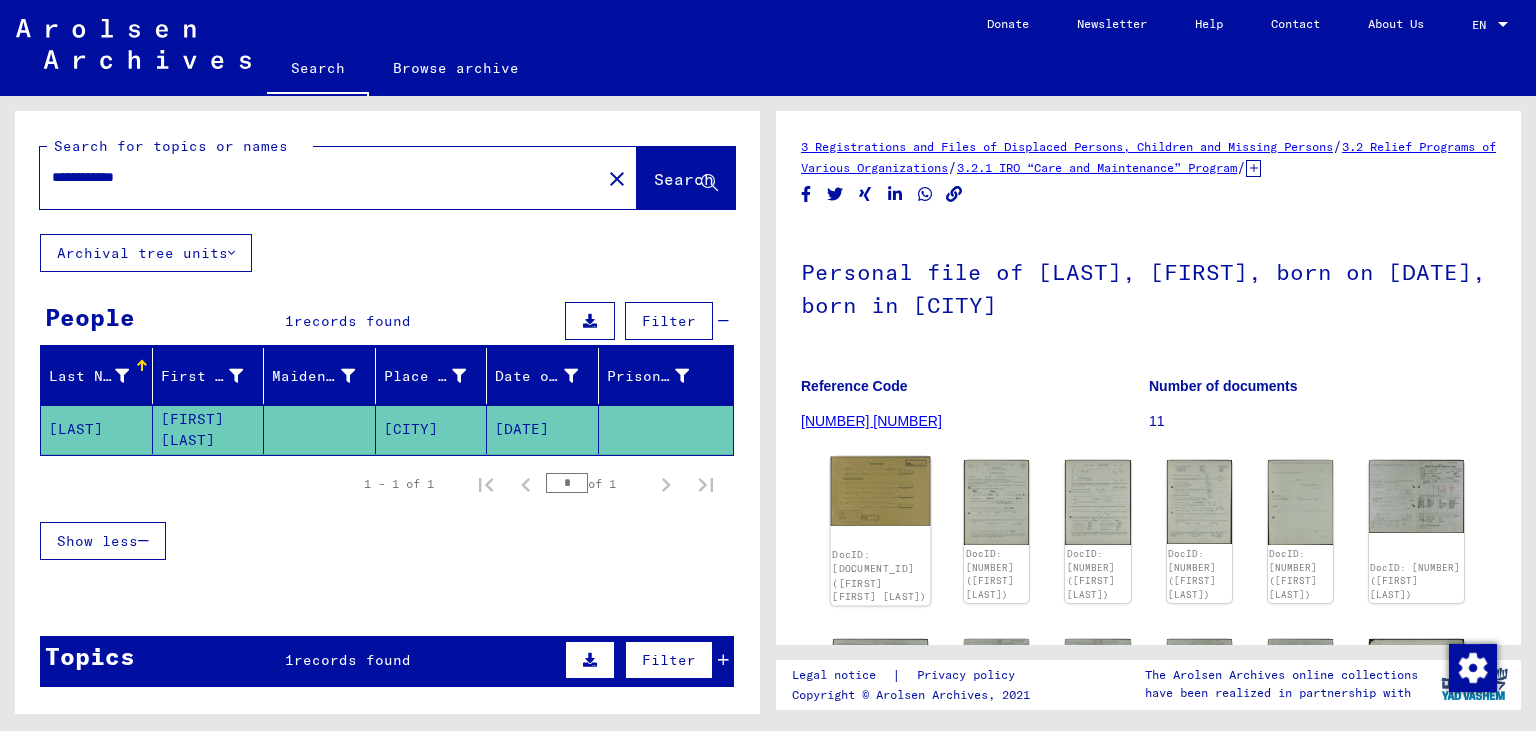 click 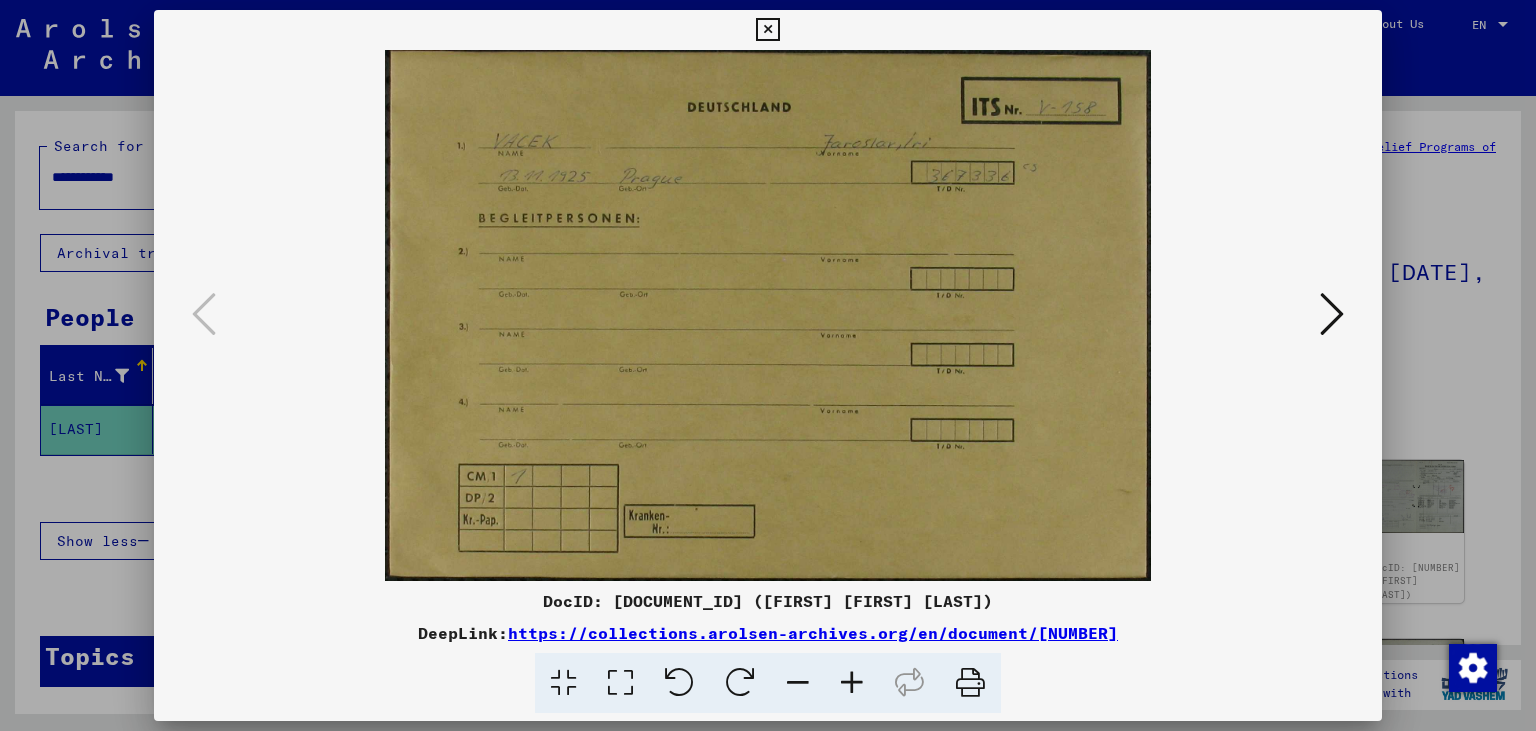 click at bounding box center (1332, 314) 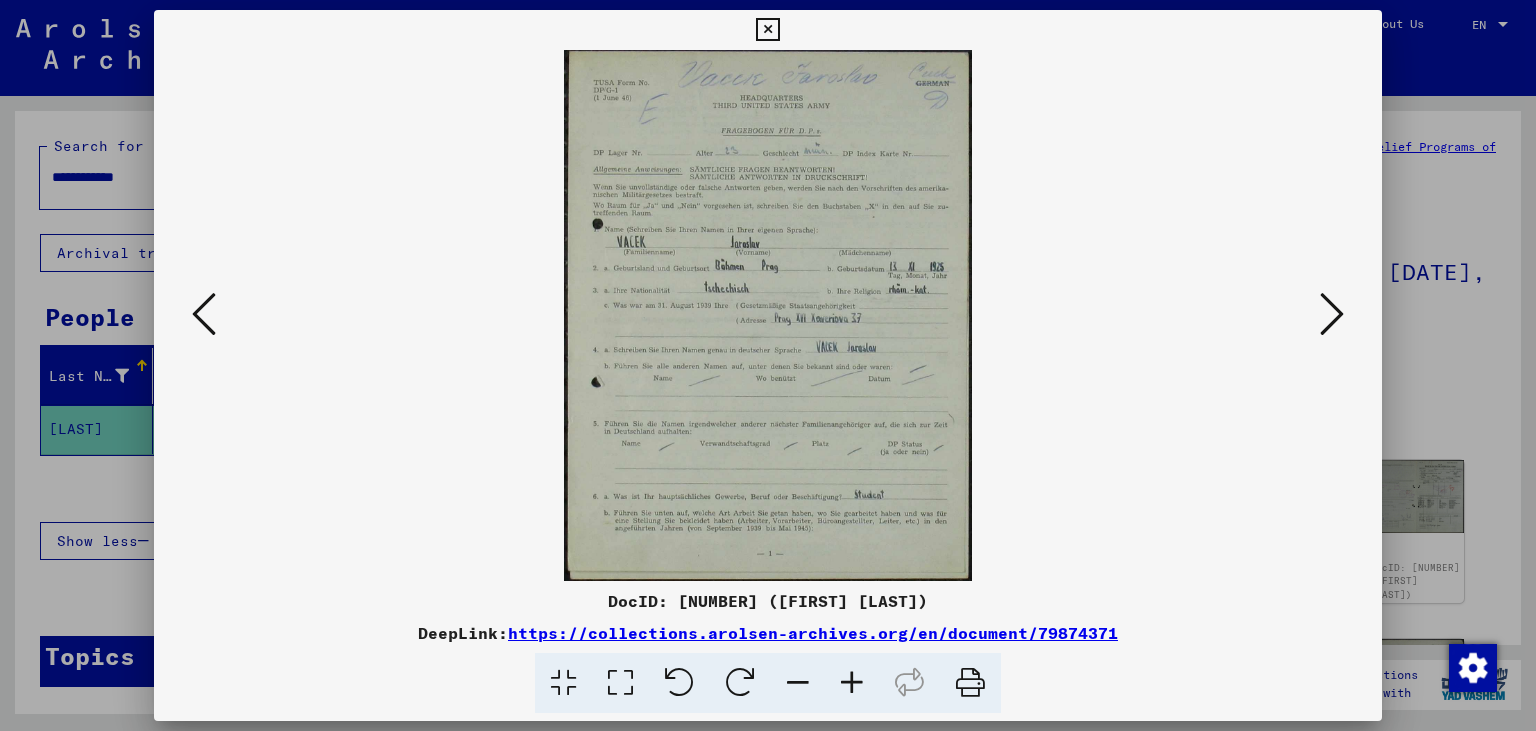 click at bounding box center (1332, 314) 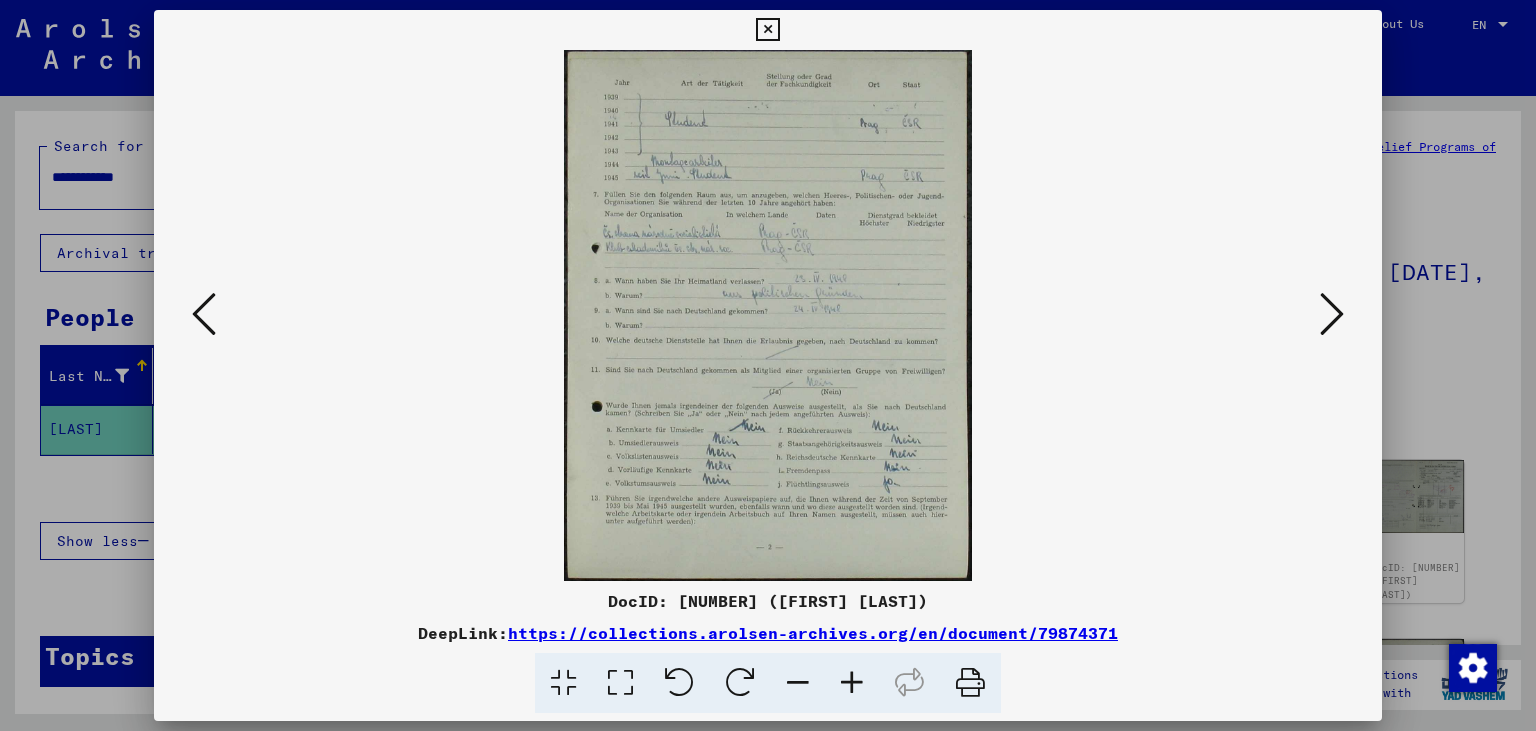 click at bounding box center [1332, 314] 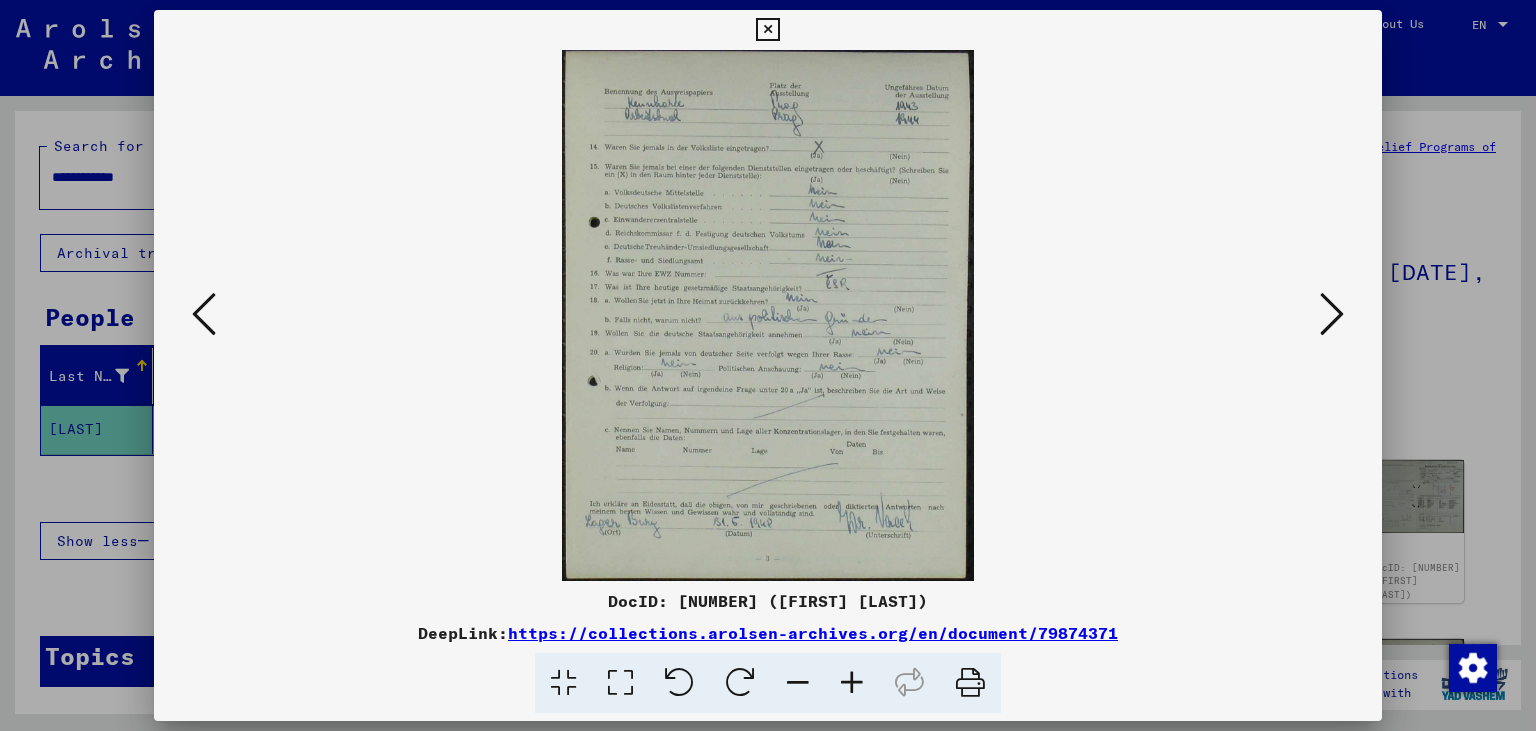 click at bounding box center [1332, 314] 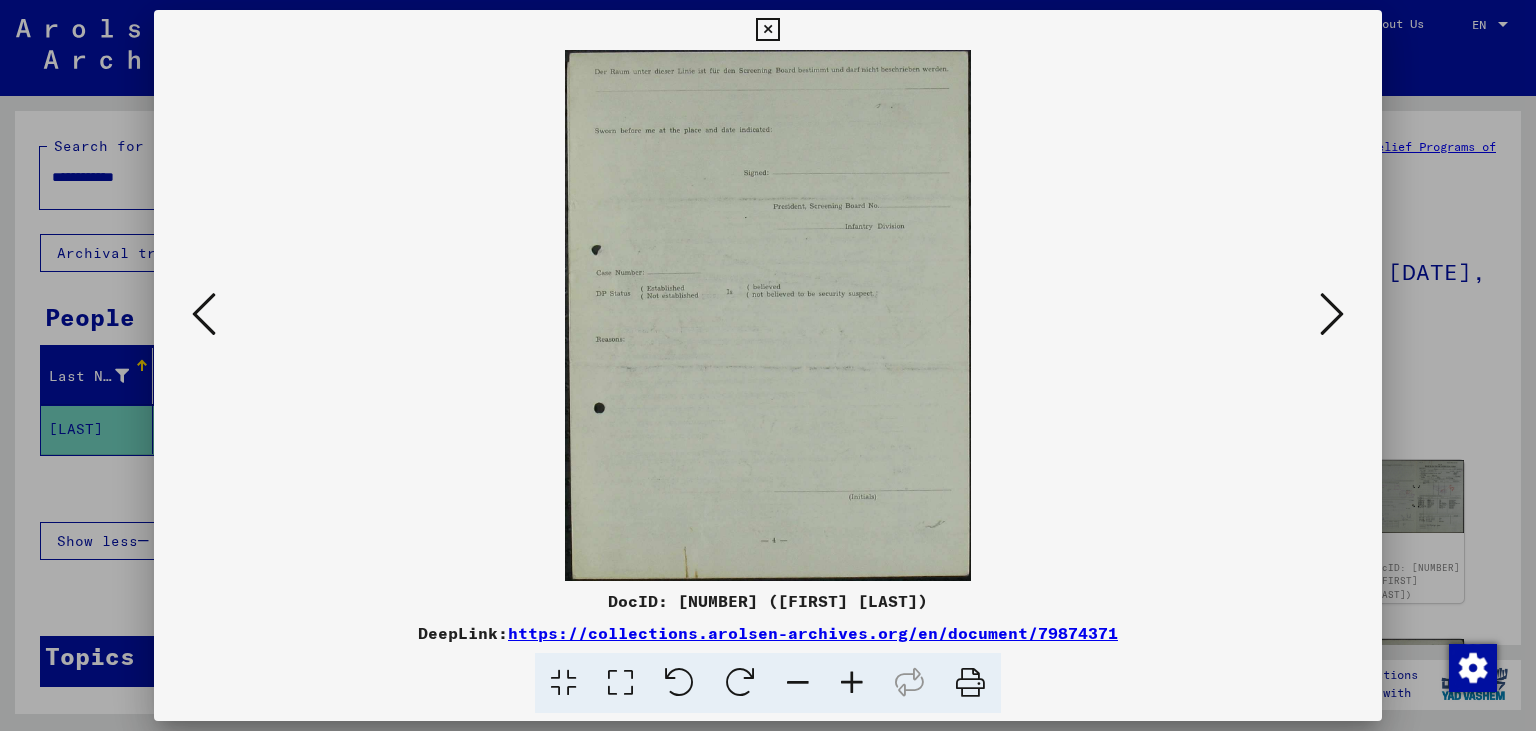 click at bounding box center (1332, 314) 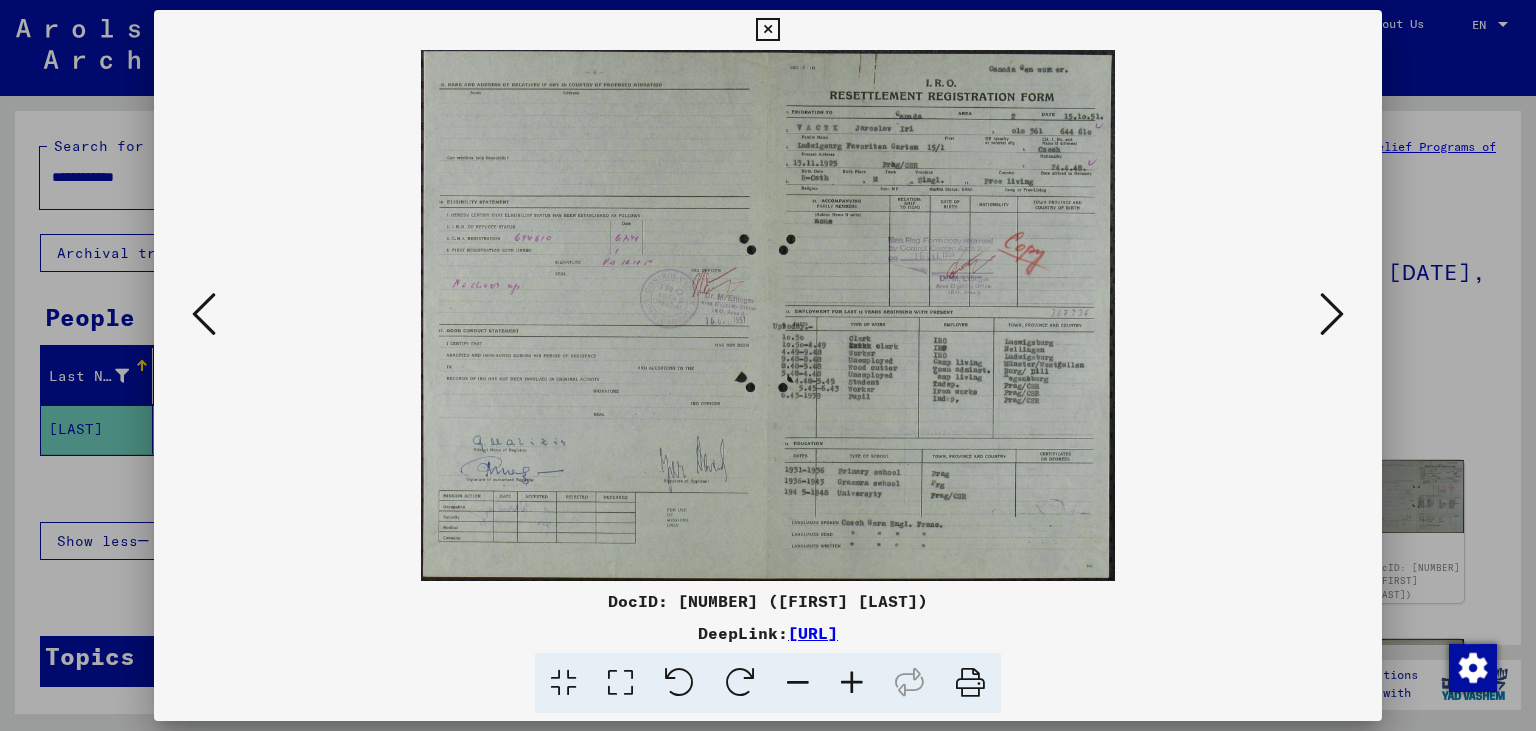 click at bounding box center (767, 30) 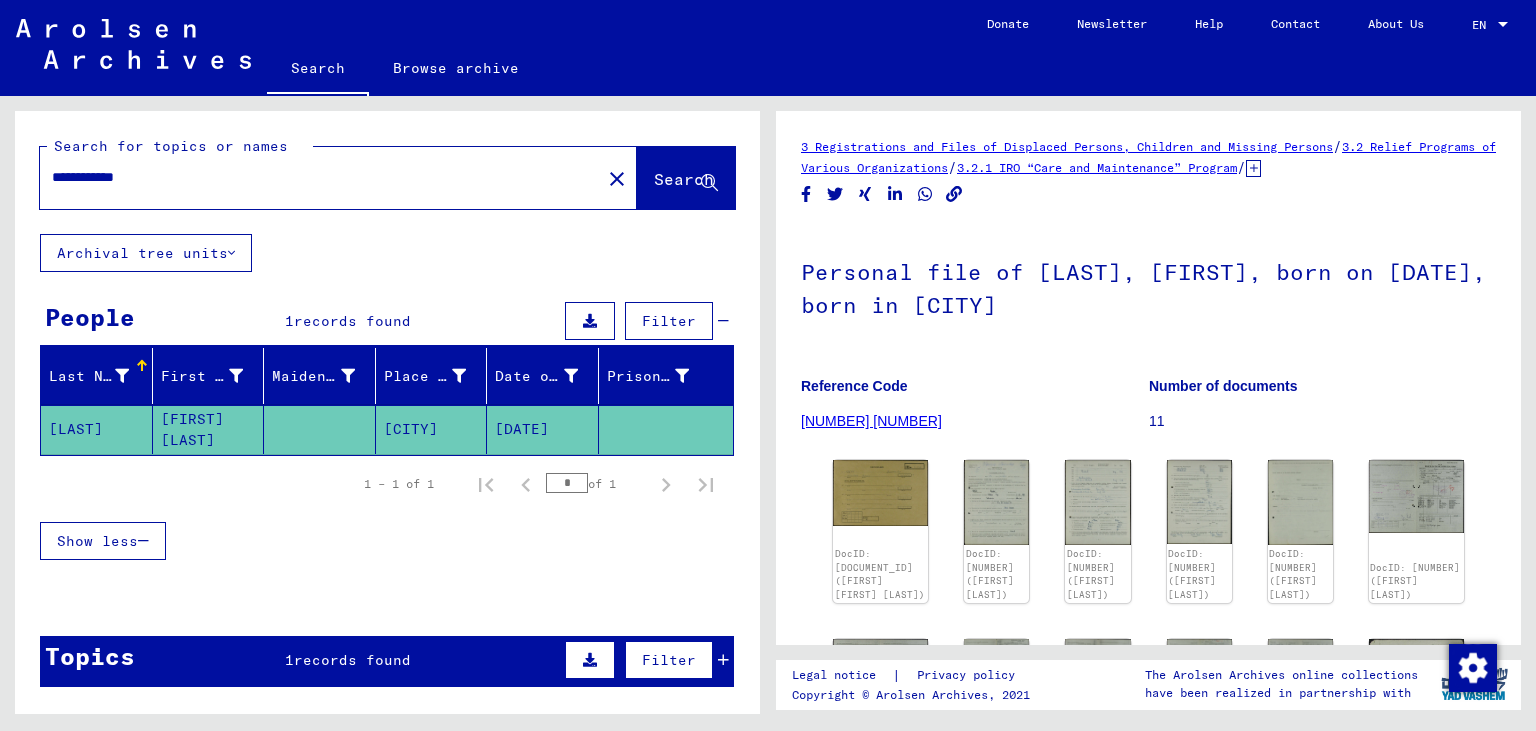drag, startPoint x: 227, startPoint y: 184, endPoint x: 0, endPoint y: 174, distance: 227.22015 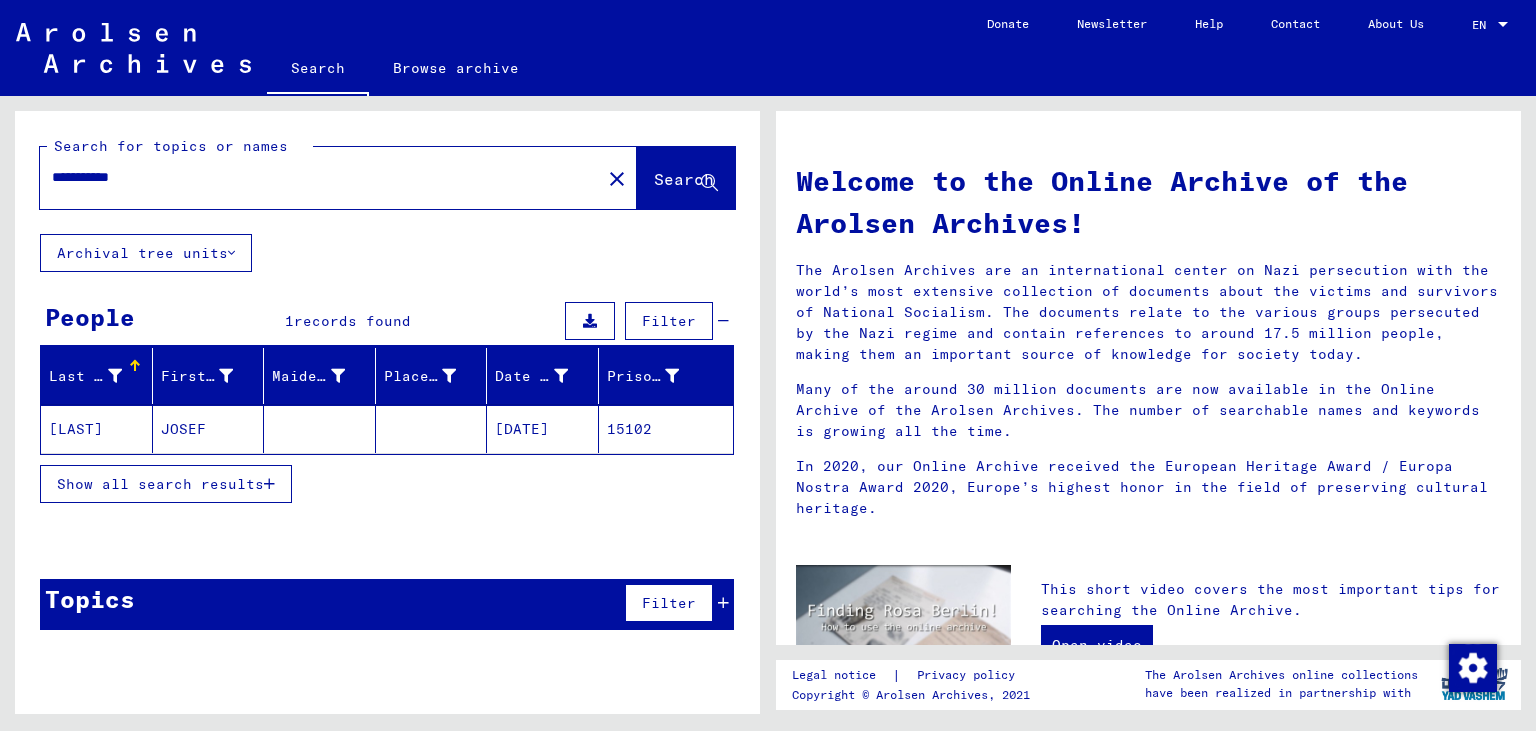 click on "[DATE]" 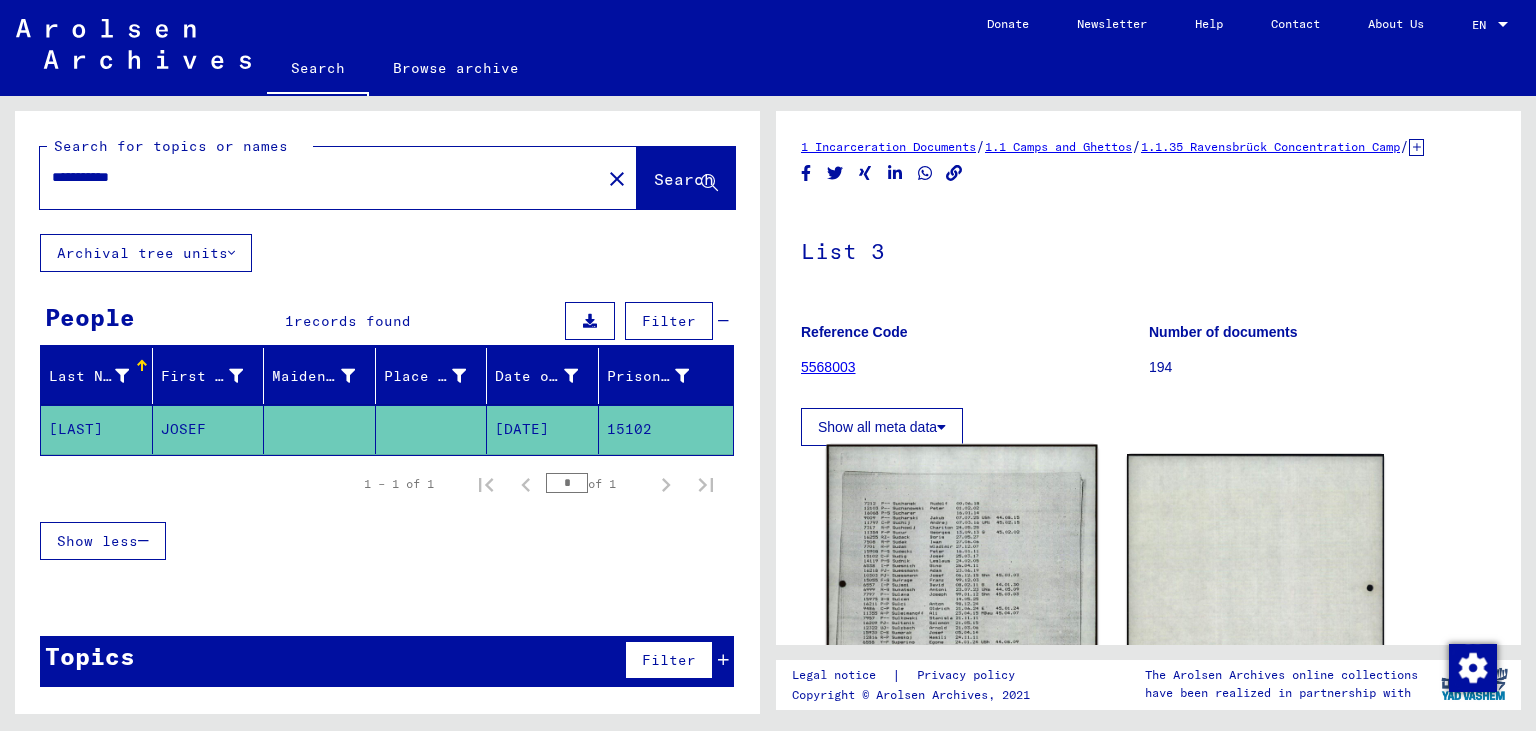 click 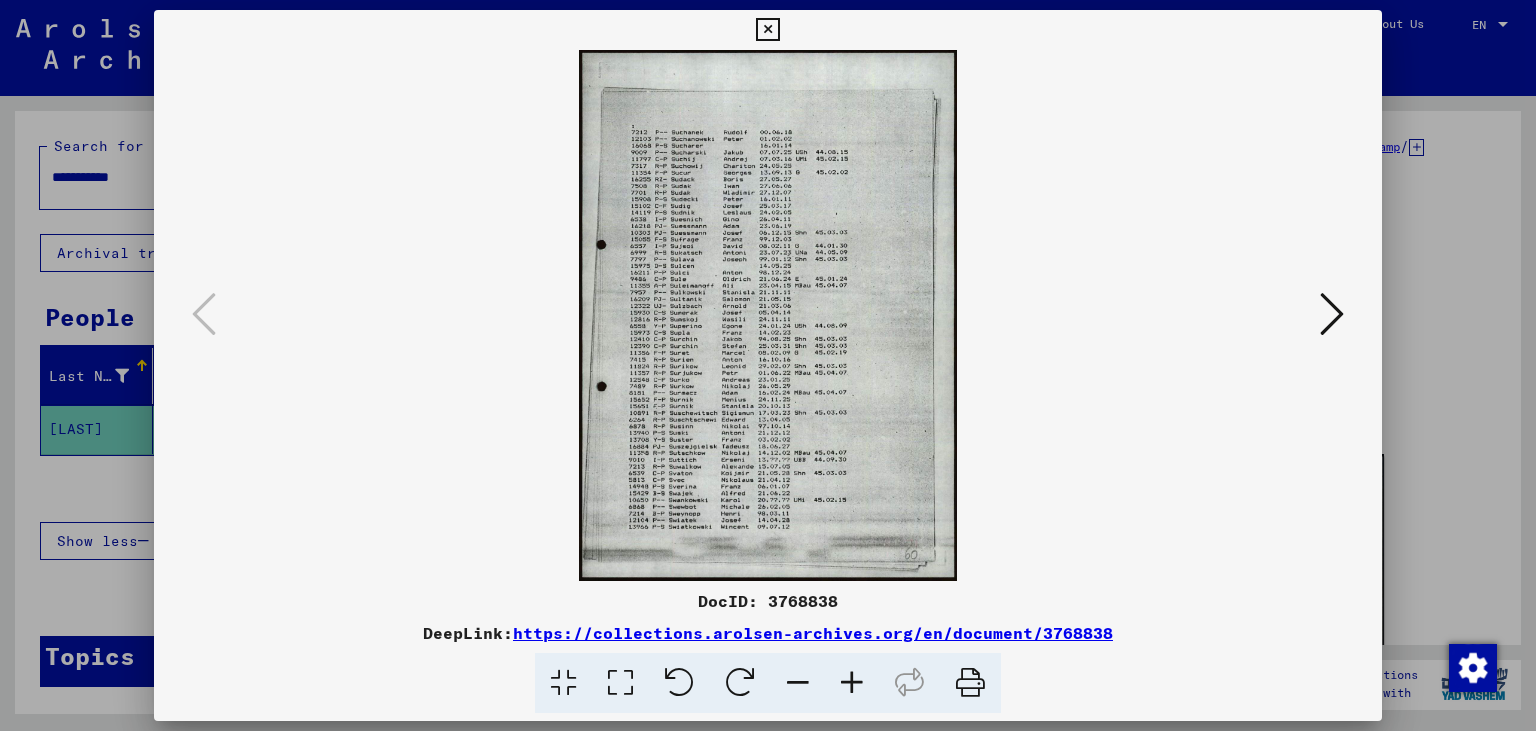 click at bounding box center (852, 683) 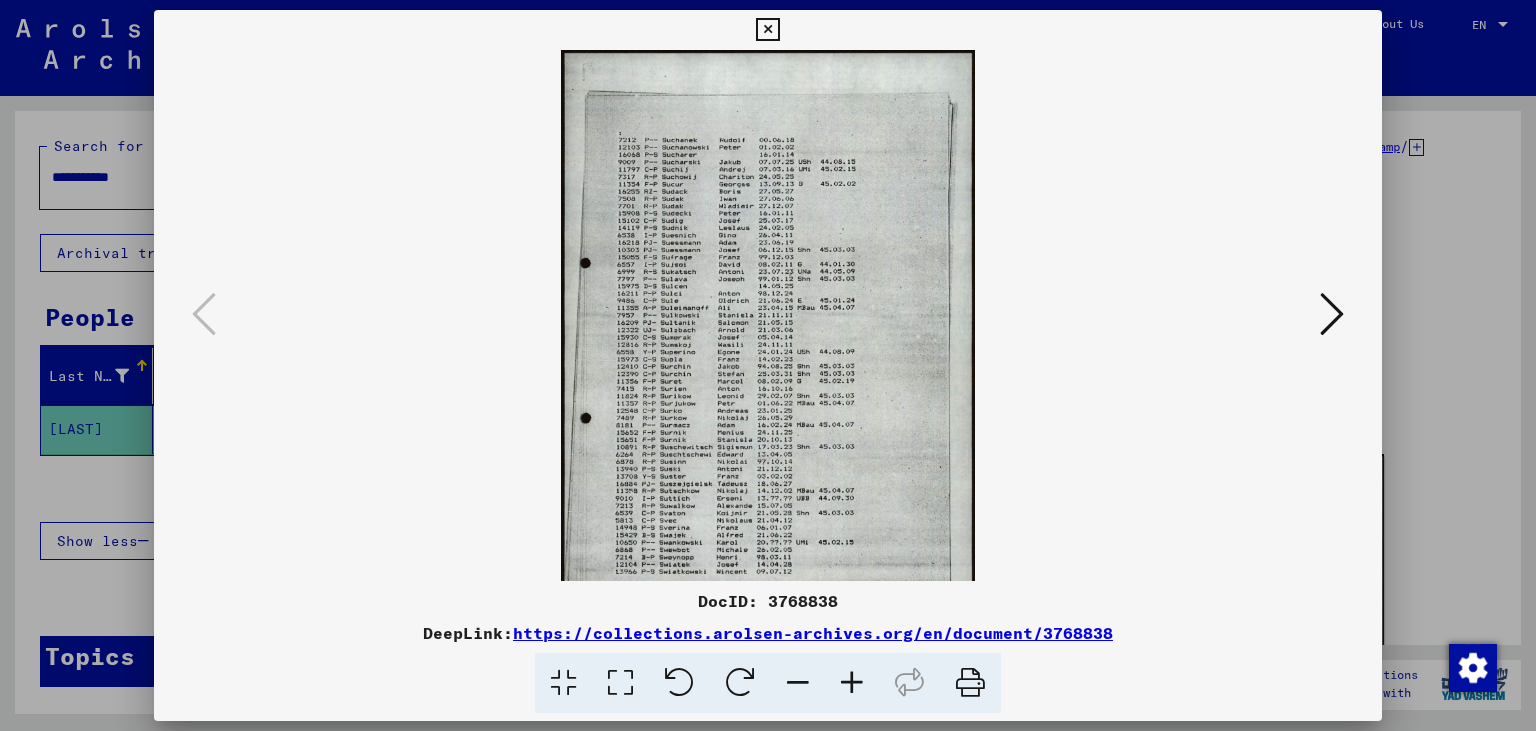 click at bounding box center (852, 683) 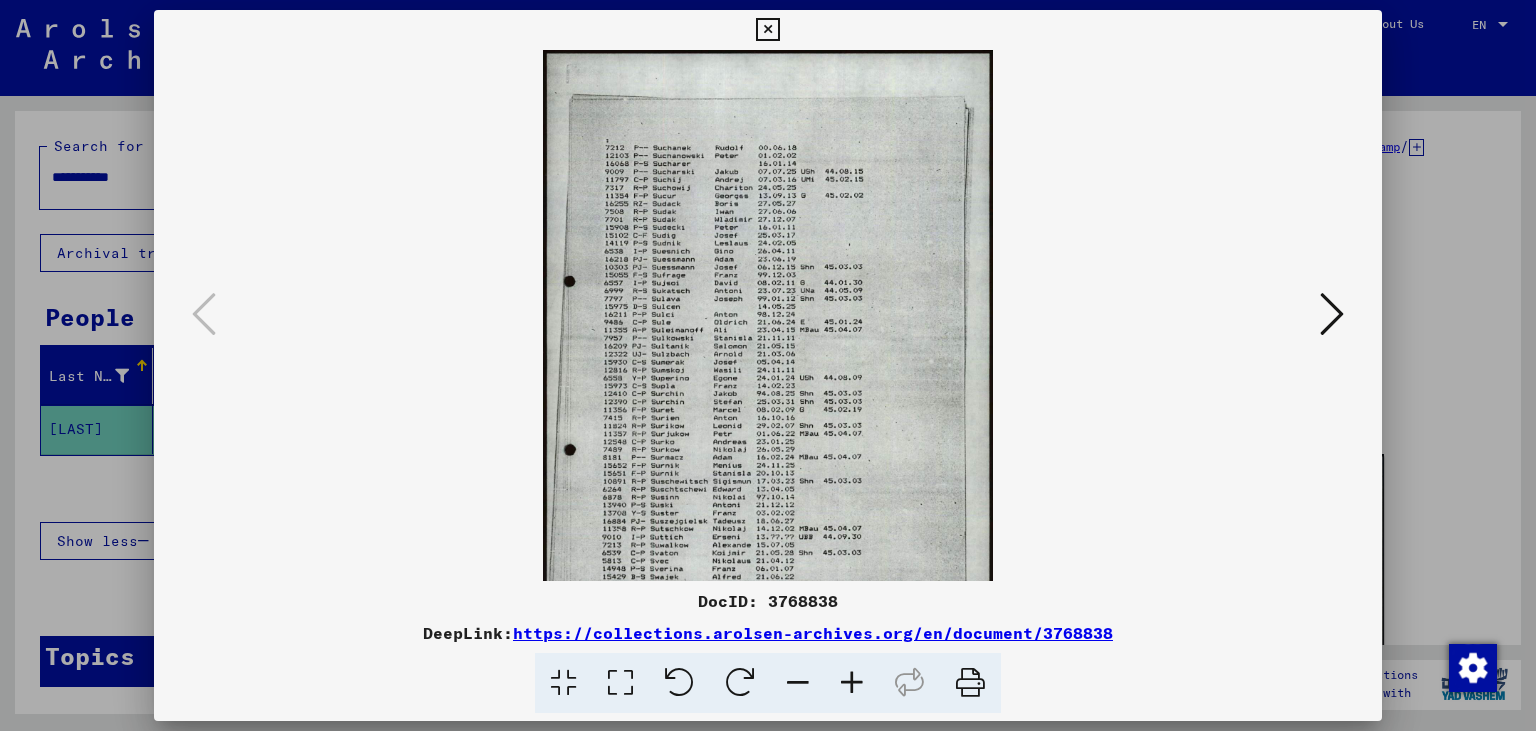click at bounding box center [852, 683] 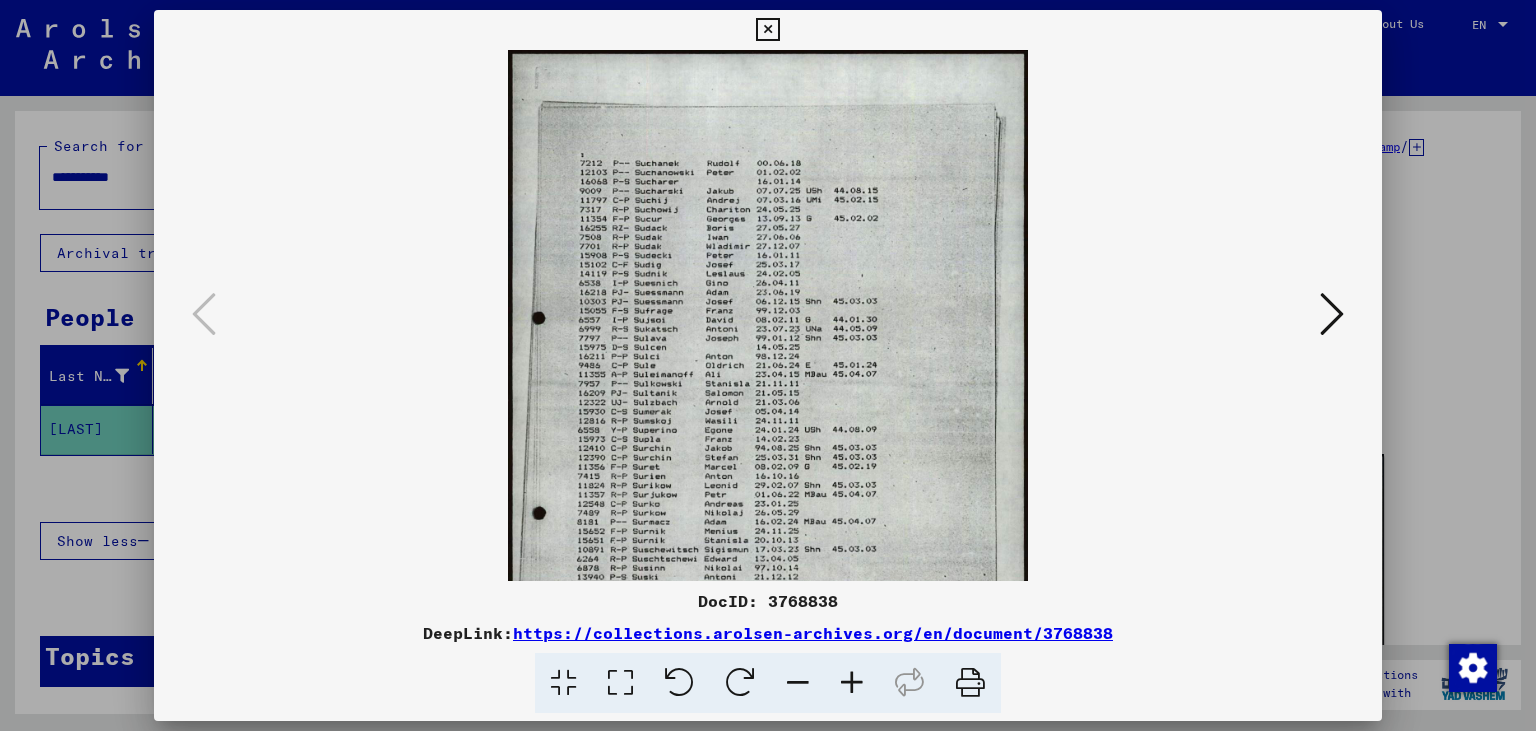 click at bounding box center (852, 683) 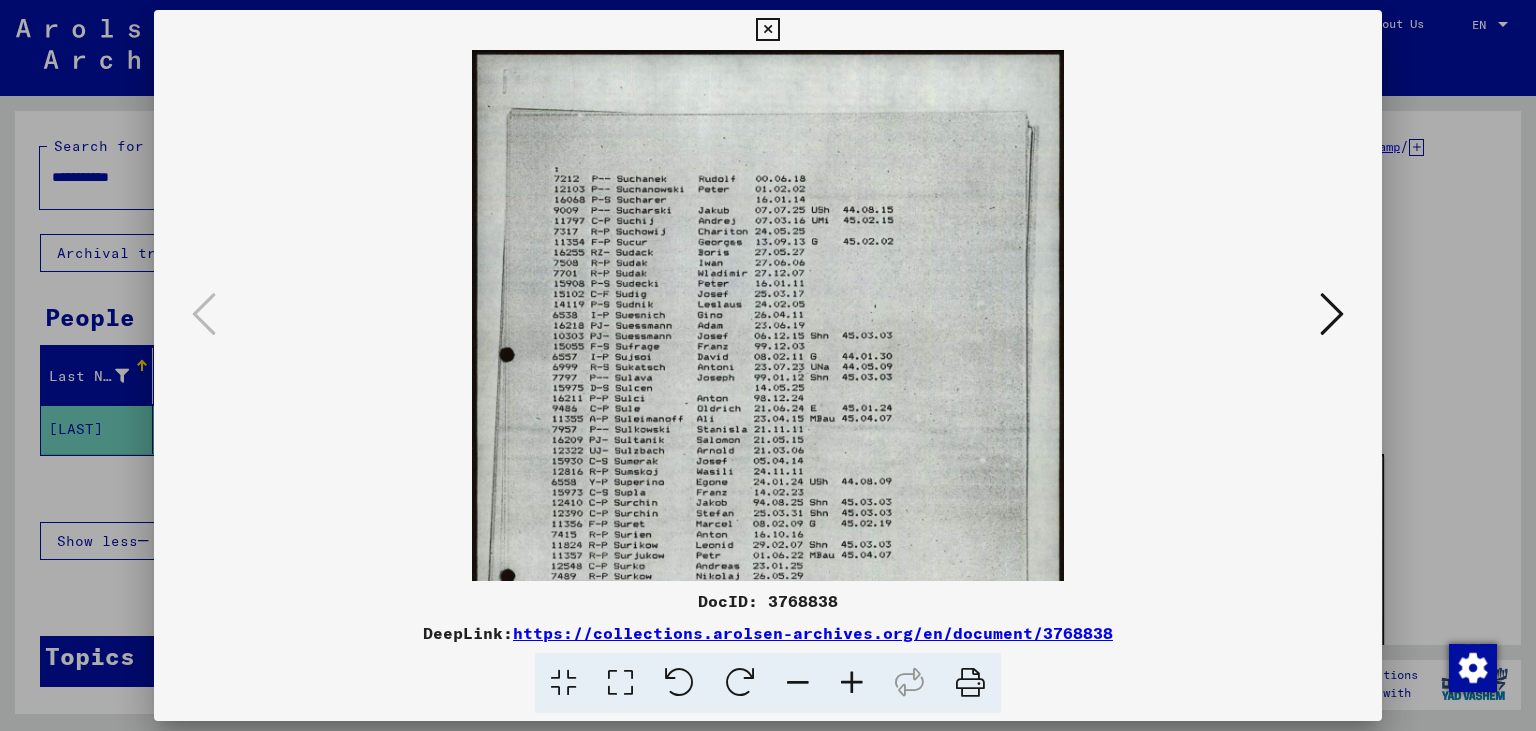 click at bounding box center (852, 683) 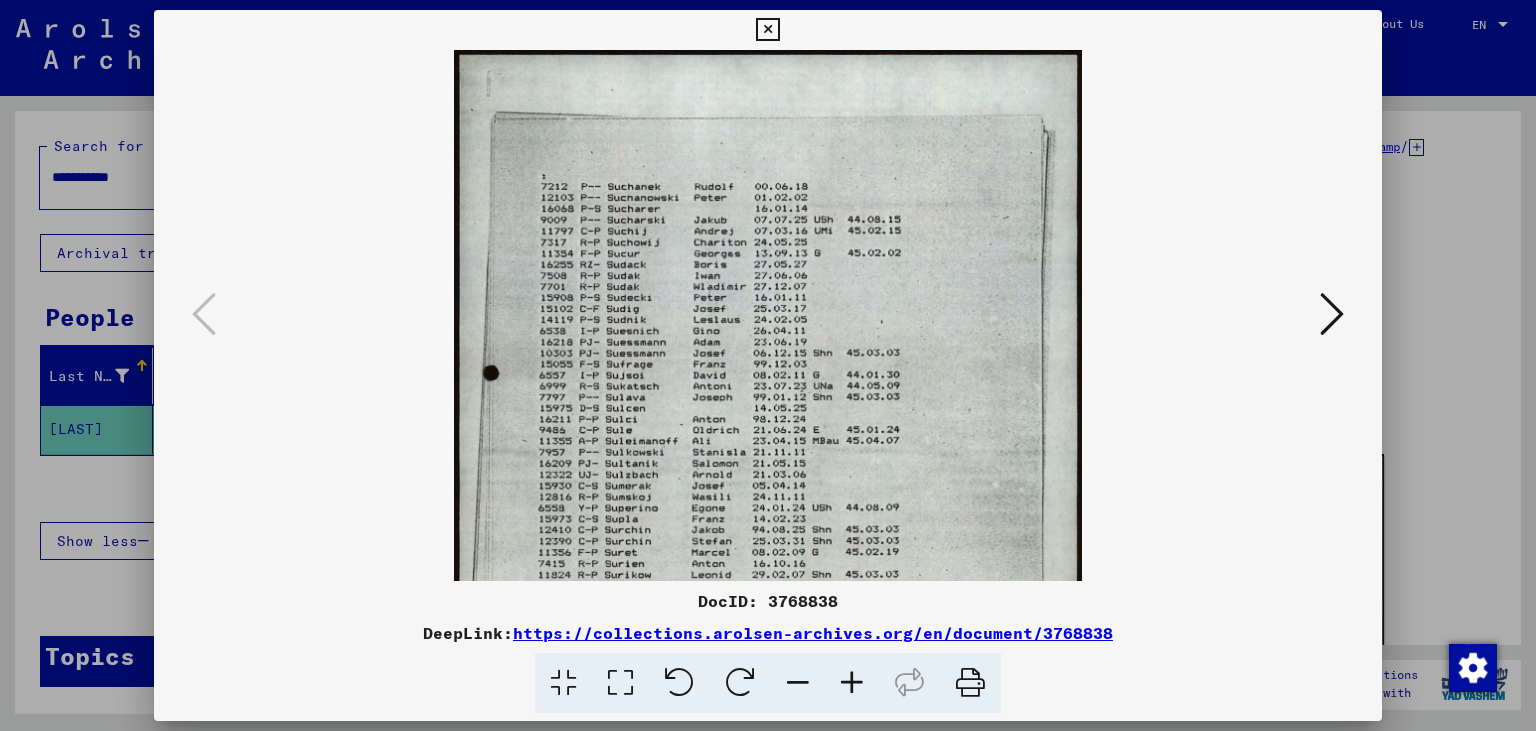 click at bounding box center (852, 683) 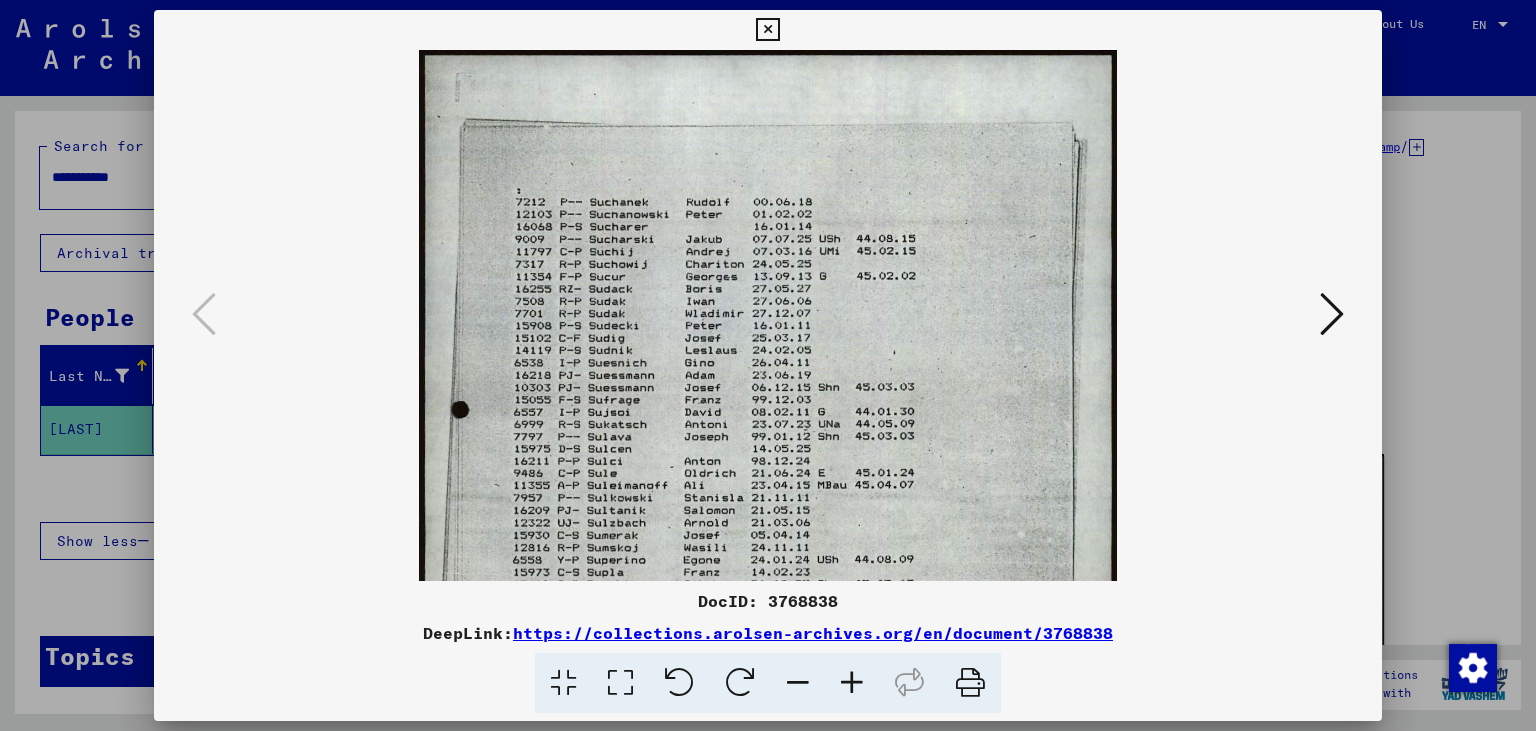 click at bounding box center [852, 683] 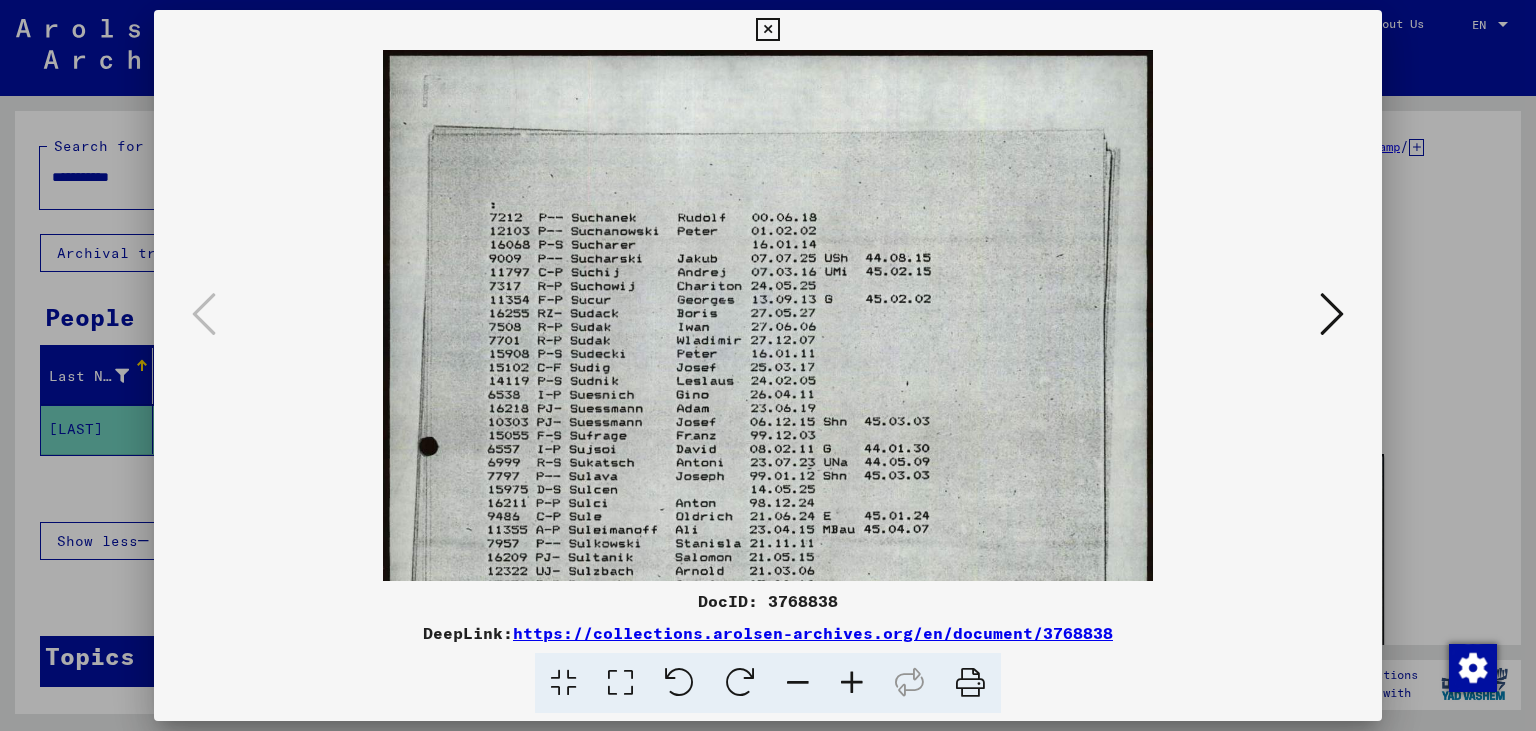 click at bounding box center [852, 683] 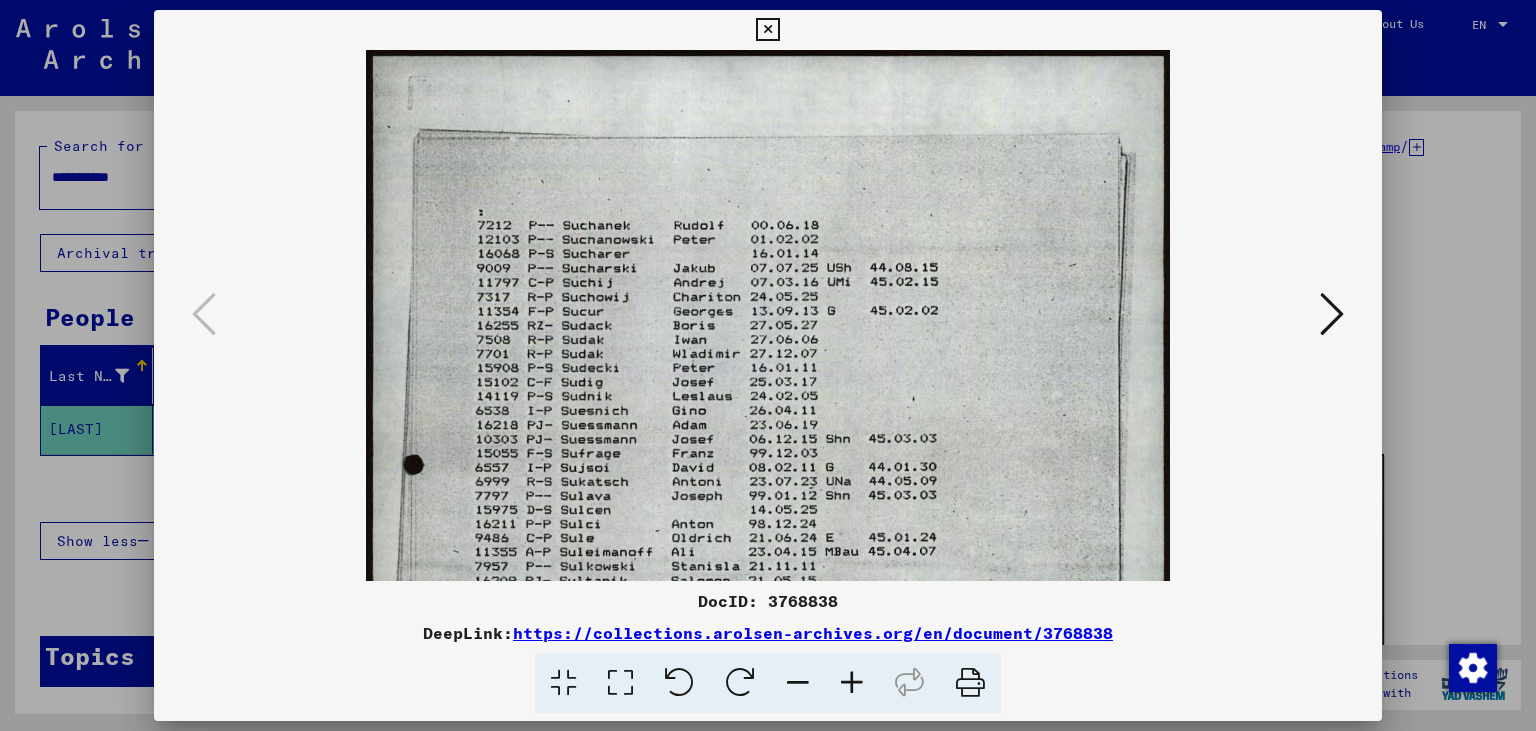 click at bounding box center [852, 683] 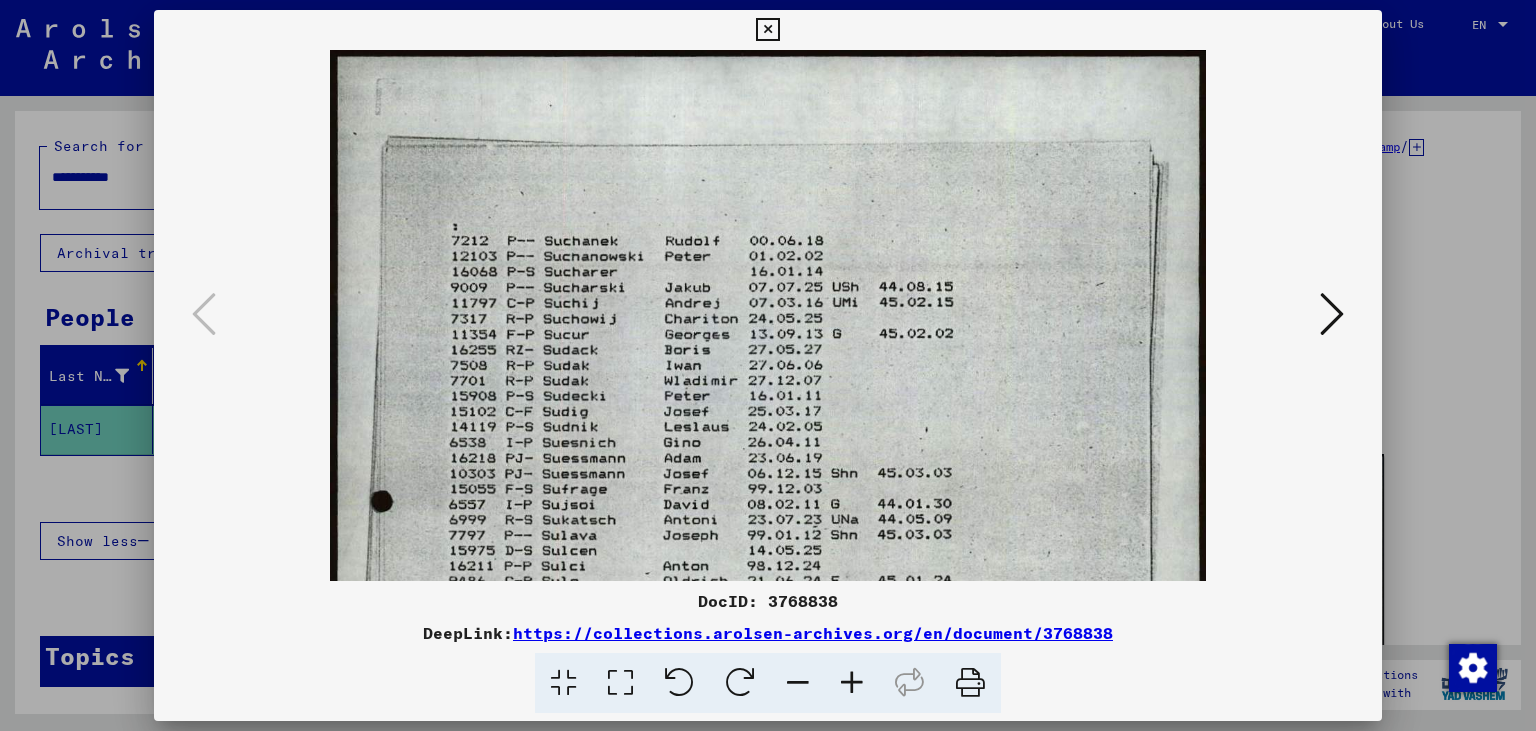 click at bounding box center [767, 30] 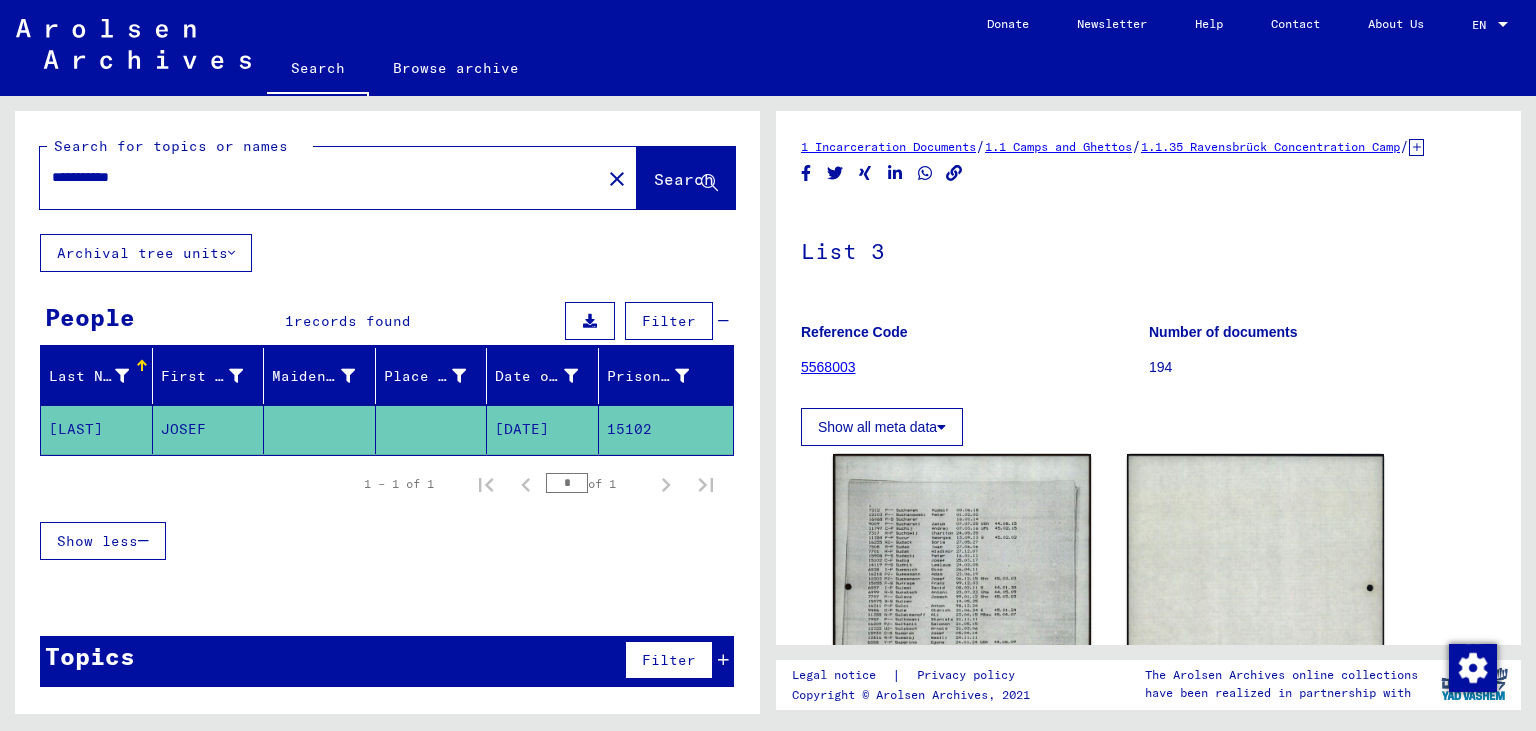 drag, startPoint x: 278, startPoint y: 179, endPoint x: 0, endPoint y: 162, distance: 278.5193 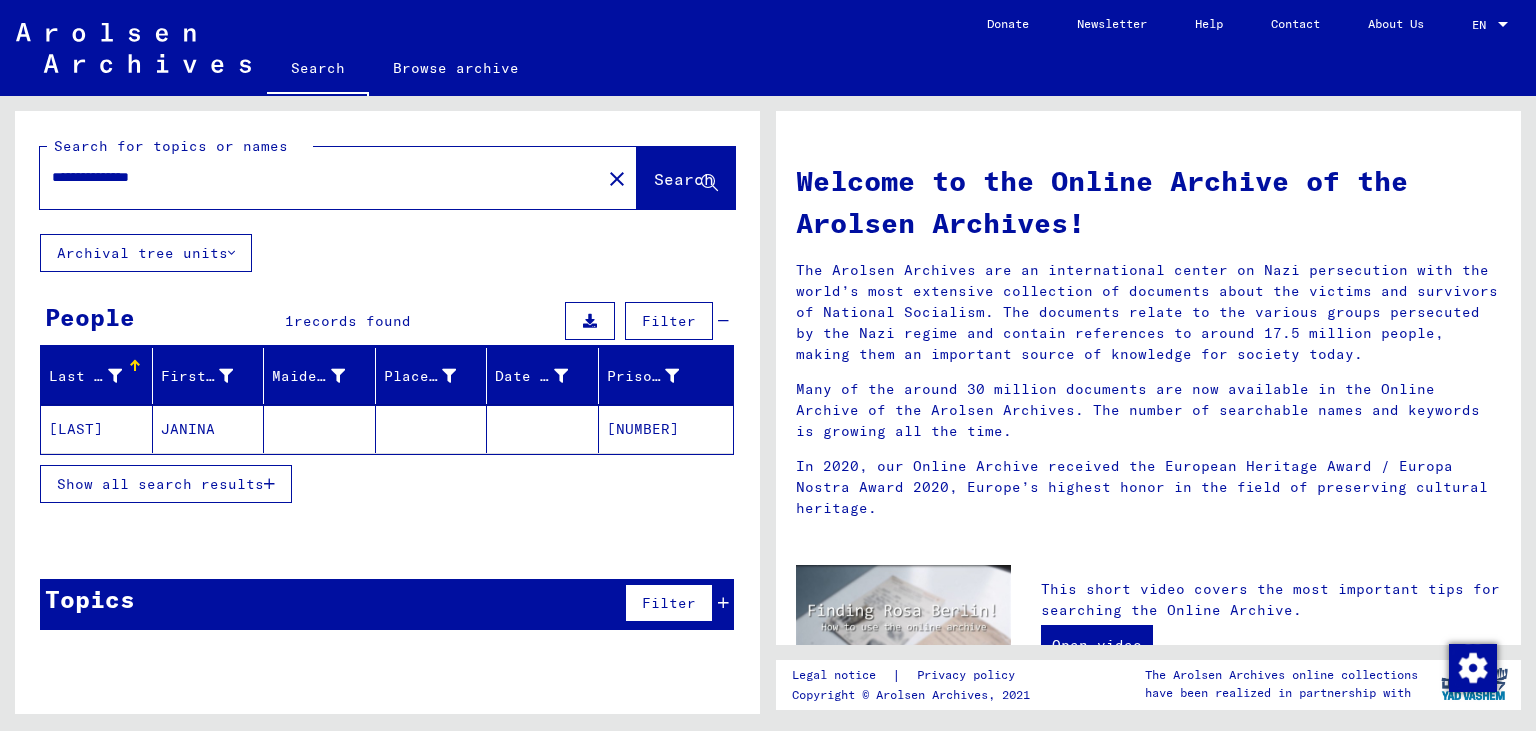 click on "JANINA" 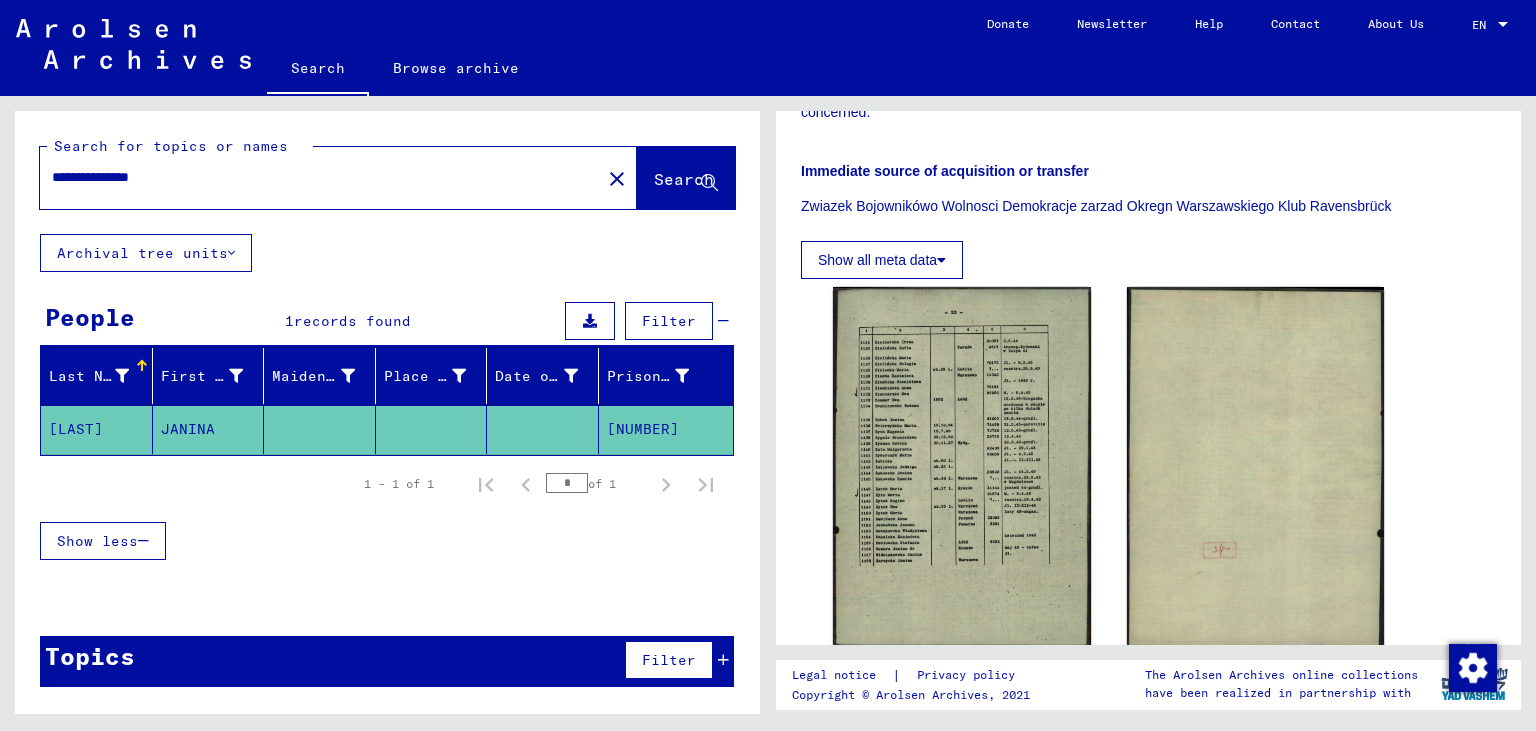 scroll, scrollTop: 552, scrollLeft: 0, axis: vertical 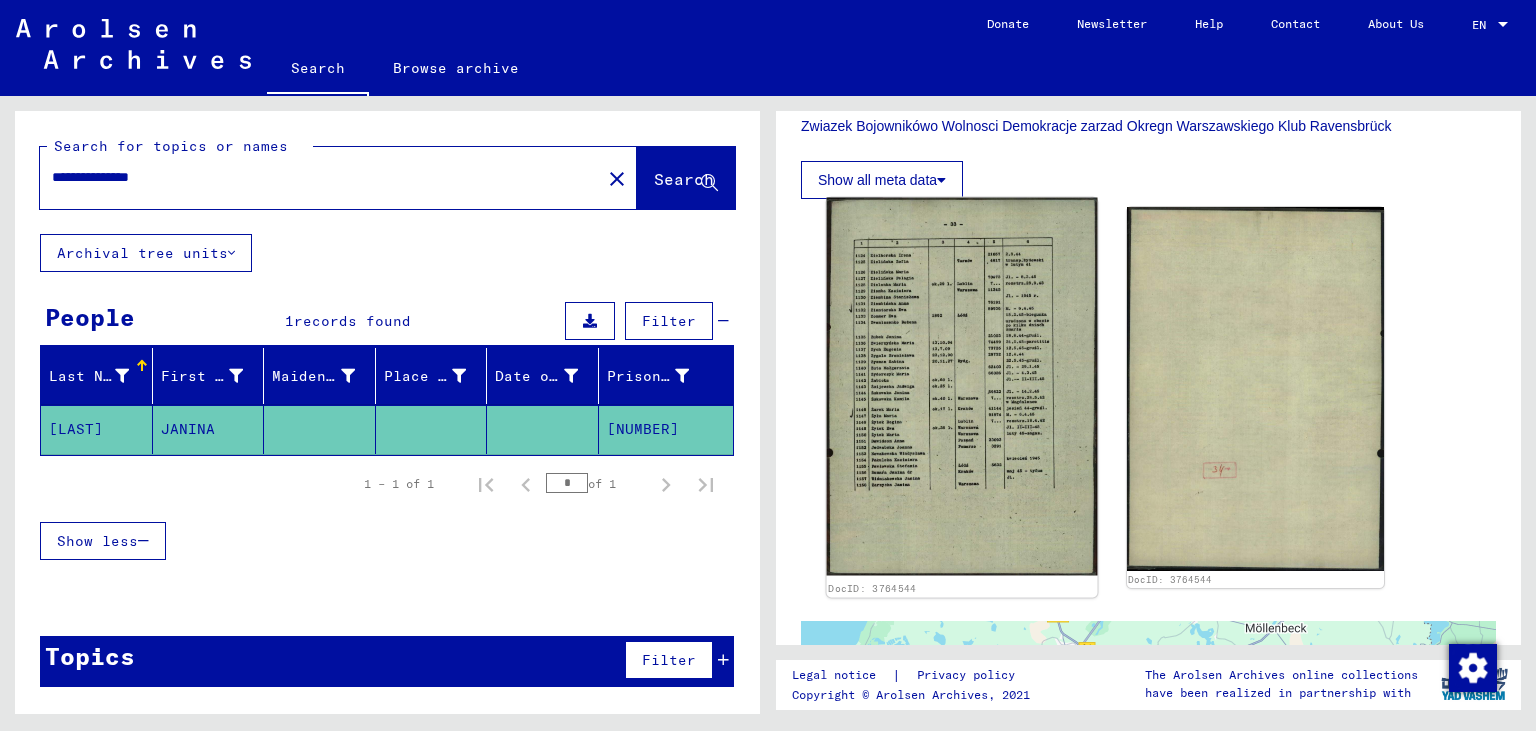 click 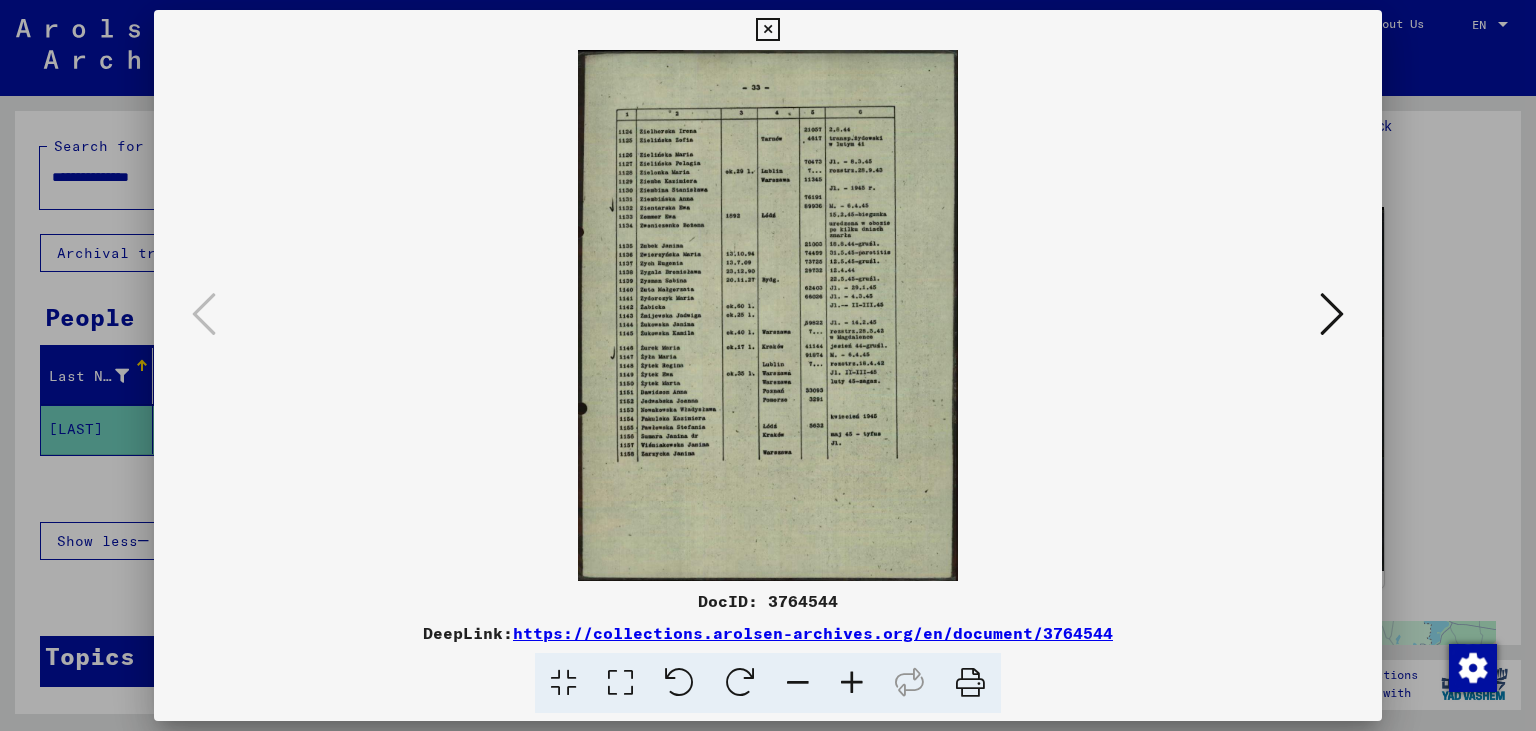 click at bounding box center (768, 315) 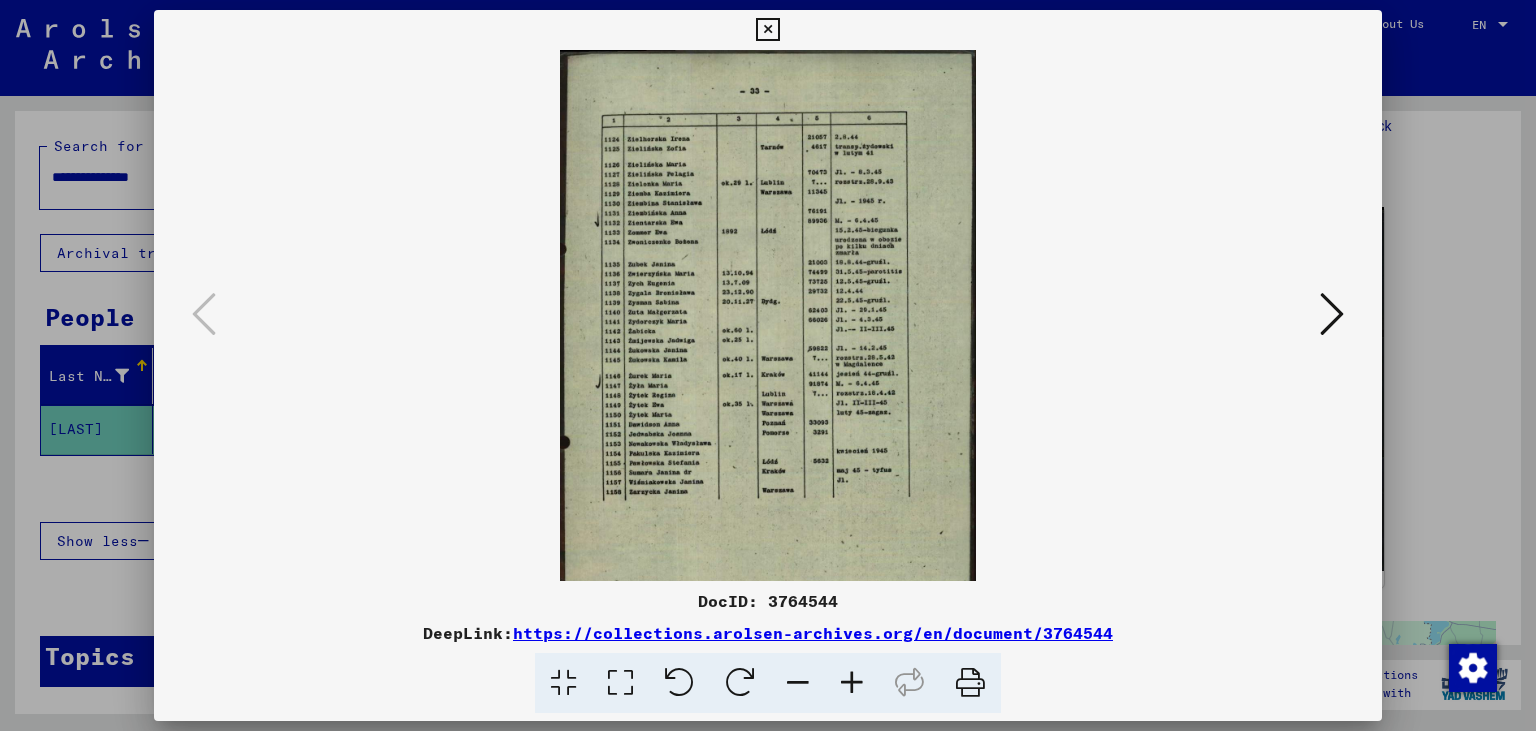 click at bounding box center (852, 683) 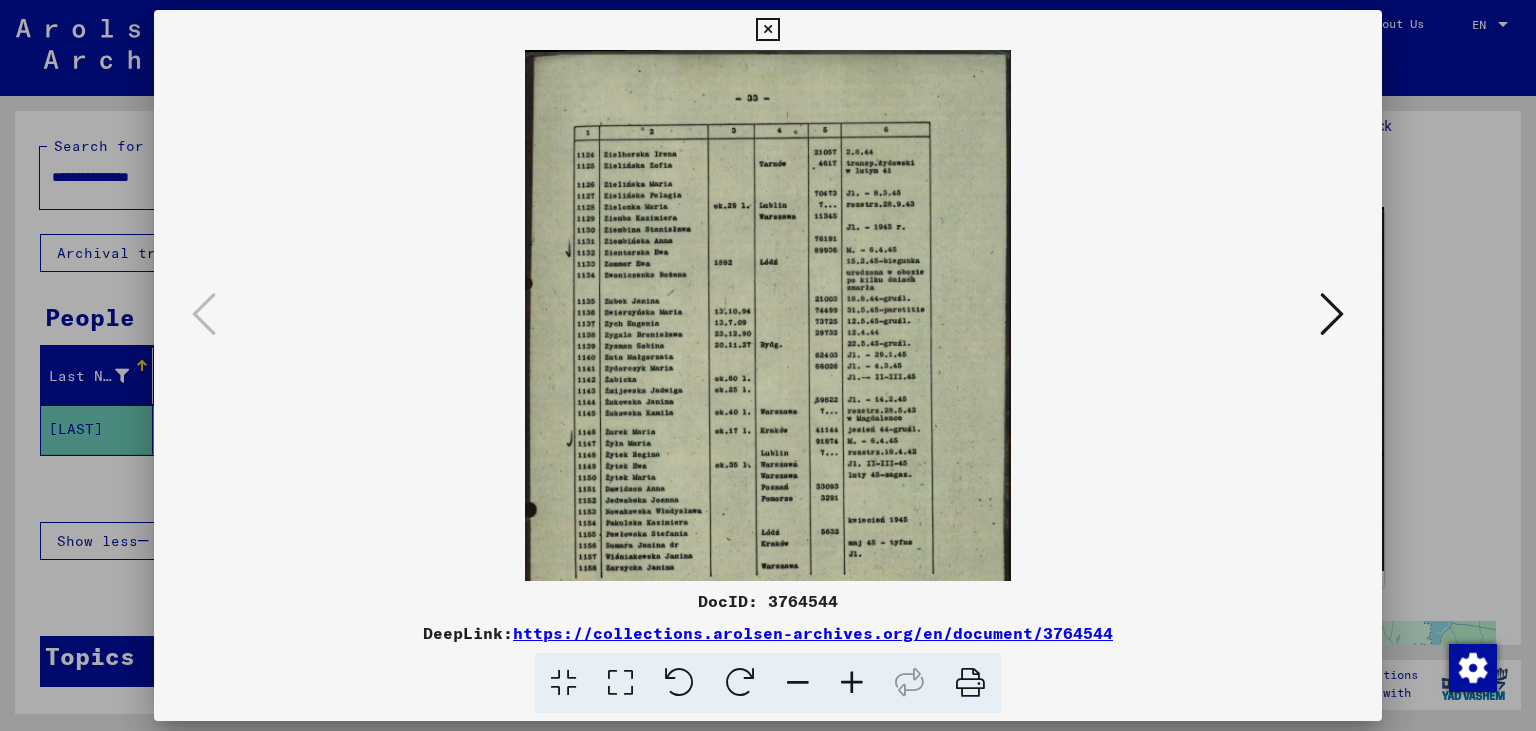 click at bounding box center (852, 683) 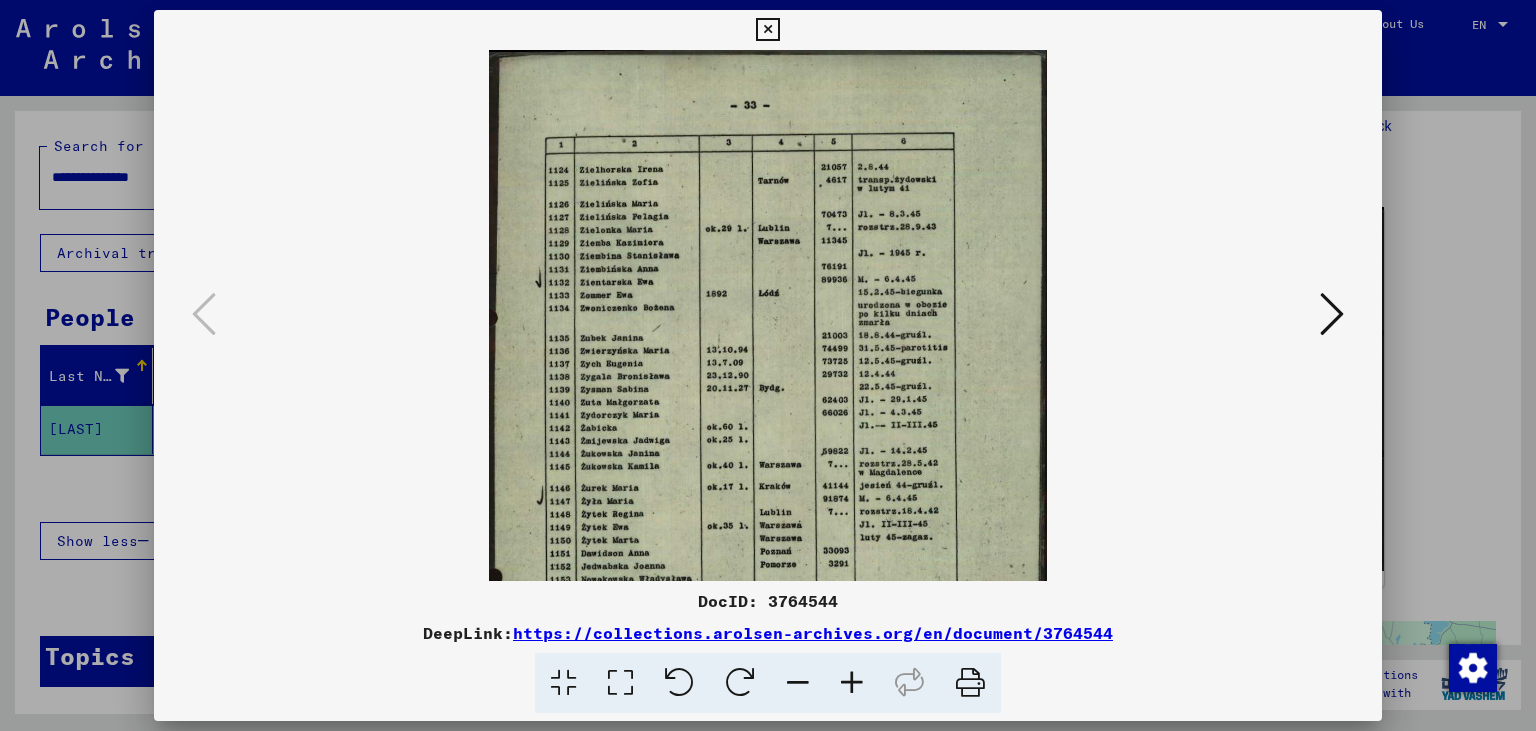 click at bounding box center [852, 683] 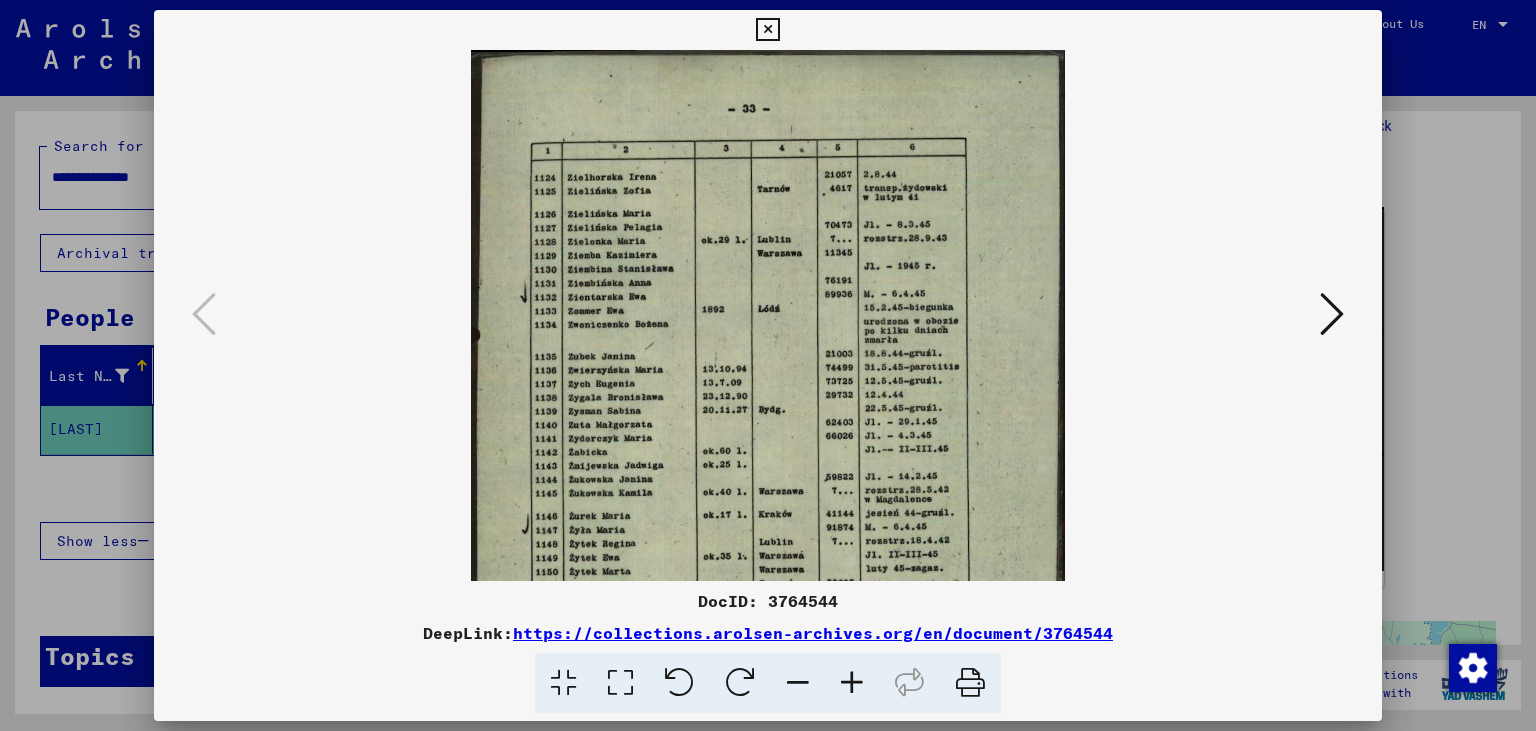 click at bounding box center [852, 683] 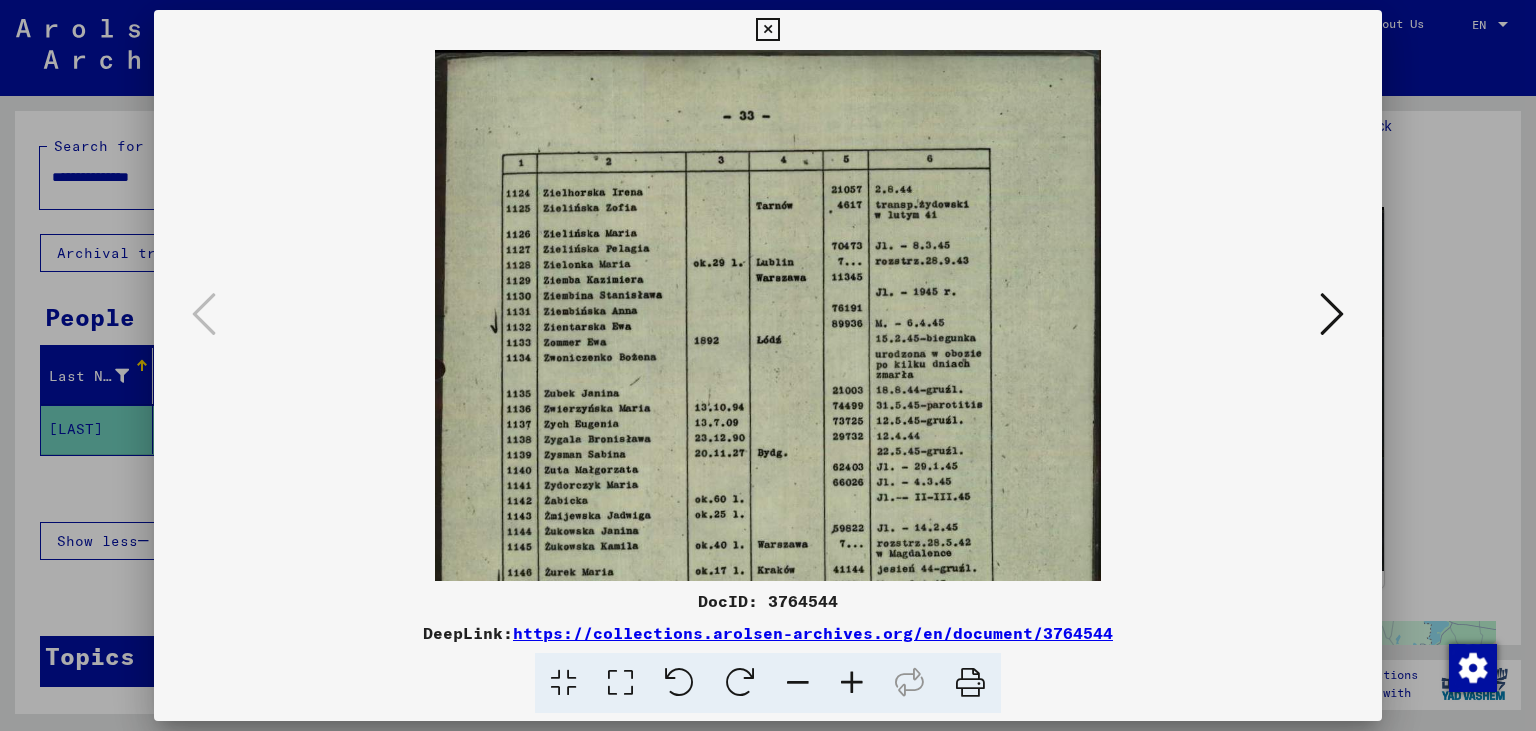 click at bounding box center [852, 683] 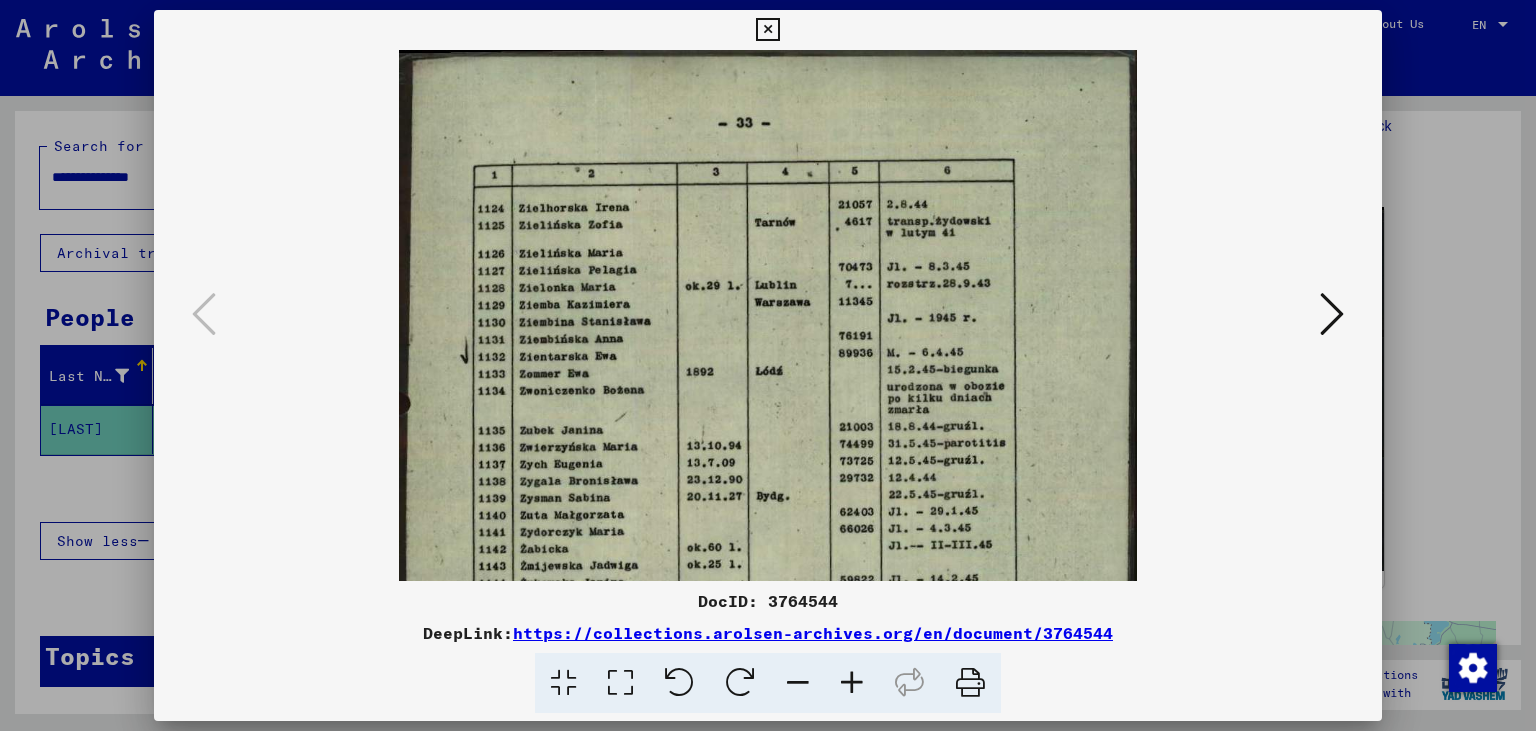 click at bounding box center [852, 683] 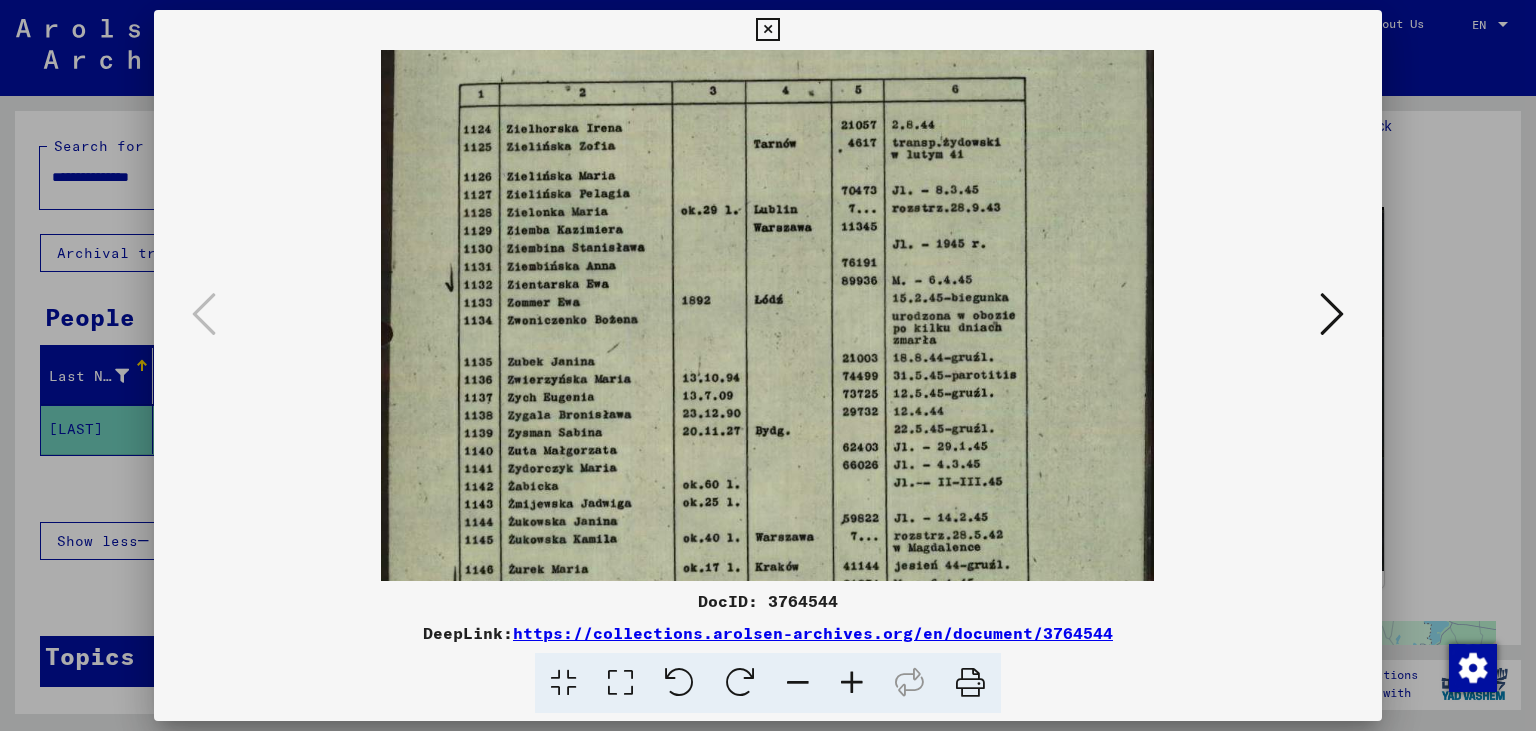 scroll, scrollTop: 99, scrollLeft: 0, axis: vertical 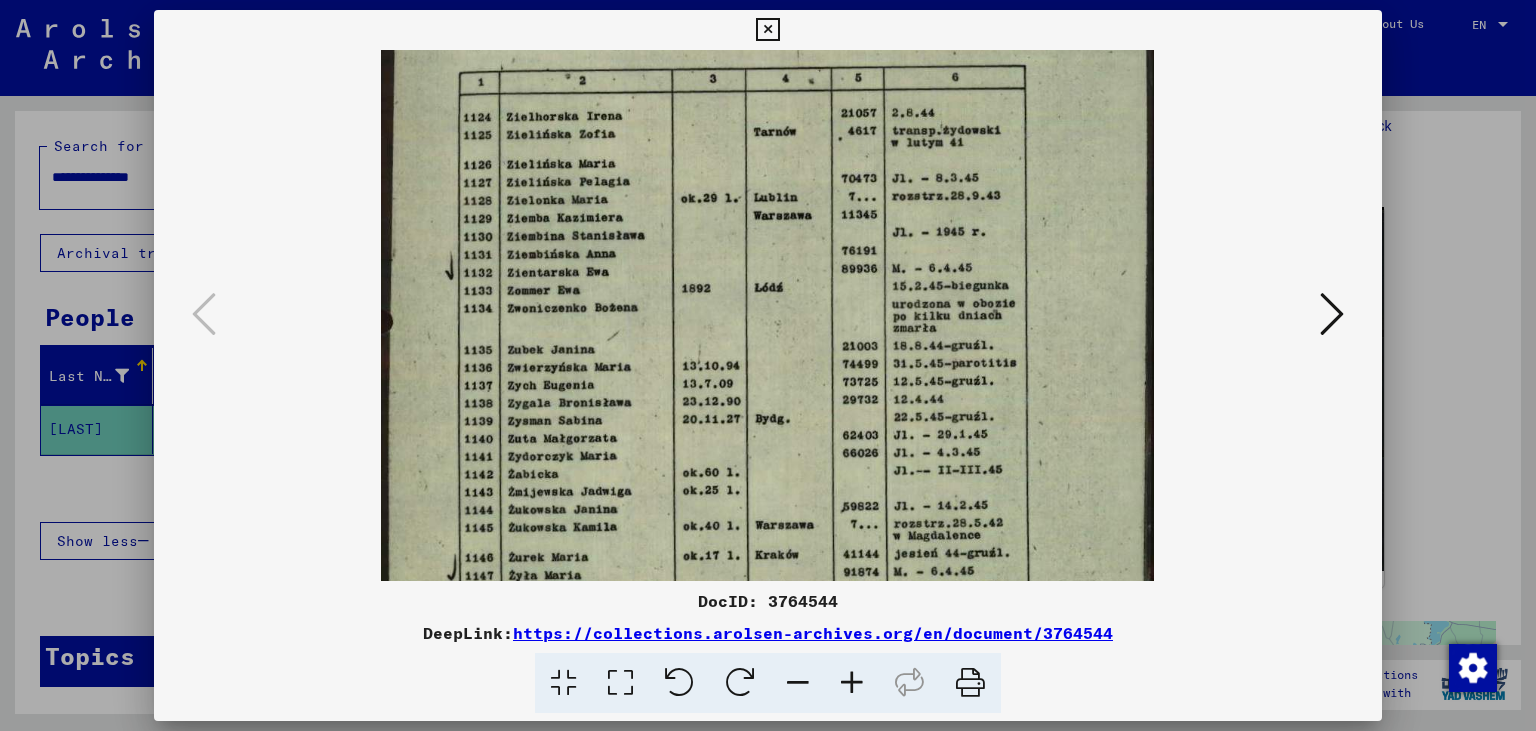 drag, startPoint x: 691, startPoint y: 484, endPoint x: 689, endPoint y: 386, distance: 98.02041 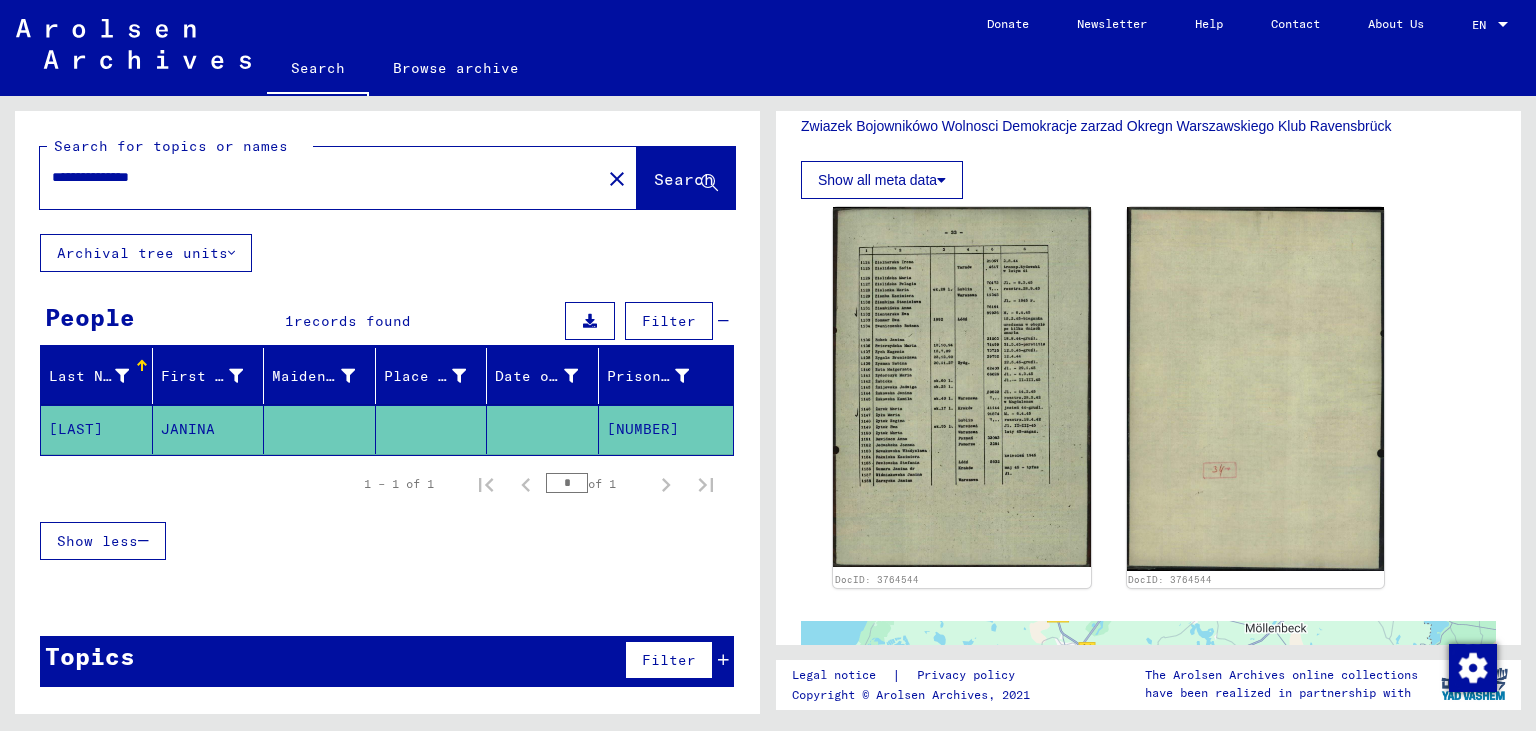 drag, startPoint x: 222, startPoint y: 173, endPoint x: 0, endPoint y: 143, distance: 224.01785 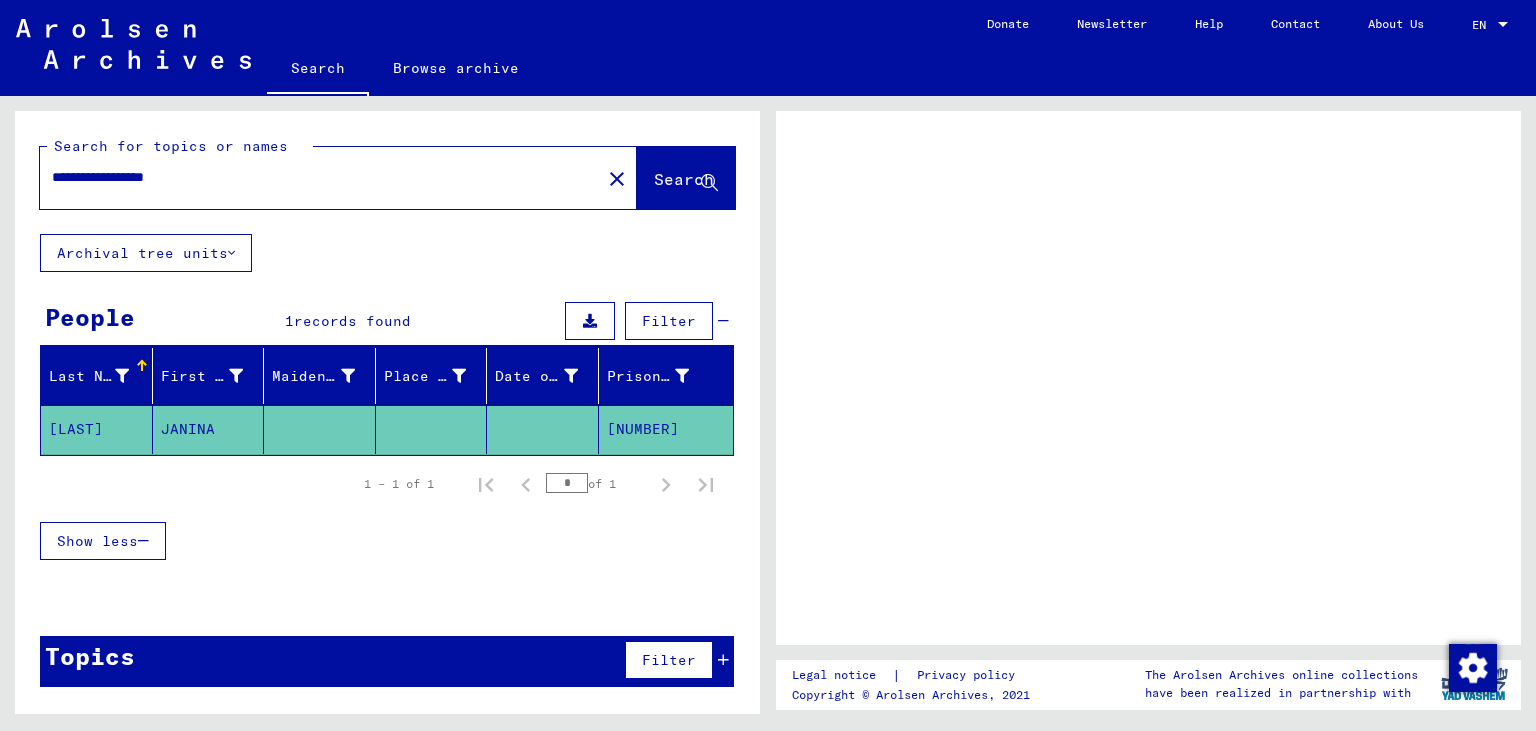 scroll, scrollTop: 0, scrollLeft: 0, axis: both 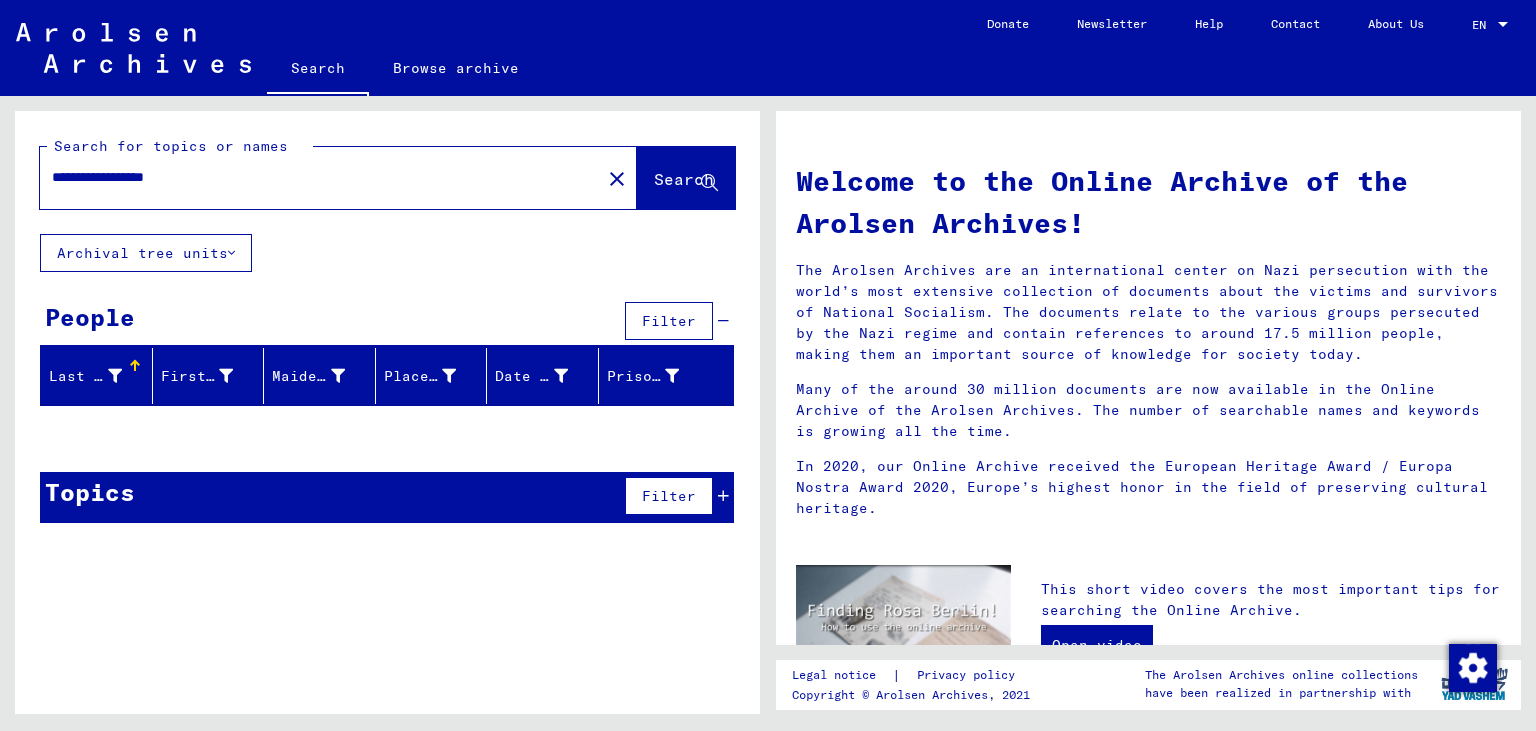 drag, startPoint x: 127, startPoint y: 178, endPoint x: 20, endPoint y: 170, distance: 107.298645 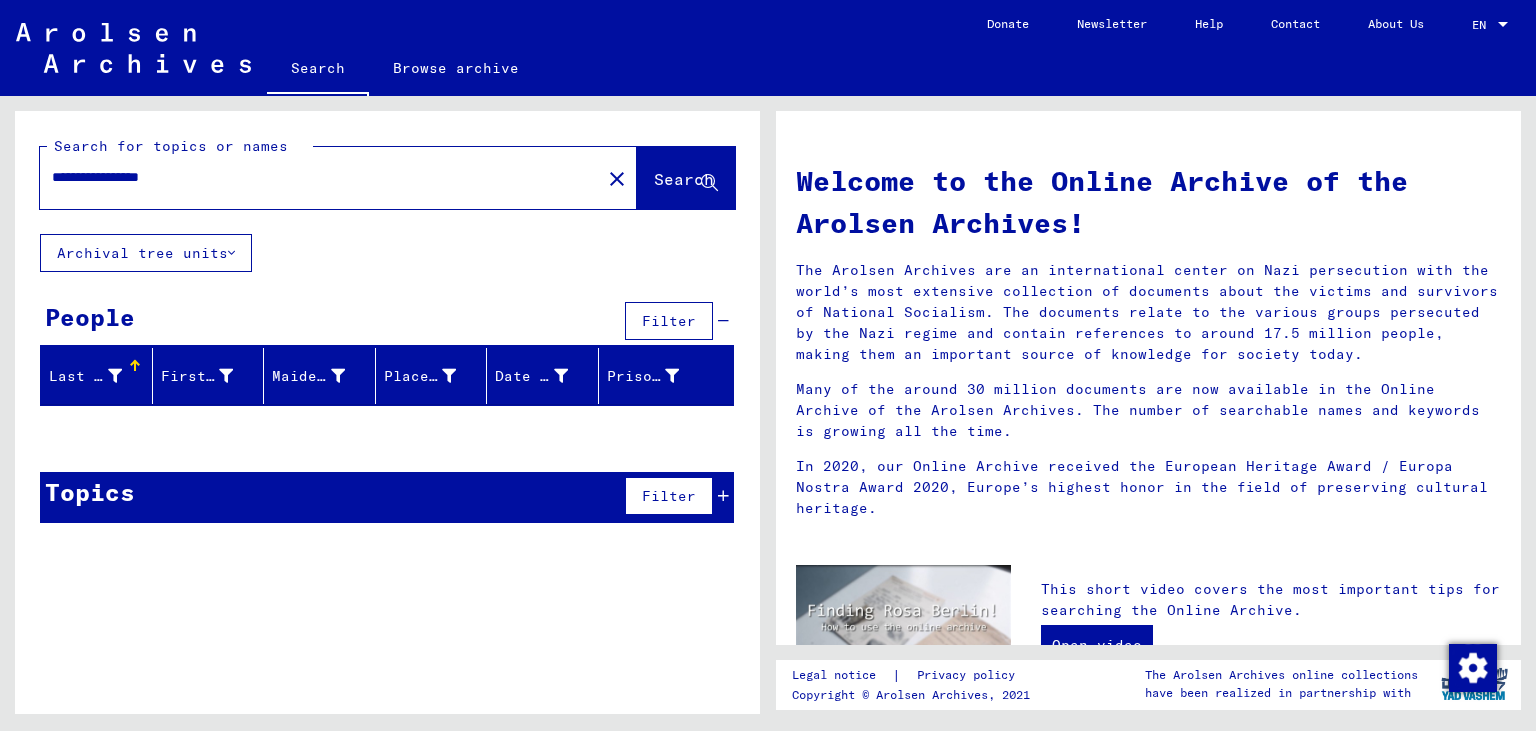 drag, startPoint x: 261, startPoint y: 175, endPoint x: 0, endPoint y: 133, distance: 264.35773 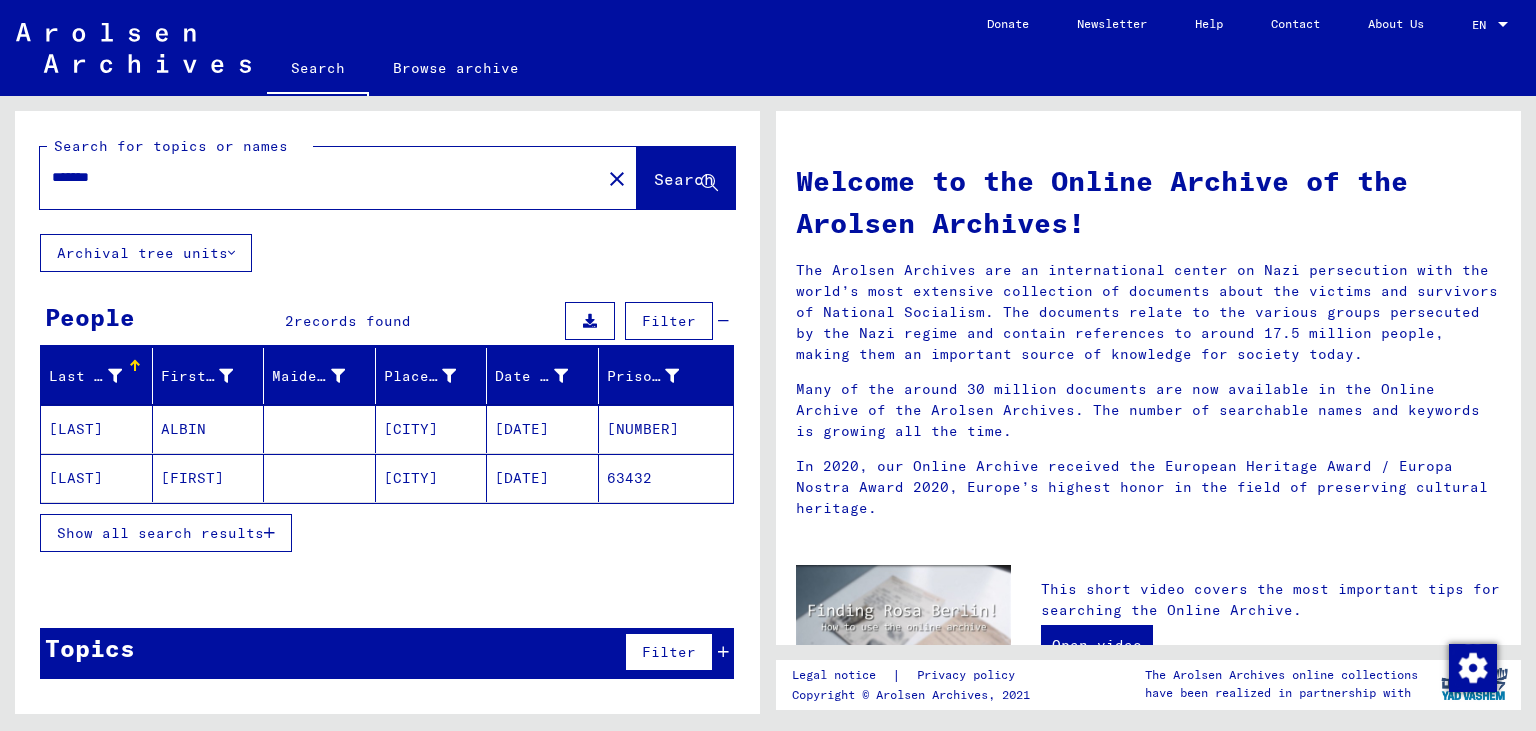 click on "[DATE]" 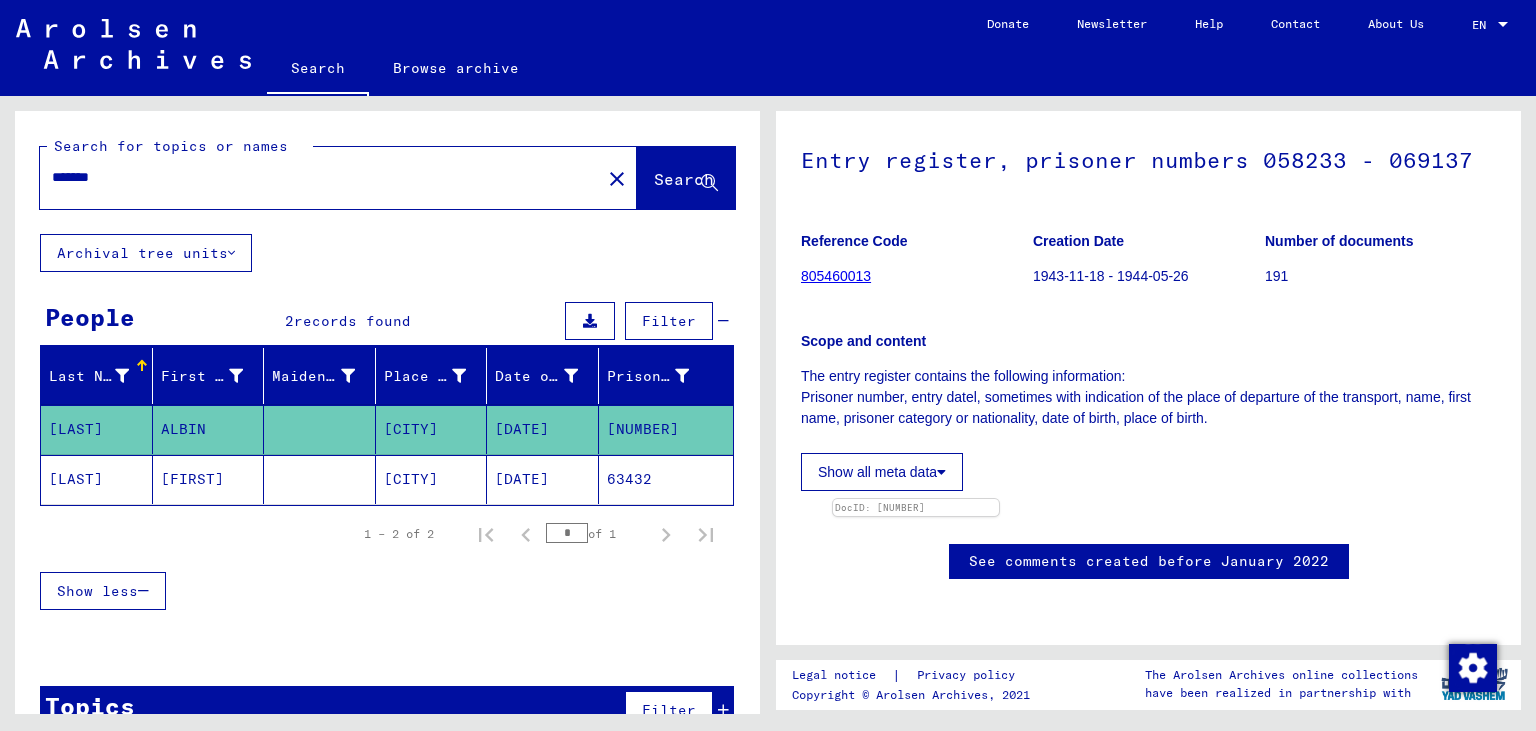 scroll, scrollTop: 331, scrollLeft: 0, axis: vertical 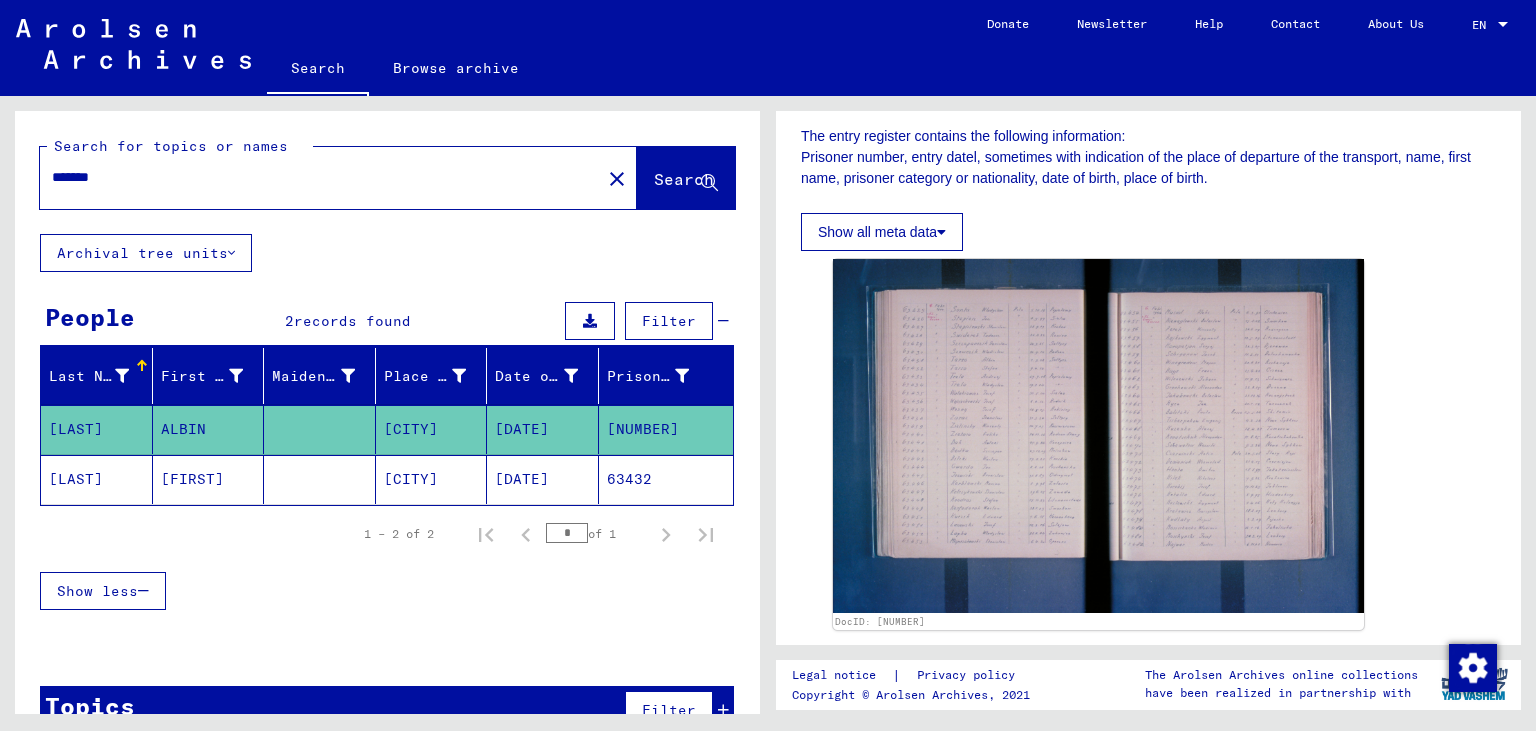 drag, startPoint x: 332, startPoint y: 162, endPoint x: 94, endPoint y: 165, distance: 238.0189 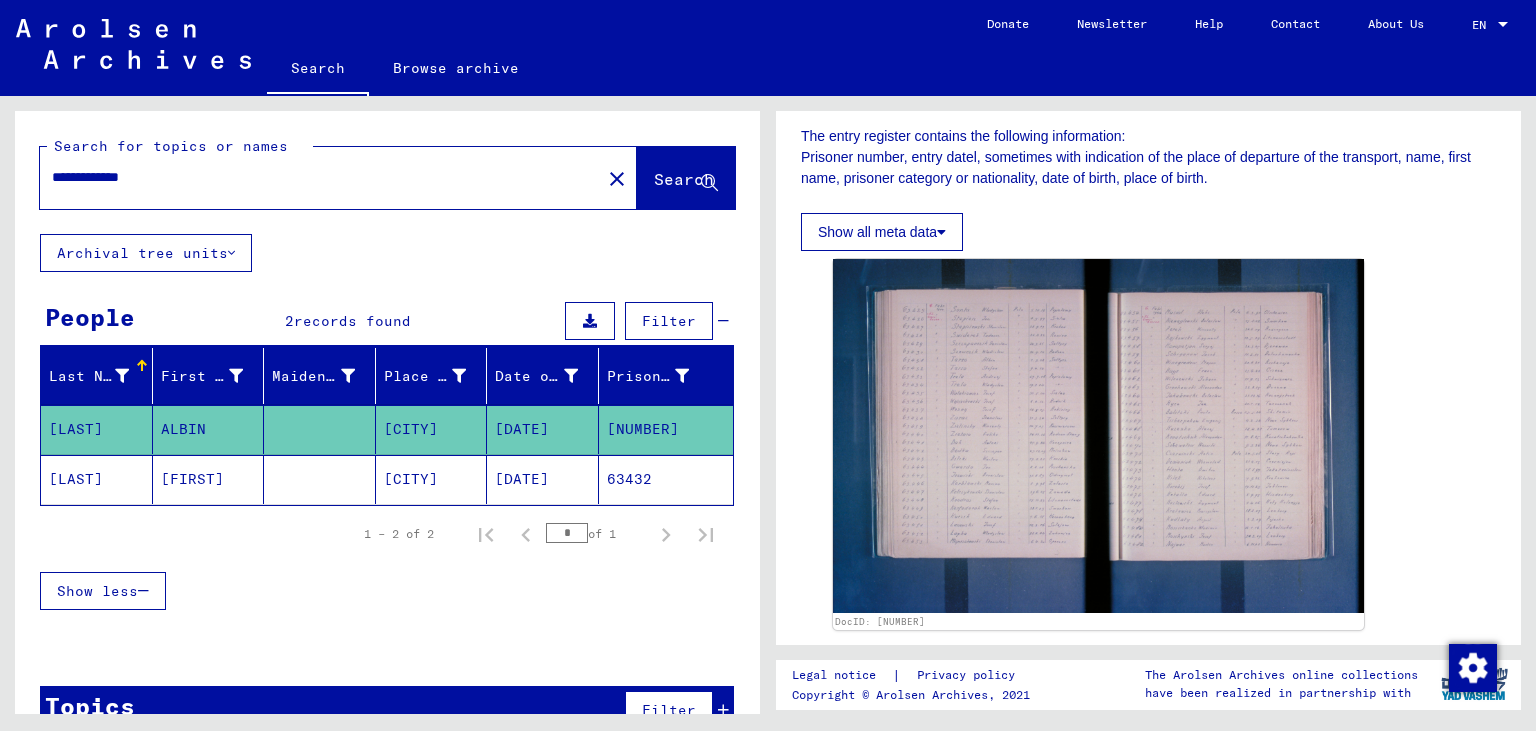 scroll, scrollTop: 0, scrollLeft: 0, axis: both 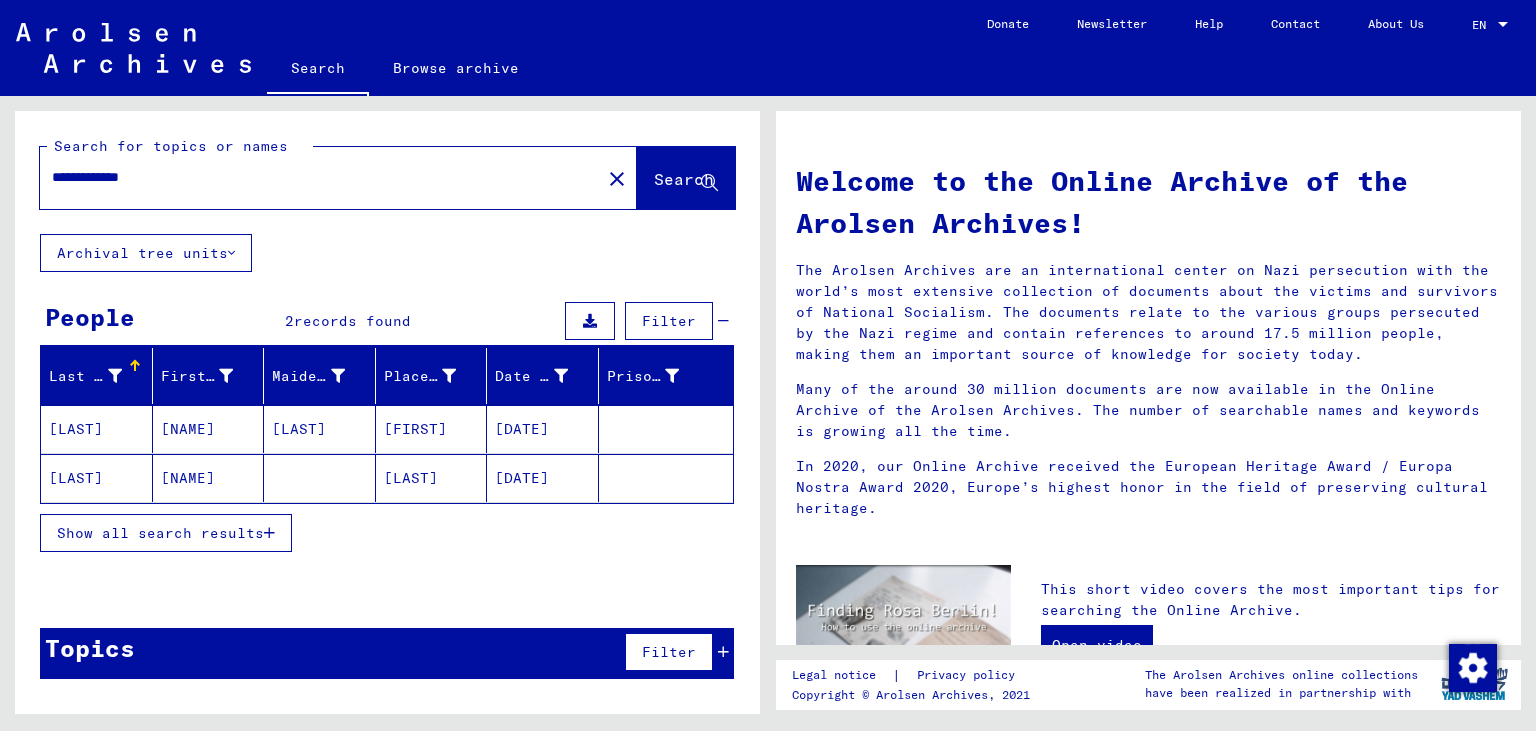 click on "**********" at bounding box center [314, 177] 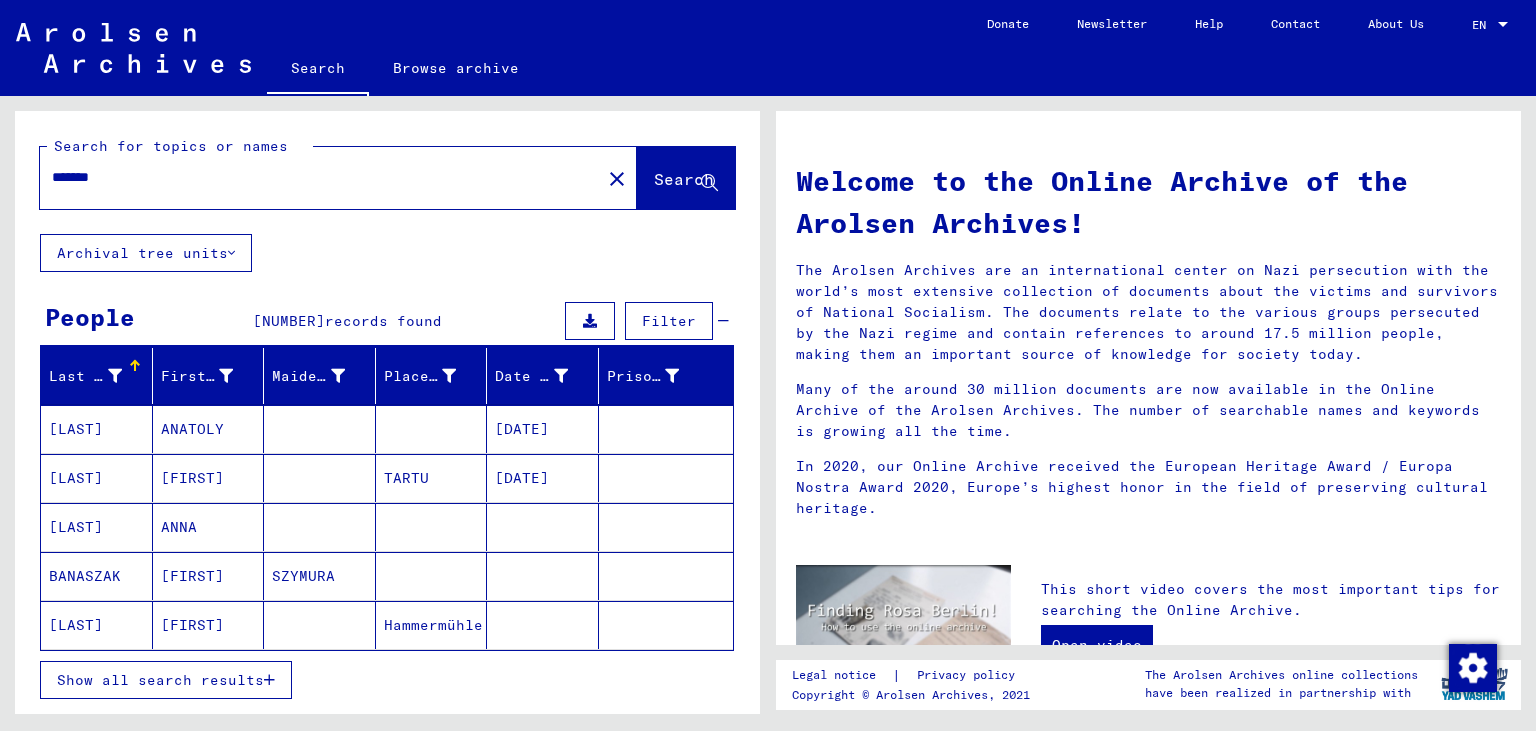 drag, startPoint x: 225, startPoint y: 178, endPoint x: 0, endPoint y: 142, distance: 227.8618 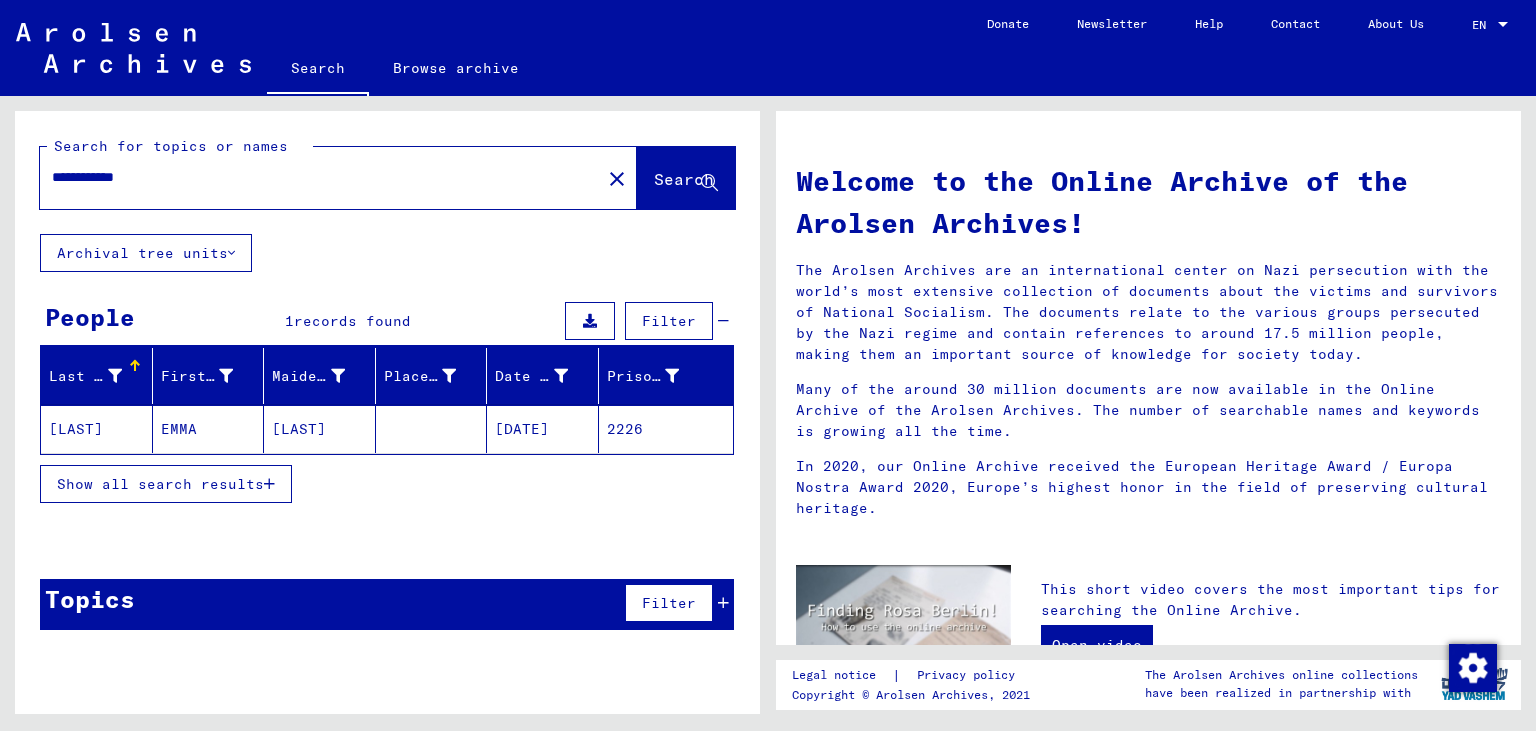 click on "[DATE]" 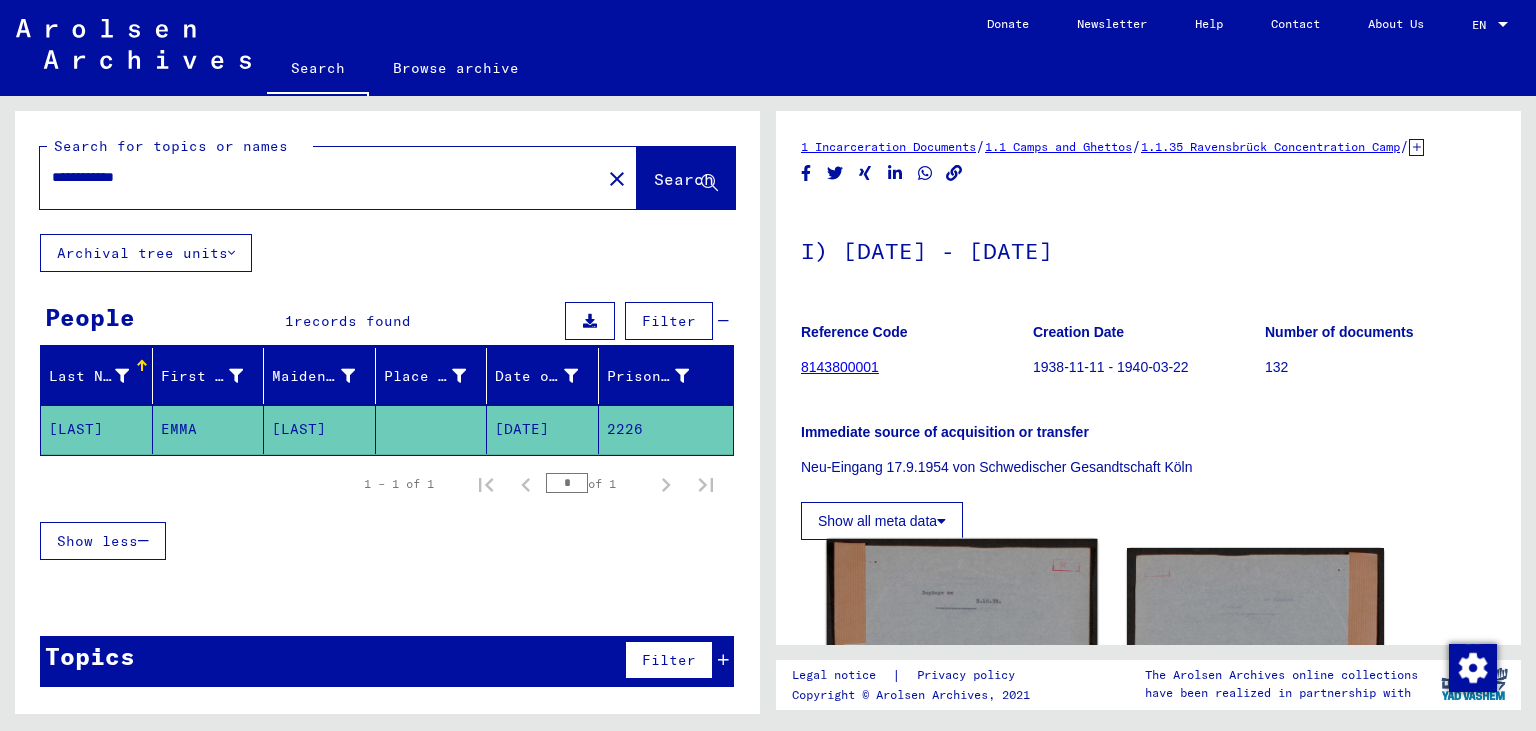click 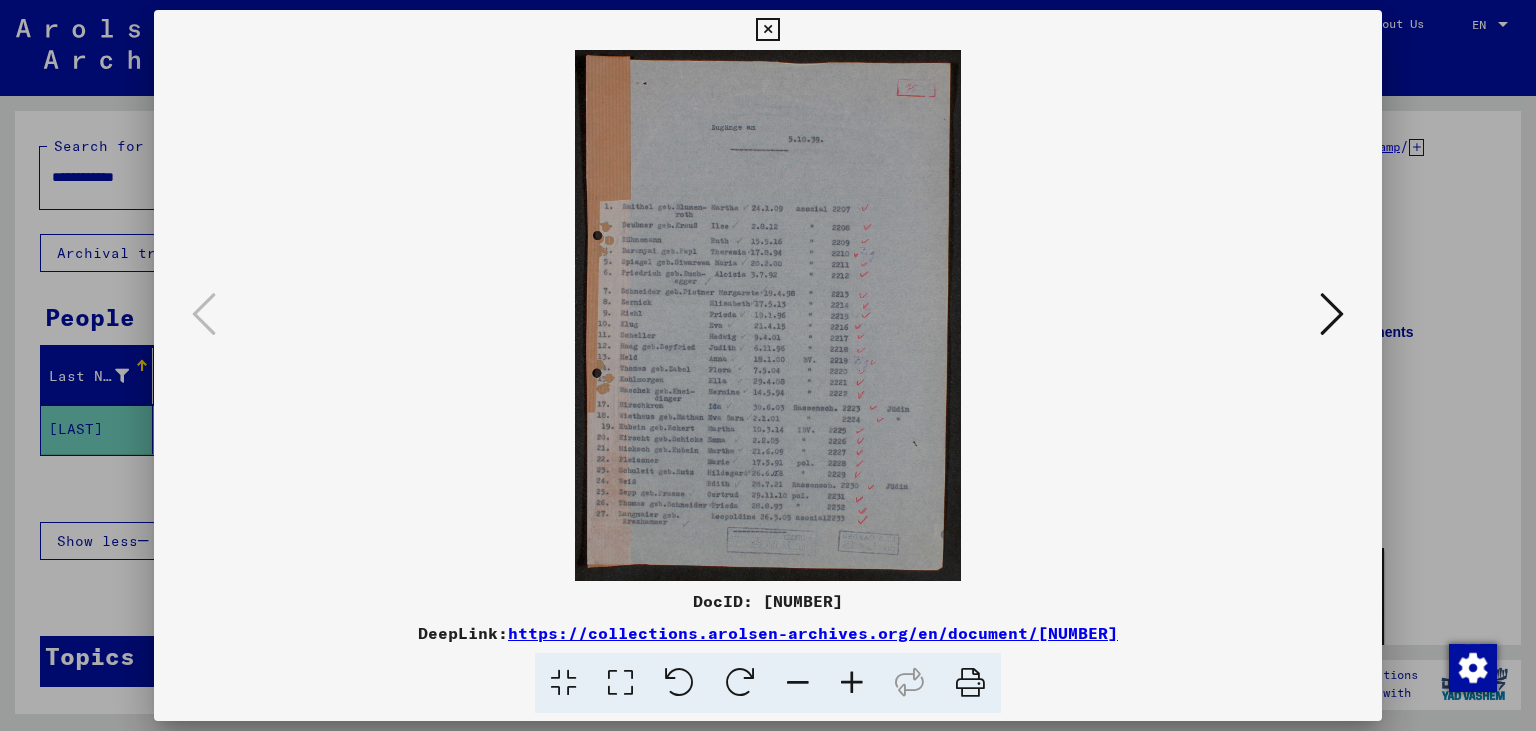 click at bounding box center (852, 683) 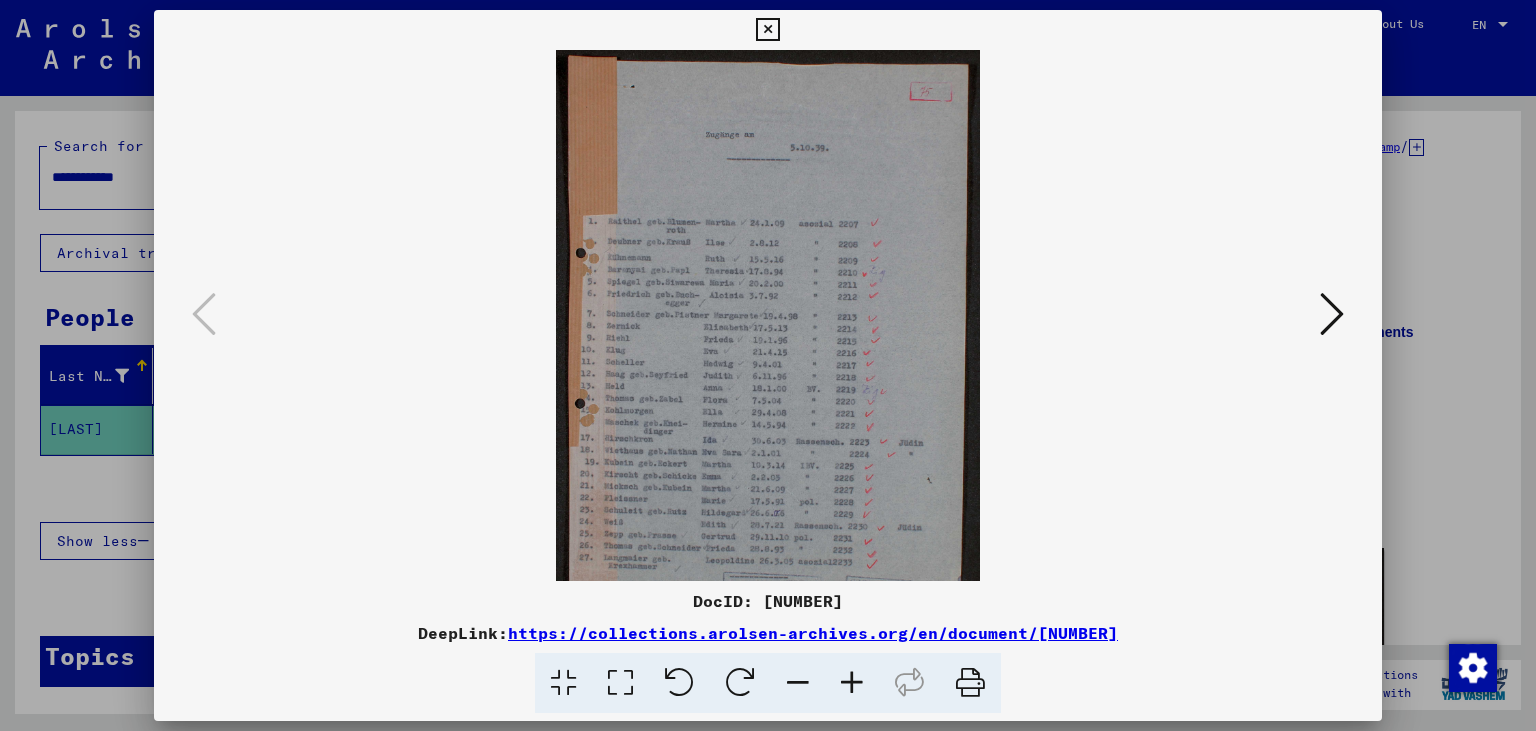 click at bounding box center (852, 683) 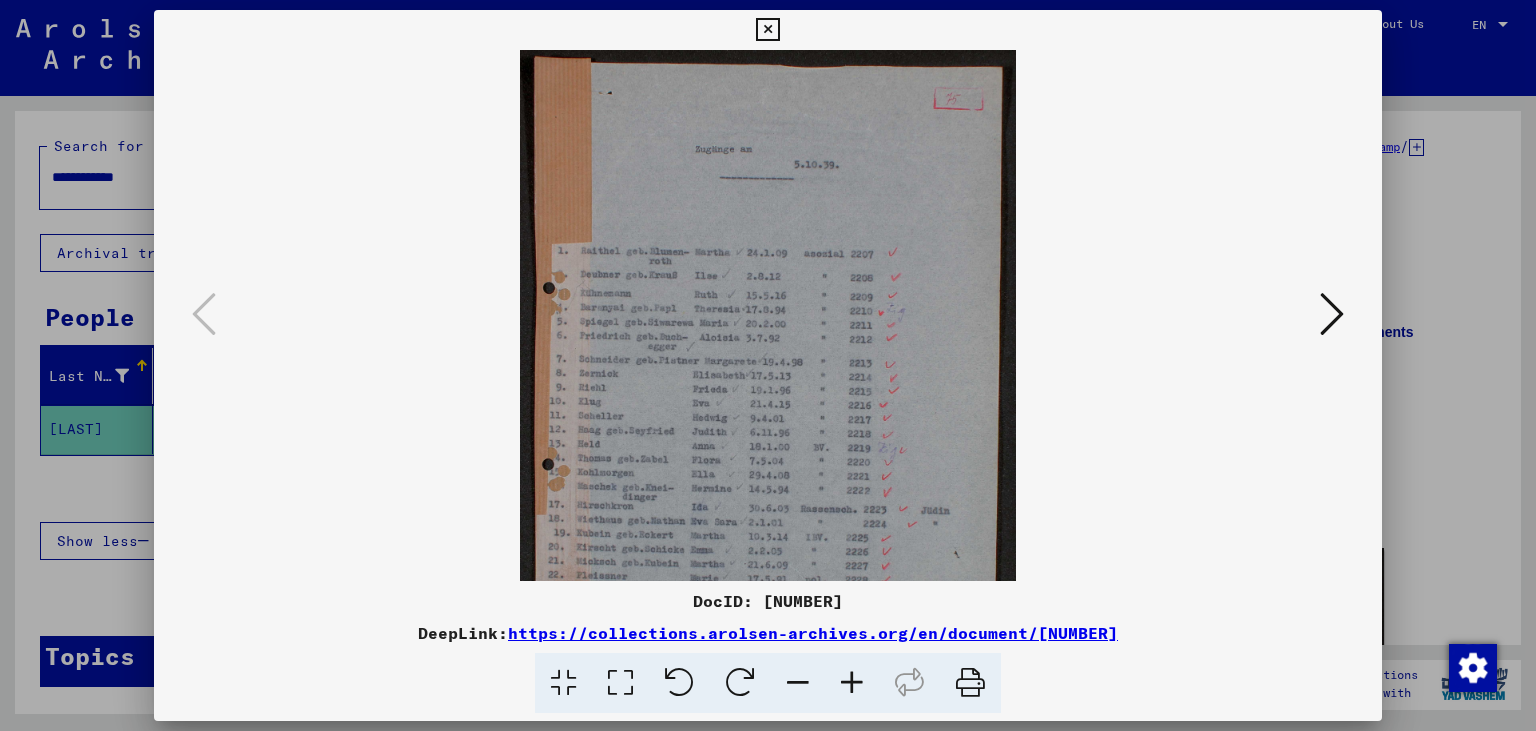 click at bounding box center [852, 683] 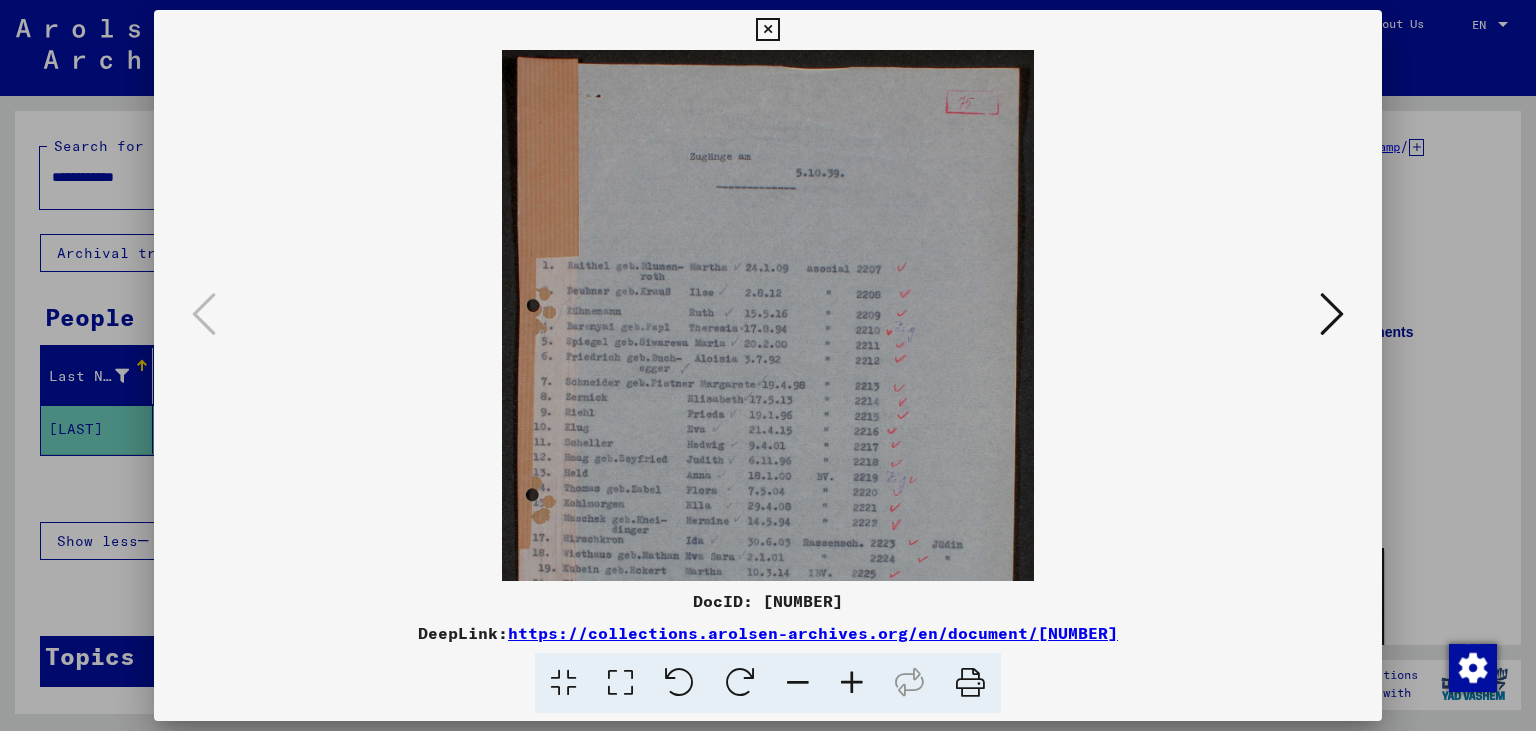 click at bounding box center [852, 683] 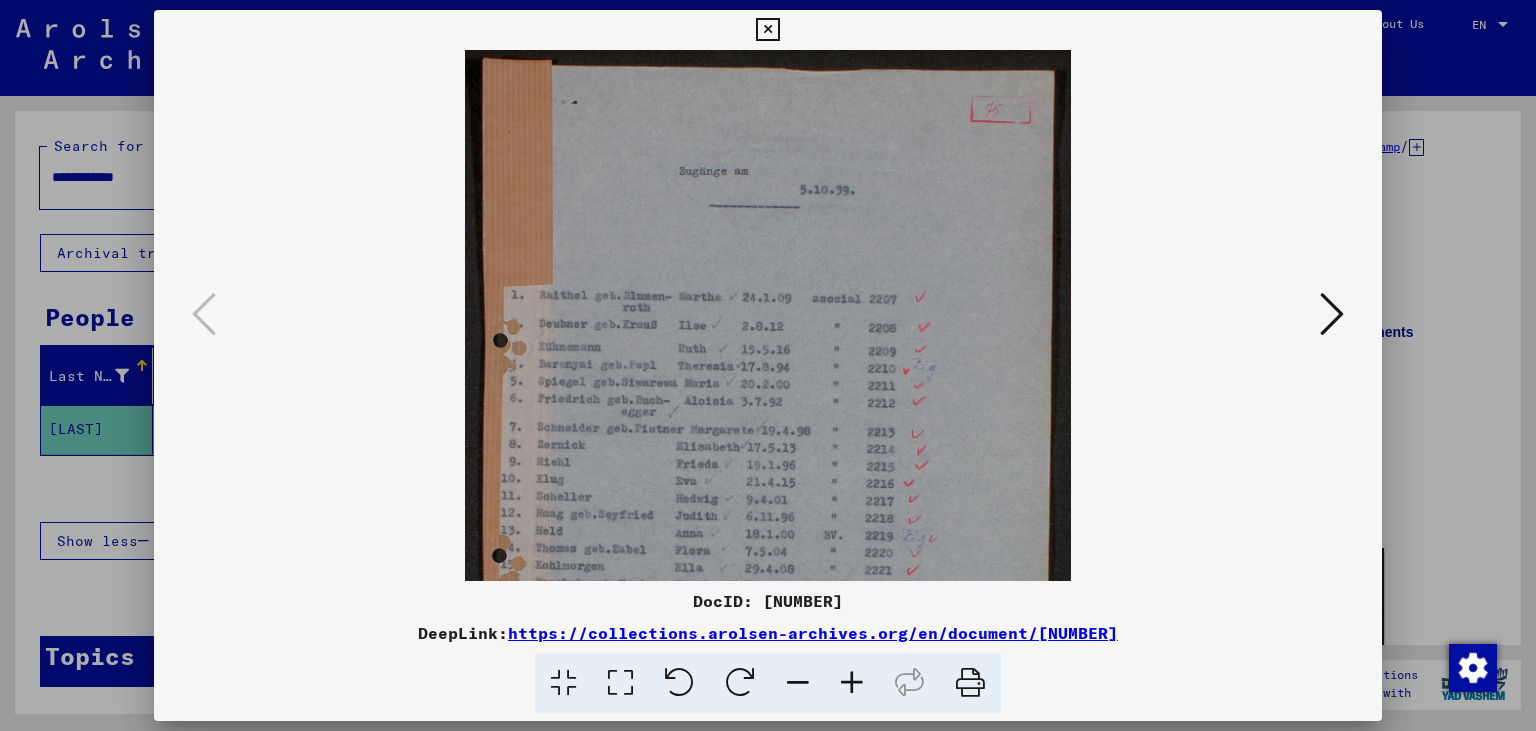 click at bounding box center [852, 683] 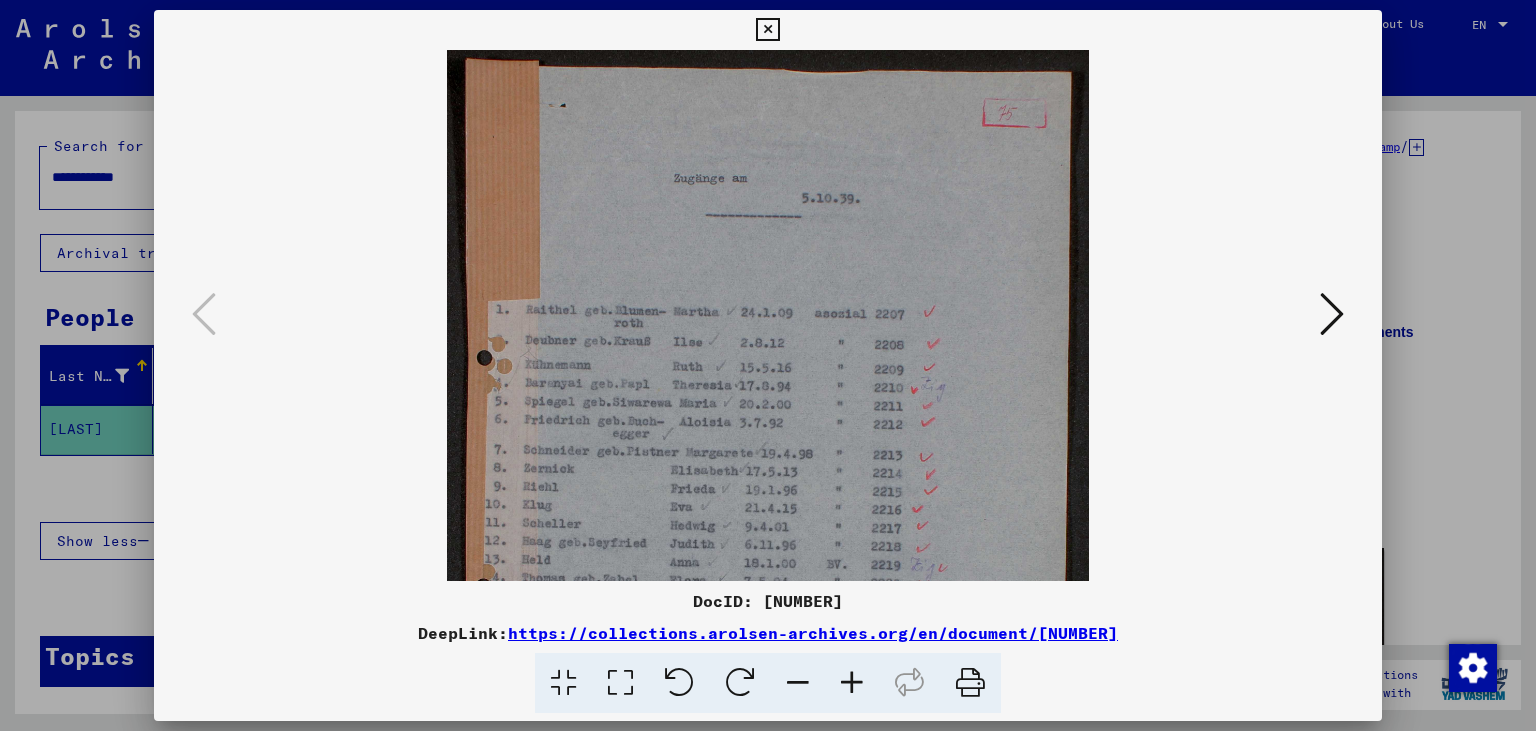click at bounding box center [852, 683] 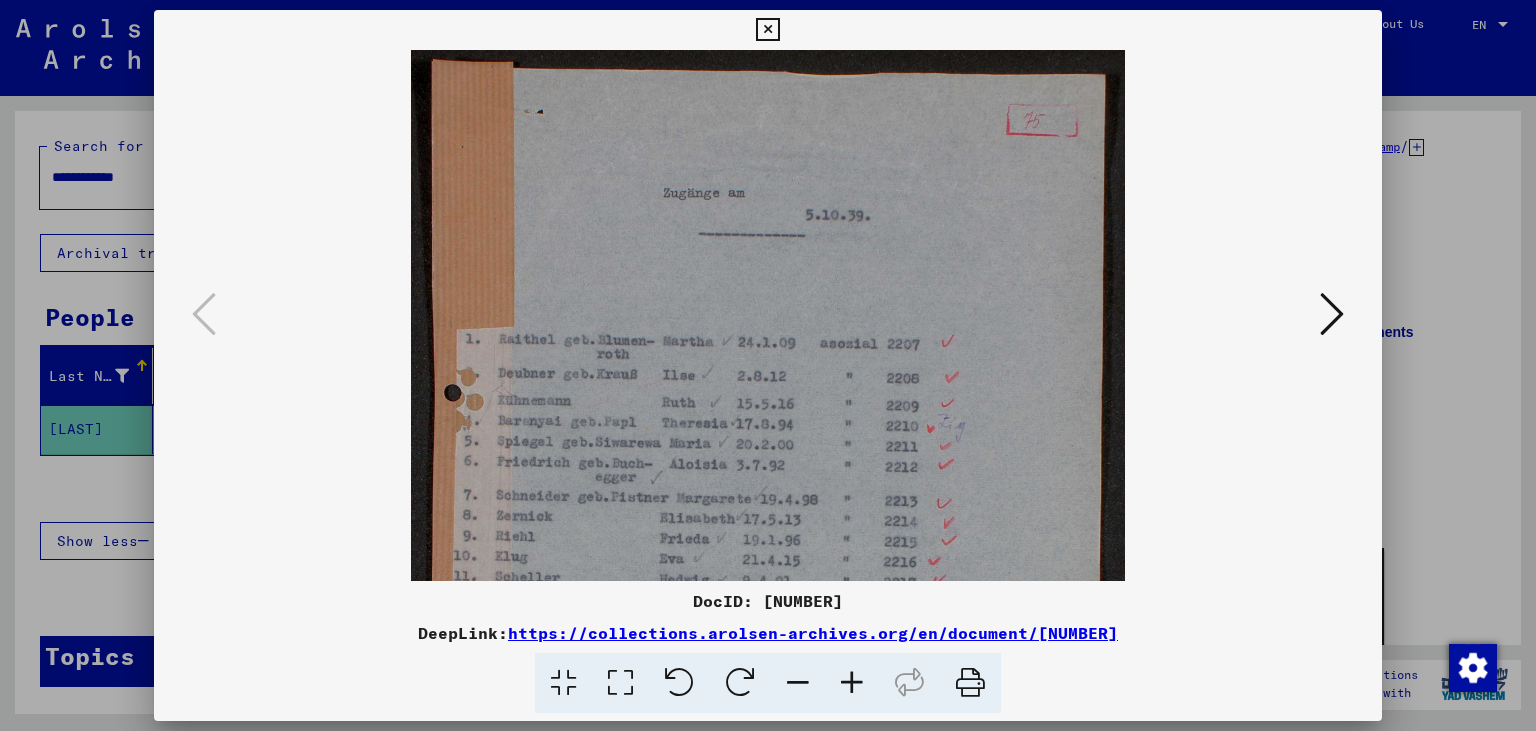 click at bounding box center (852, 683) 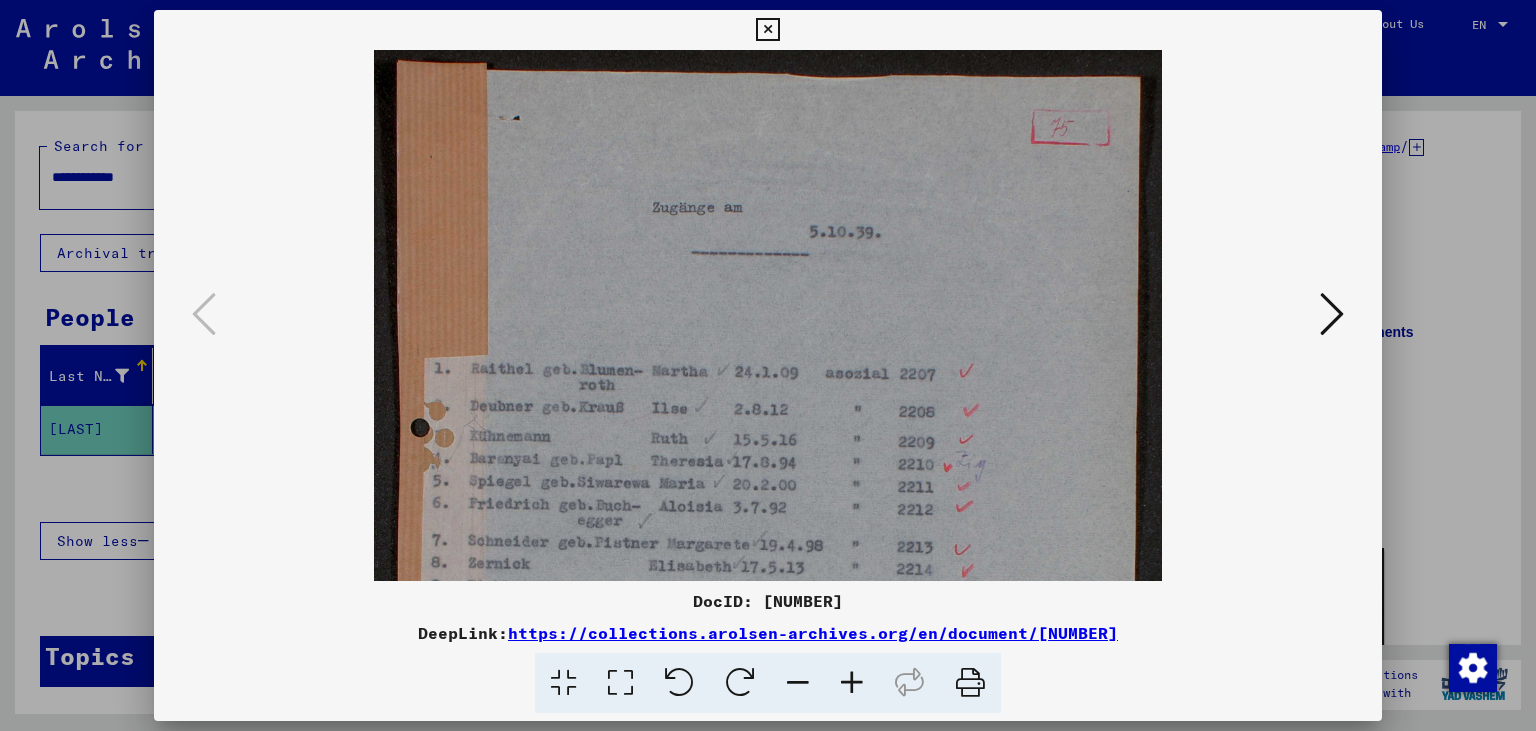 click at bounding box center [852, 683] 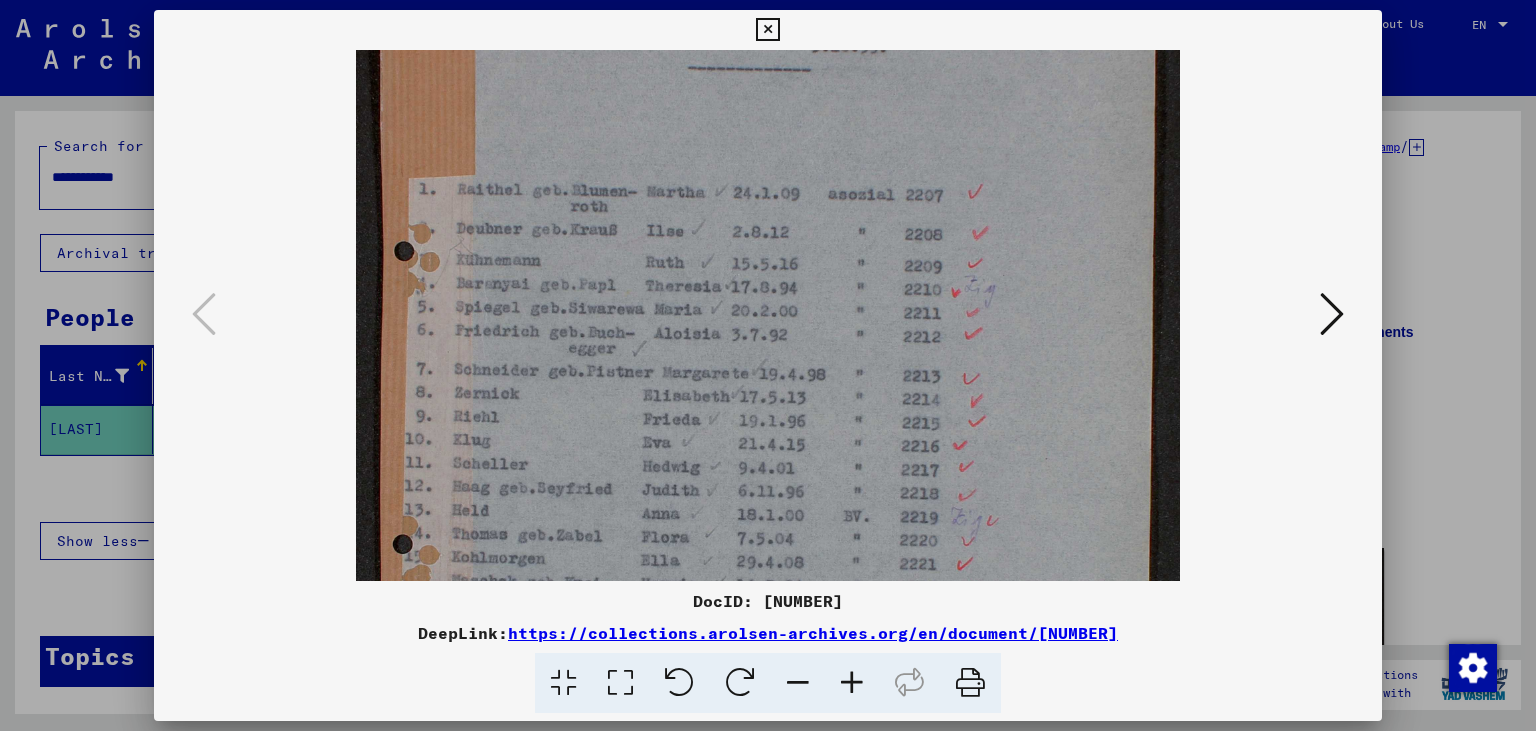 scroll, scrollTop: 265, scrollLeft: 0, axis: vertical 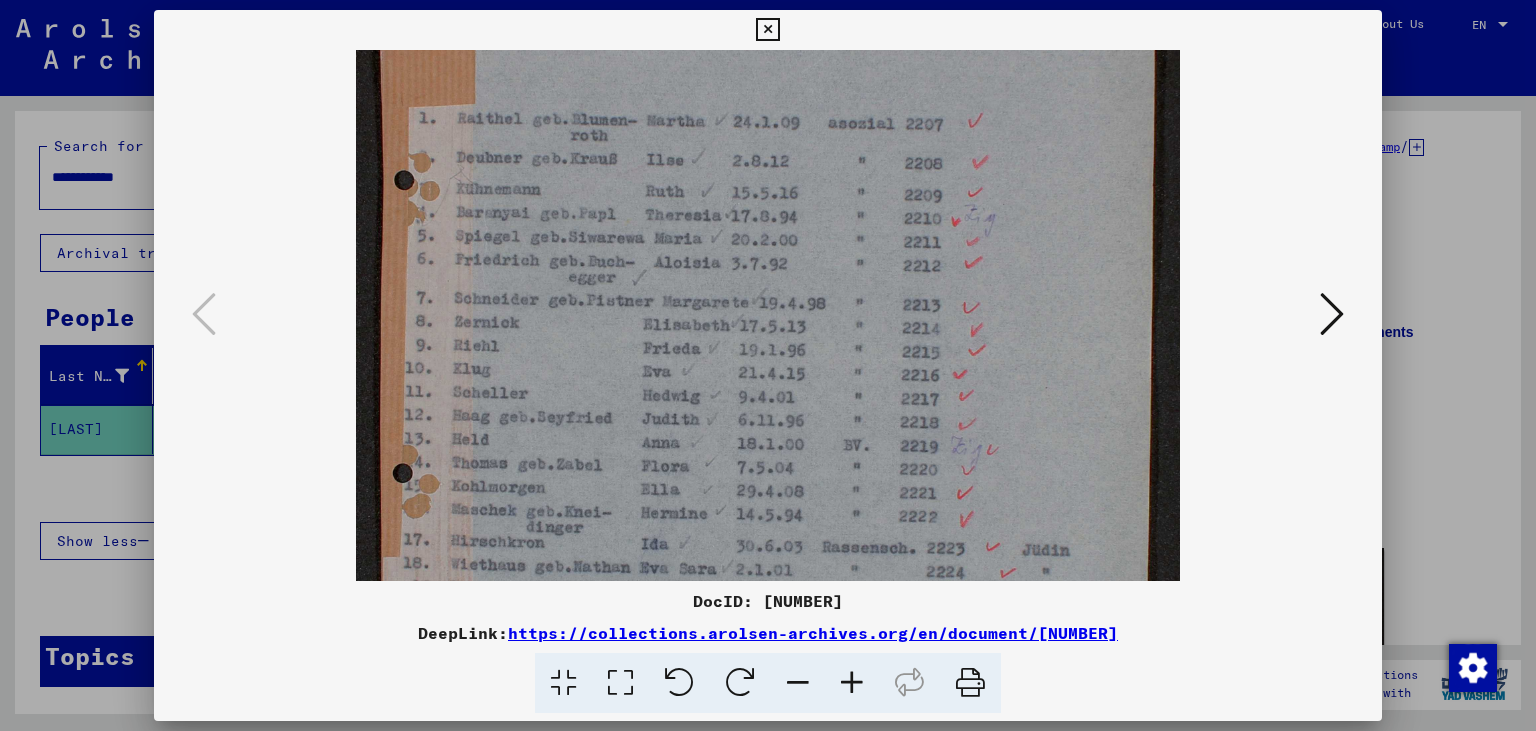 drag, startPoint x: 689, startPoint y: 450, endPoint x: 688, endPoint y: 235, distance: 215.00232 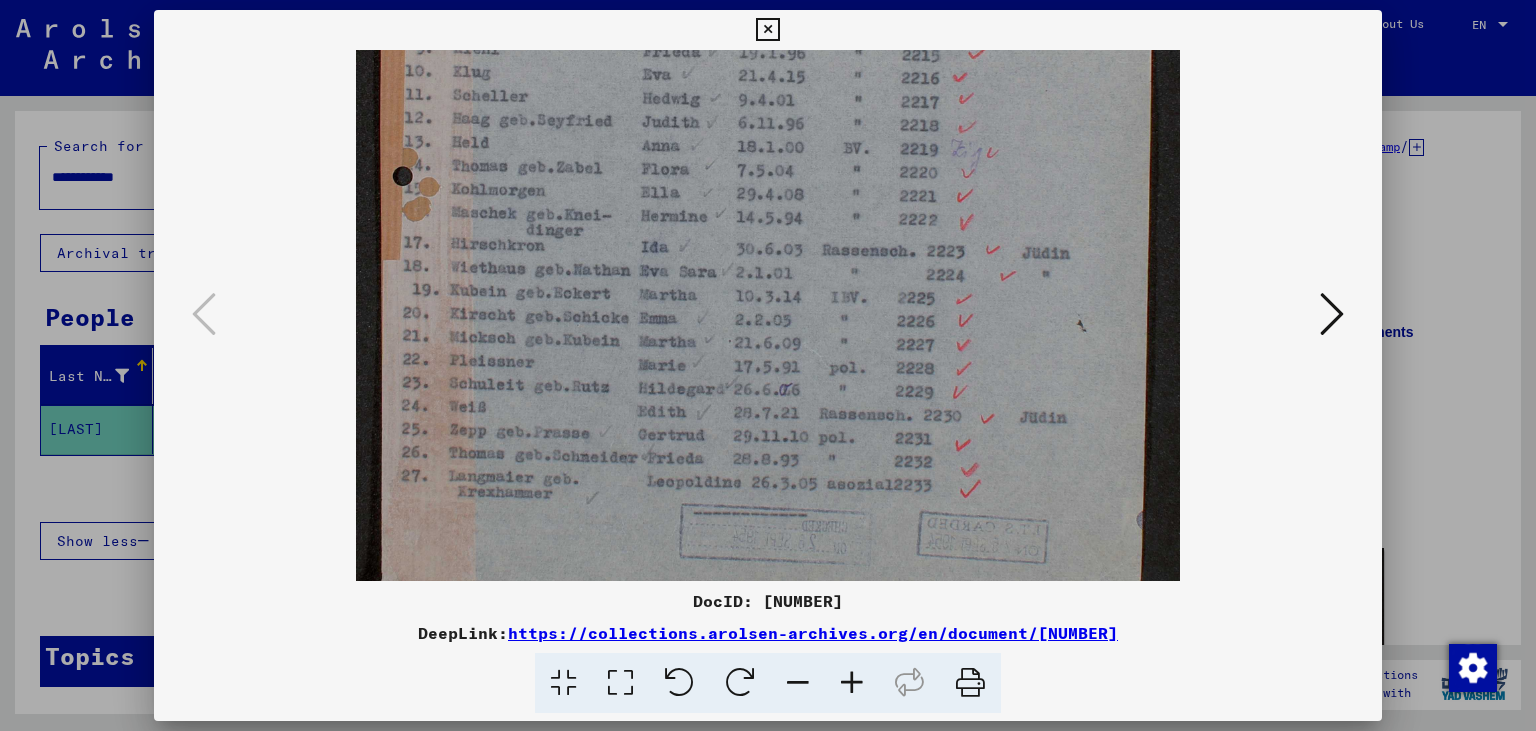 drag, startPoint x: 734, startPoint y: 391, endPoint x: 760, endPoint y: 91, distance: 301.12457 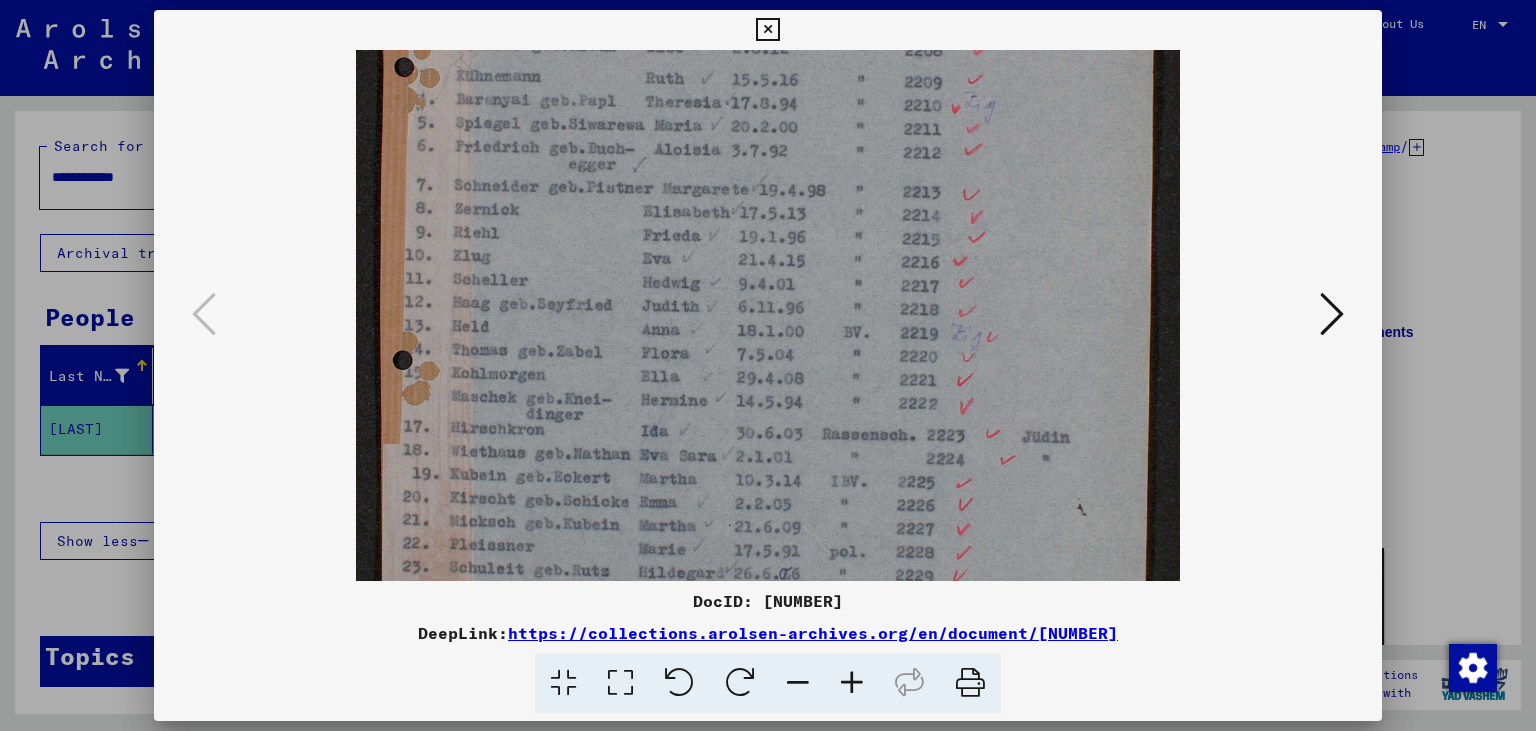 drag, startPoint x: 756, startPoint y: 133, endPoint x: 744, endPoint y: 322, distance: 189.38057 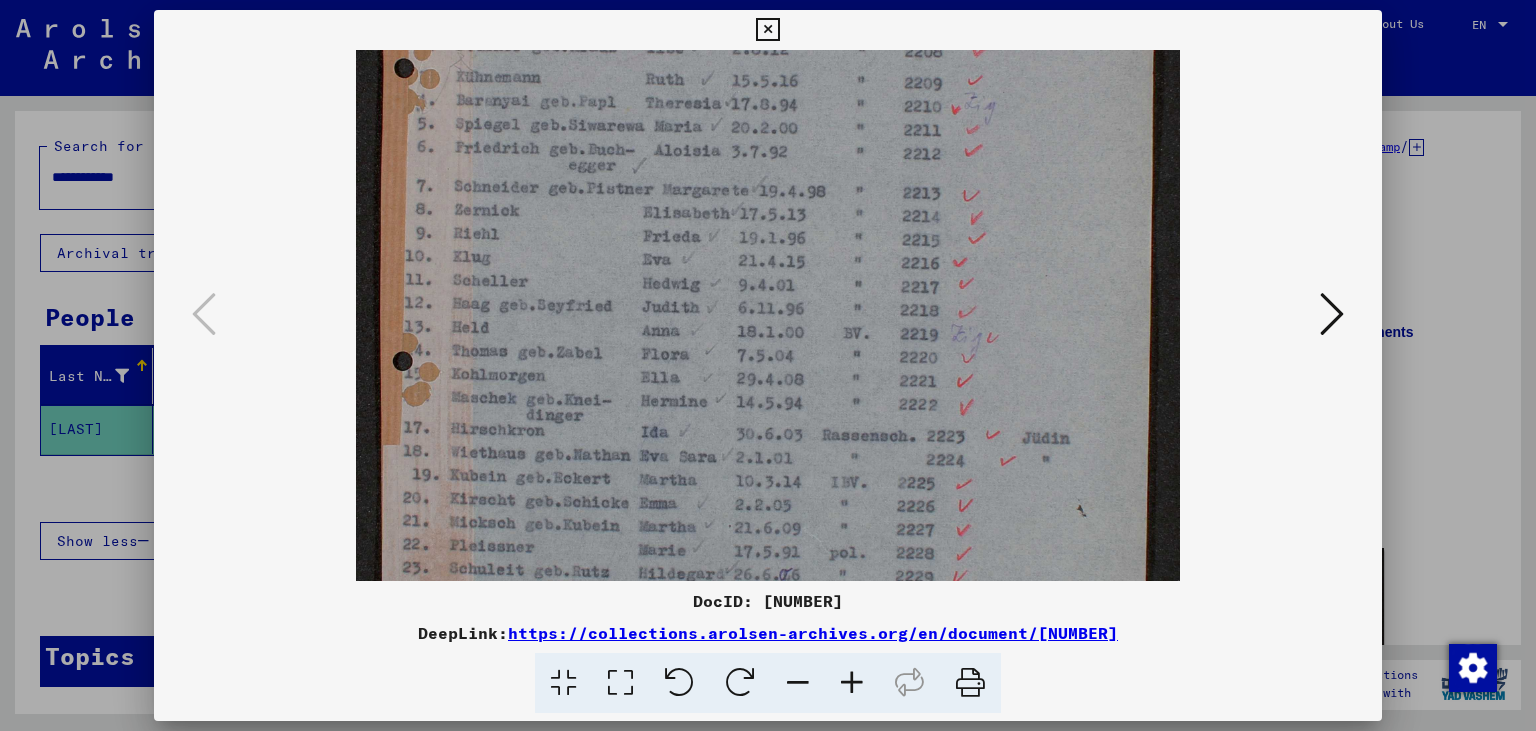 click at bounding box center (768, 238) 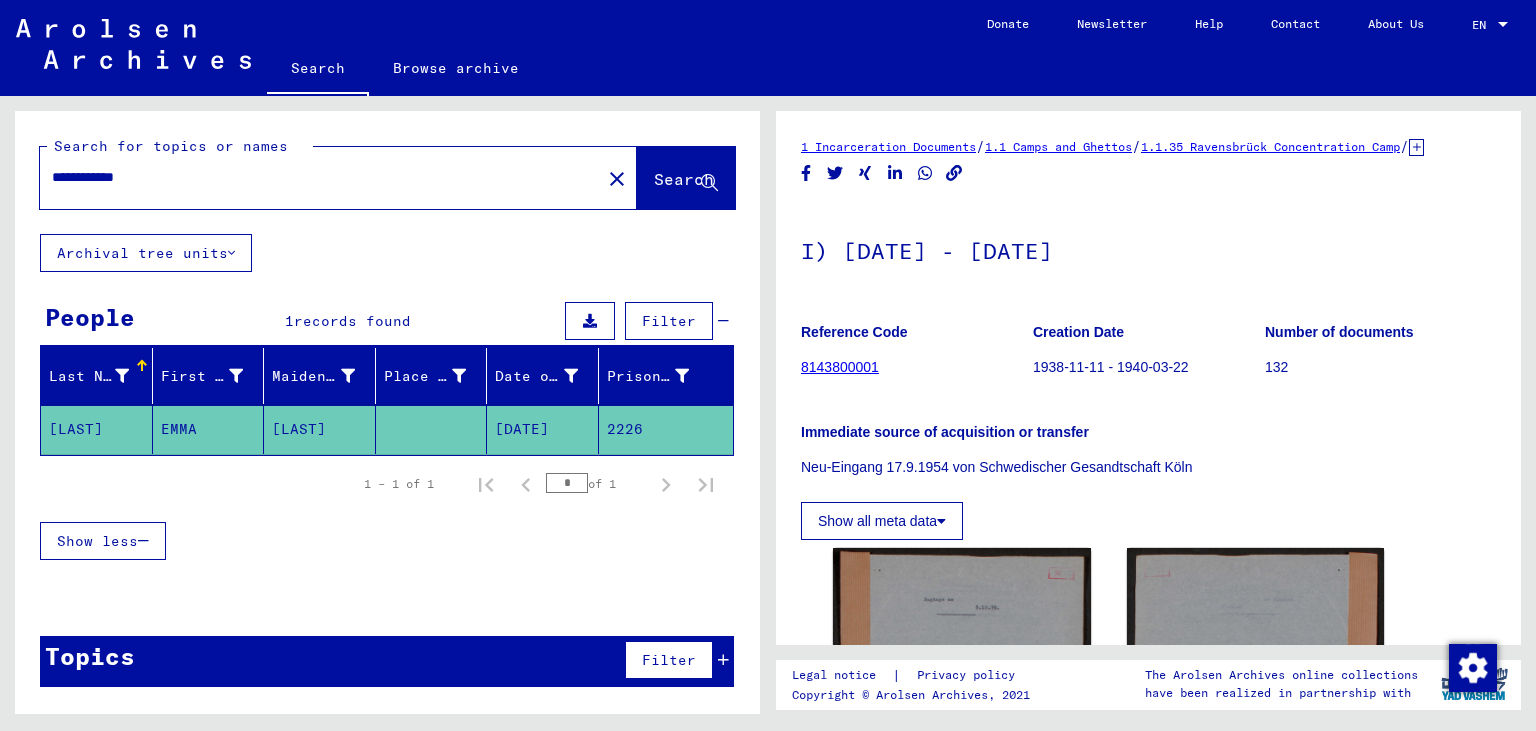 drag, startPoint x: 226, startPoint y: 186, endPoint x: 0, endPoint y: 166, distance: 226.88322 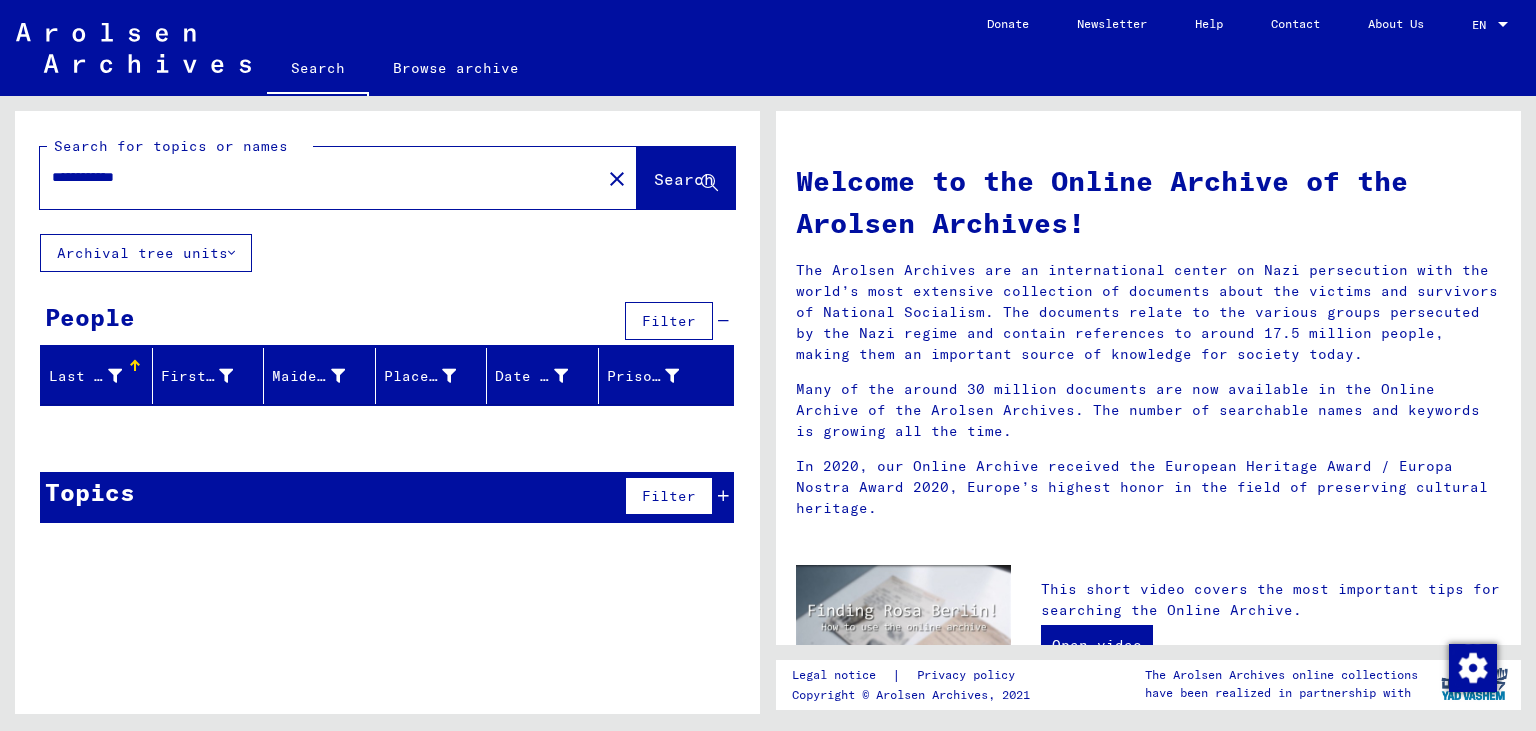 drag, startPoint x: 179, startPoint y: 177, endPoint x: 0, endPoint y: 157, distance: 180.11385 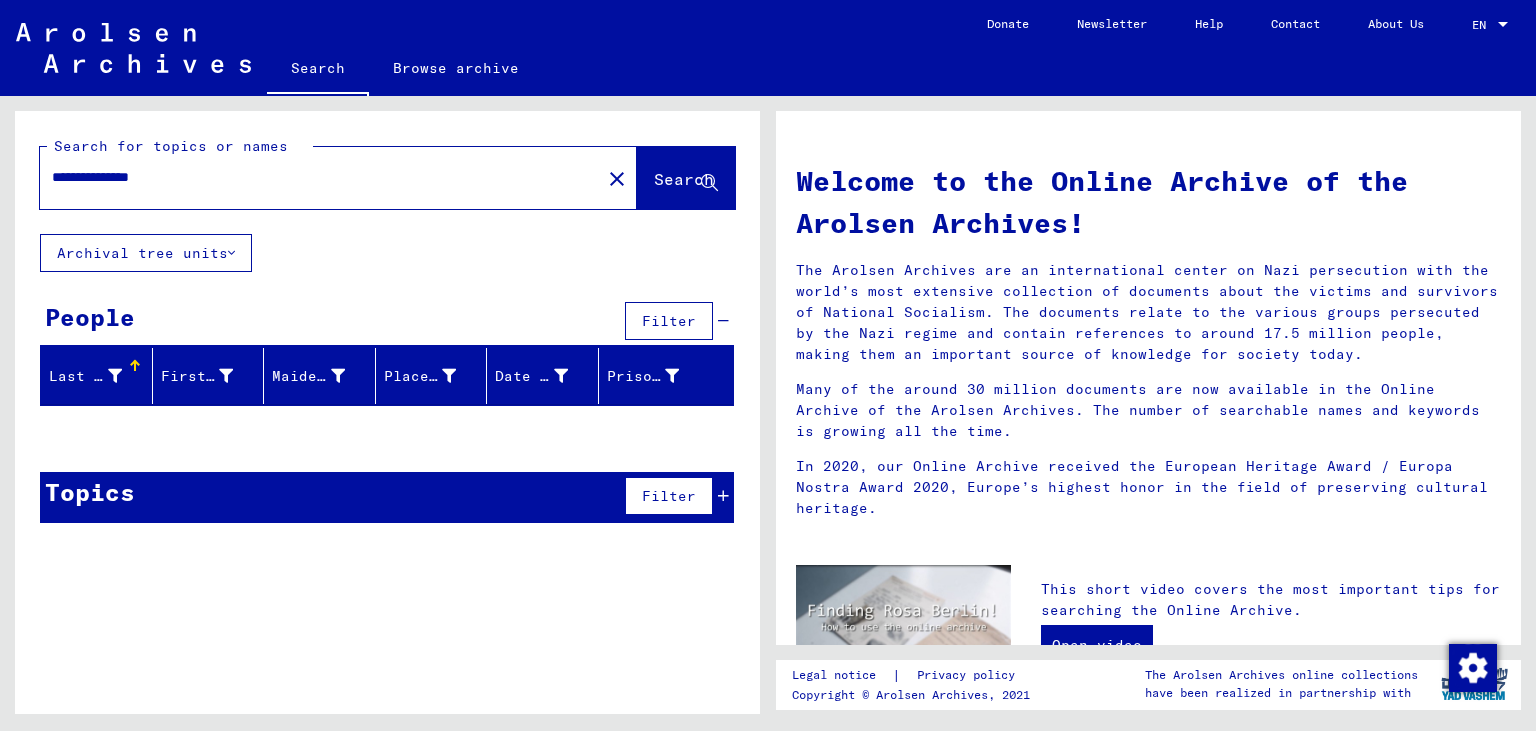 drag, startPoint x: 306, startPoint y: 174, endPoint x: 1, endPoint y: 152, distance: 305.79242 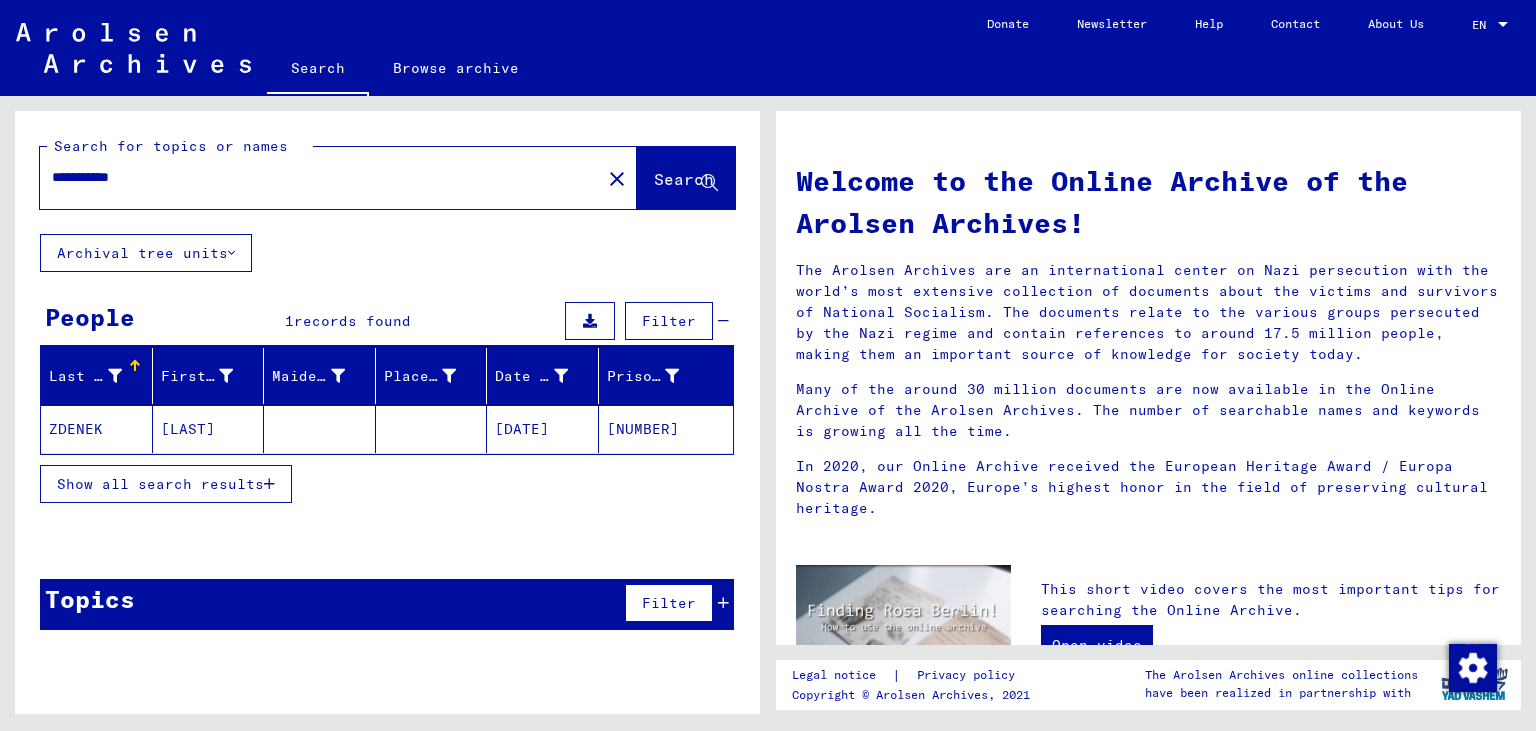 click on "[DATE]" 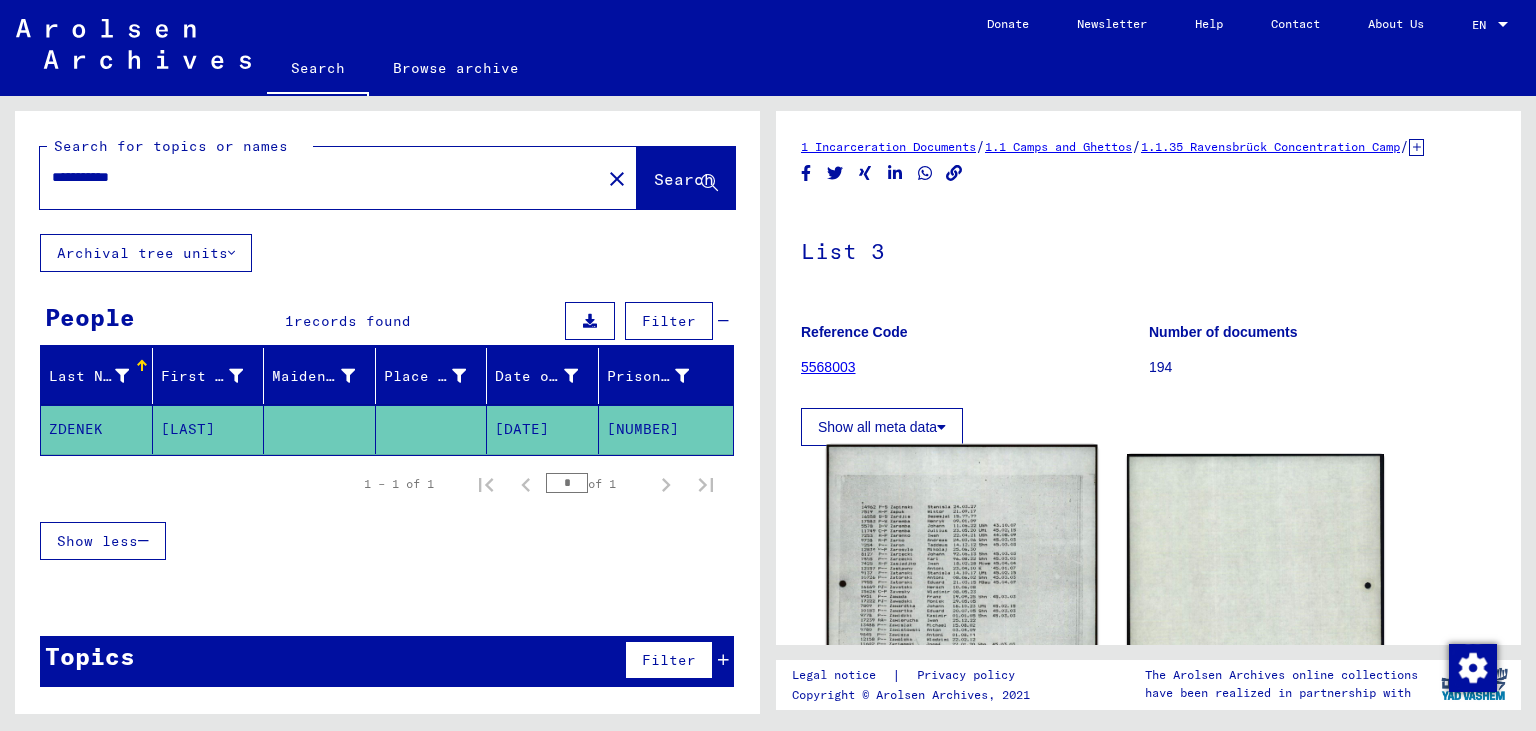 click 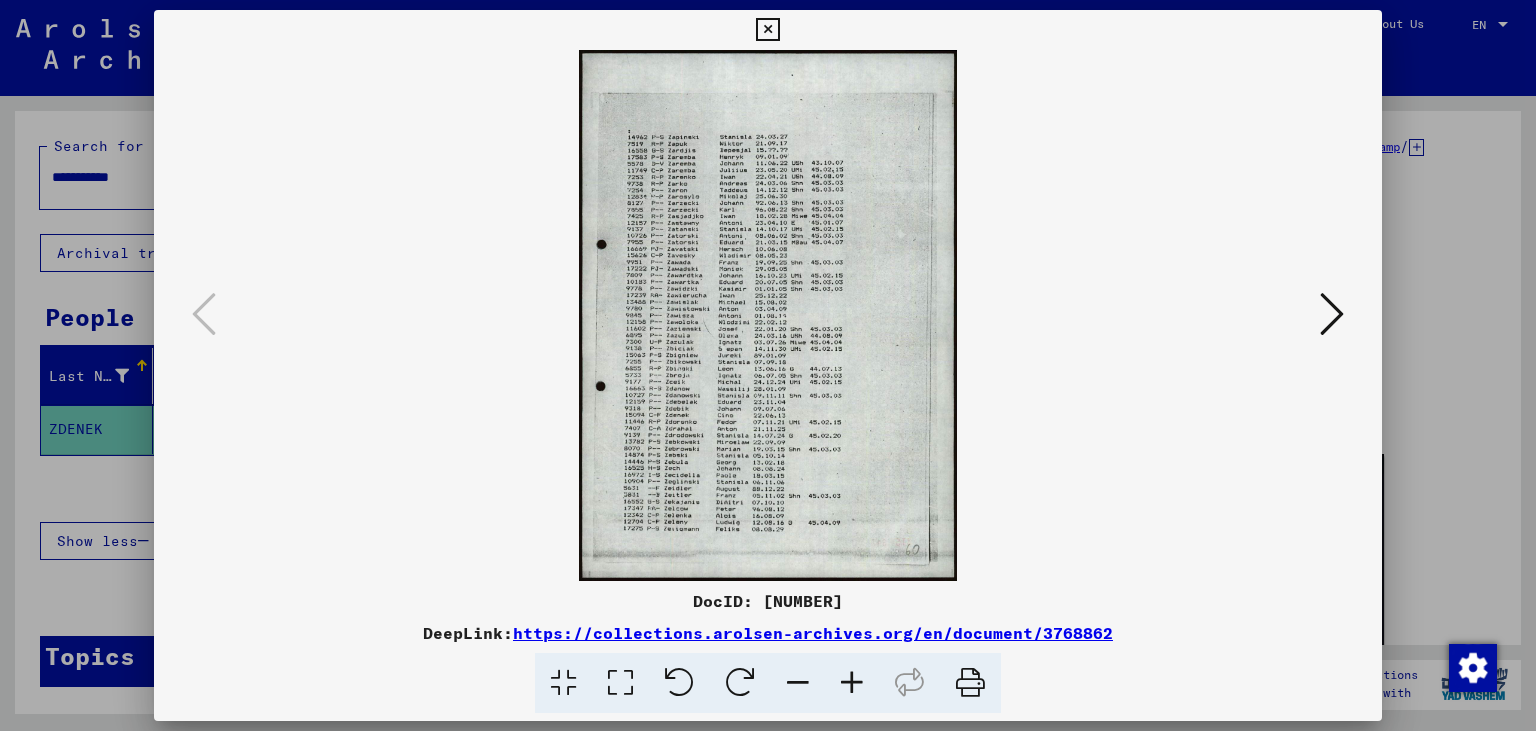click at bounding box center (768, 315) 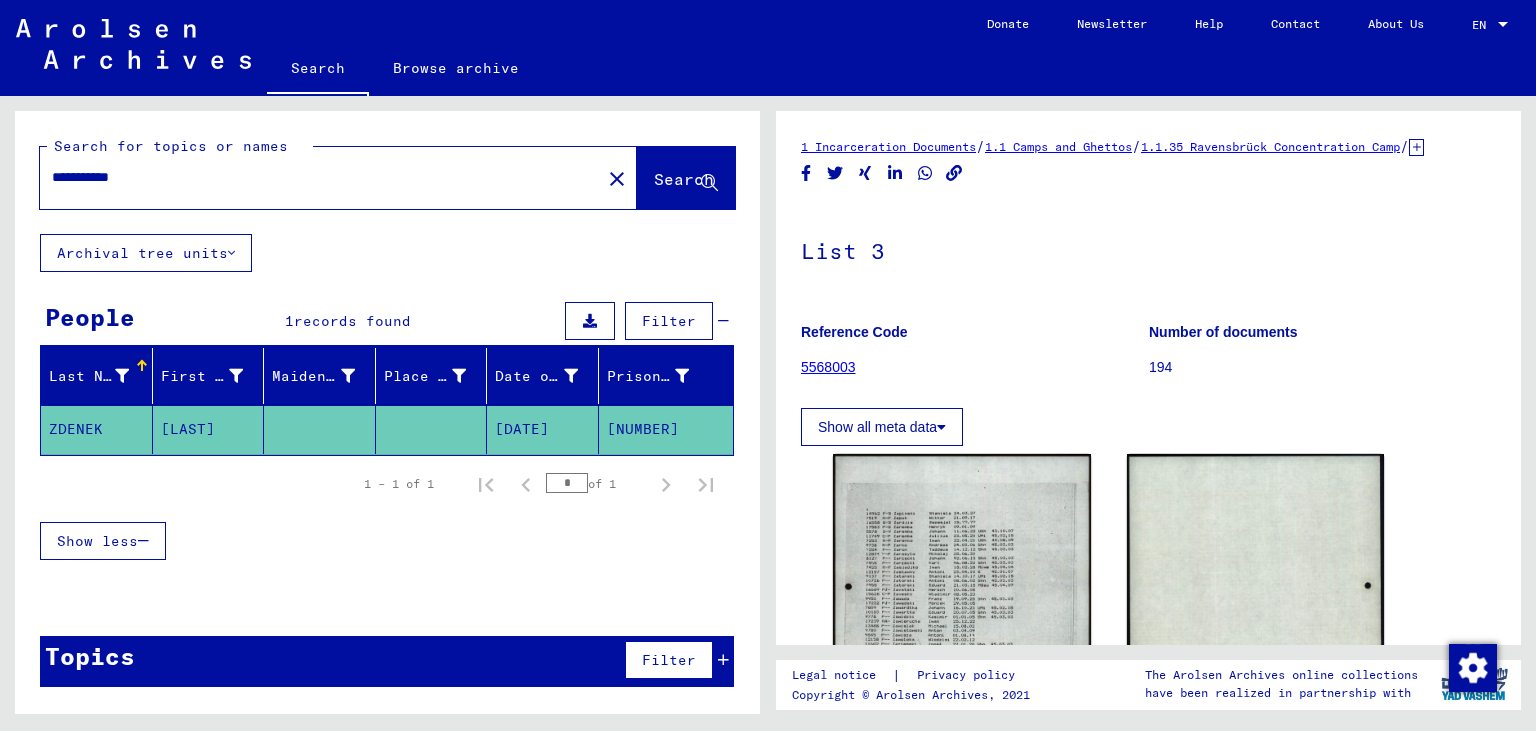 drag, startPoint x: 162, startPoint y: 181, endPoint x: 0, endPoint y: 157, distance: 163.76813 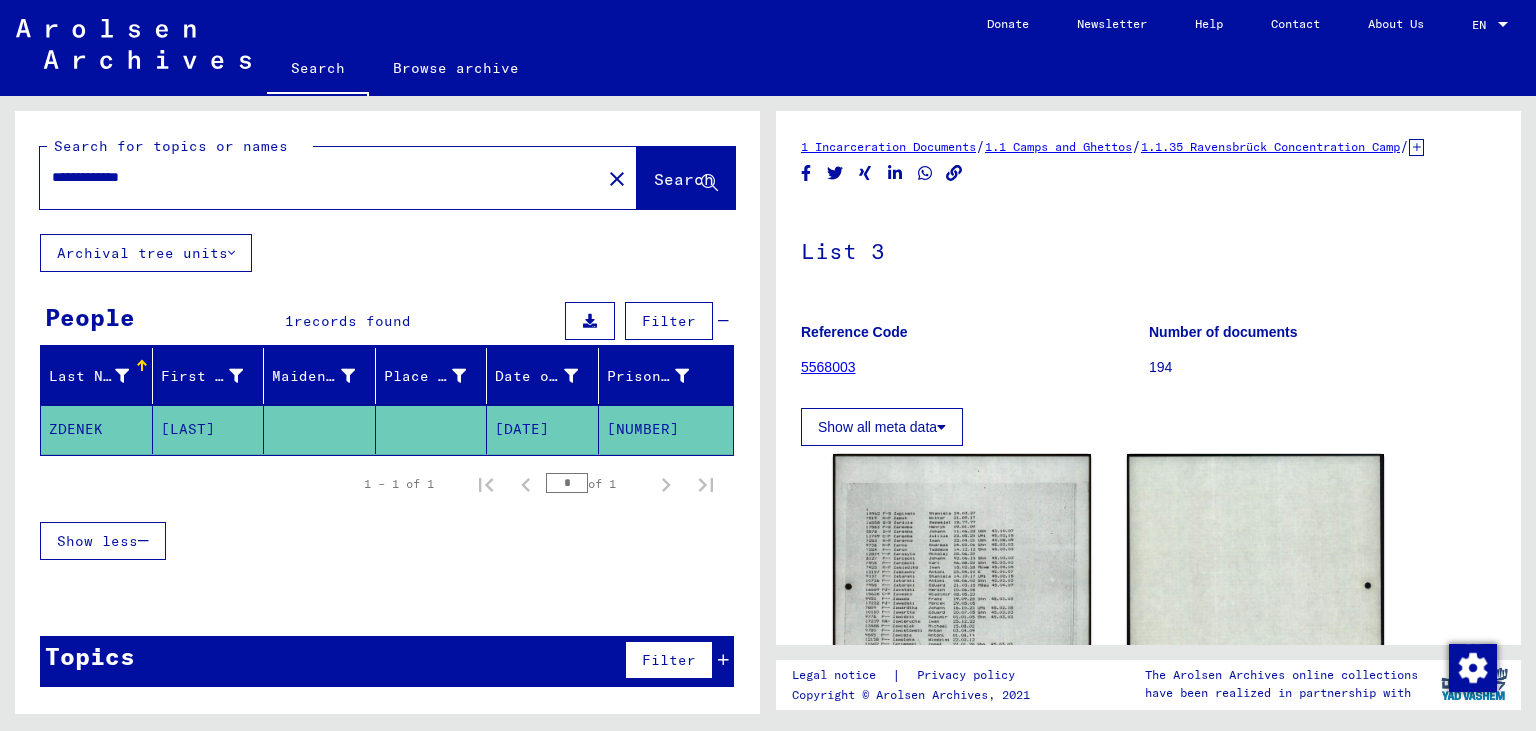 type on "**********" 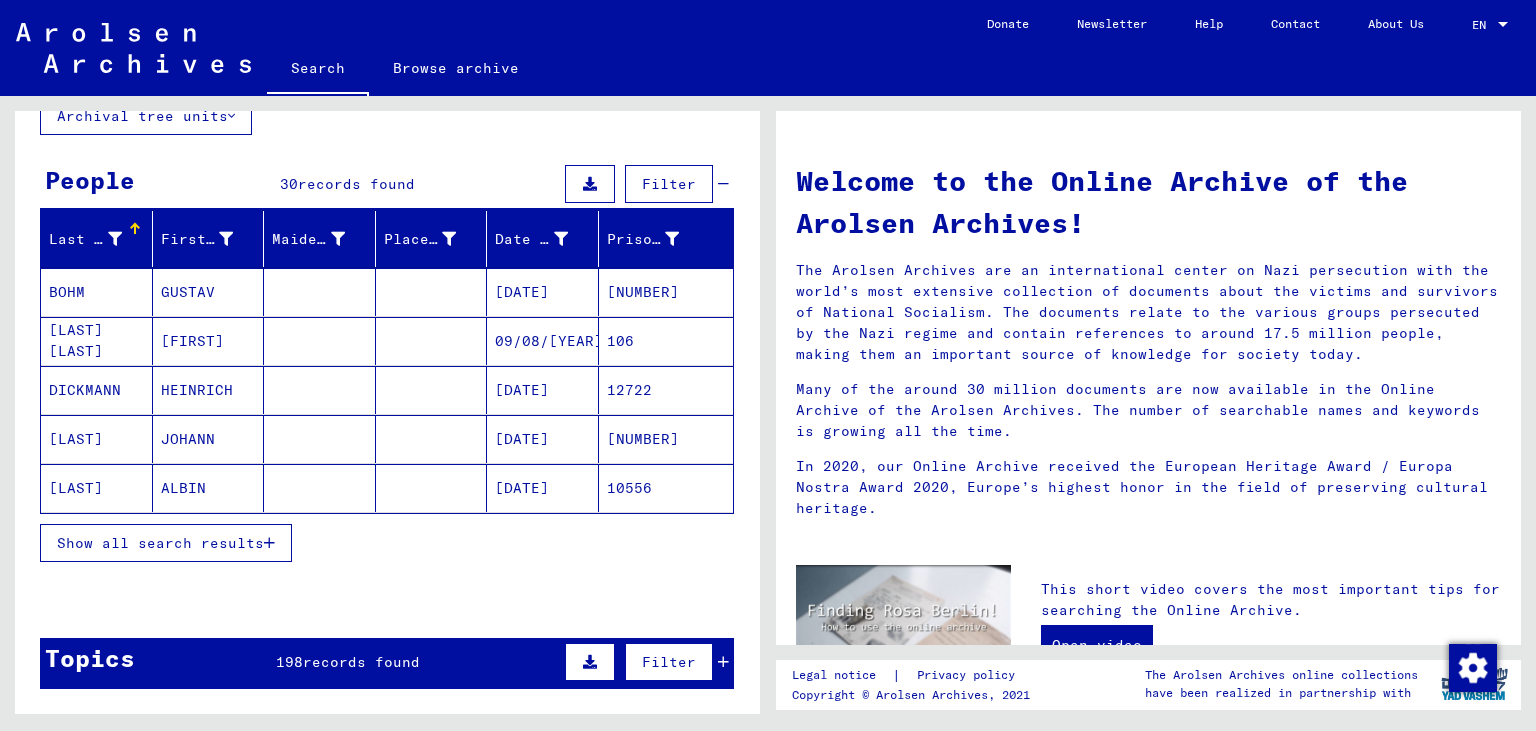 scroll, scrollTop: 110, scrollLeft: 0, axis: vertical 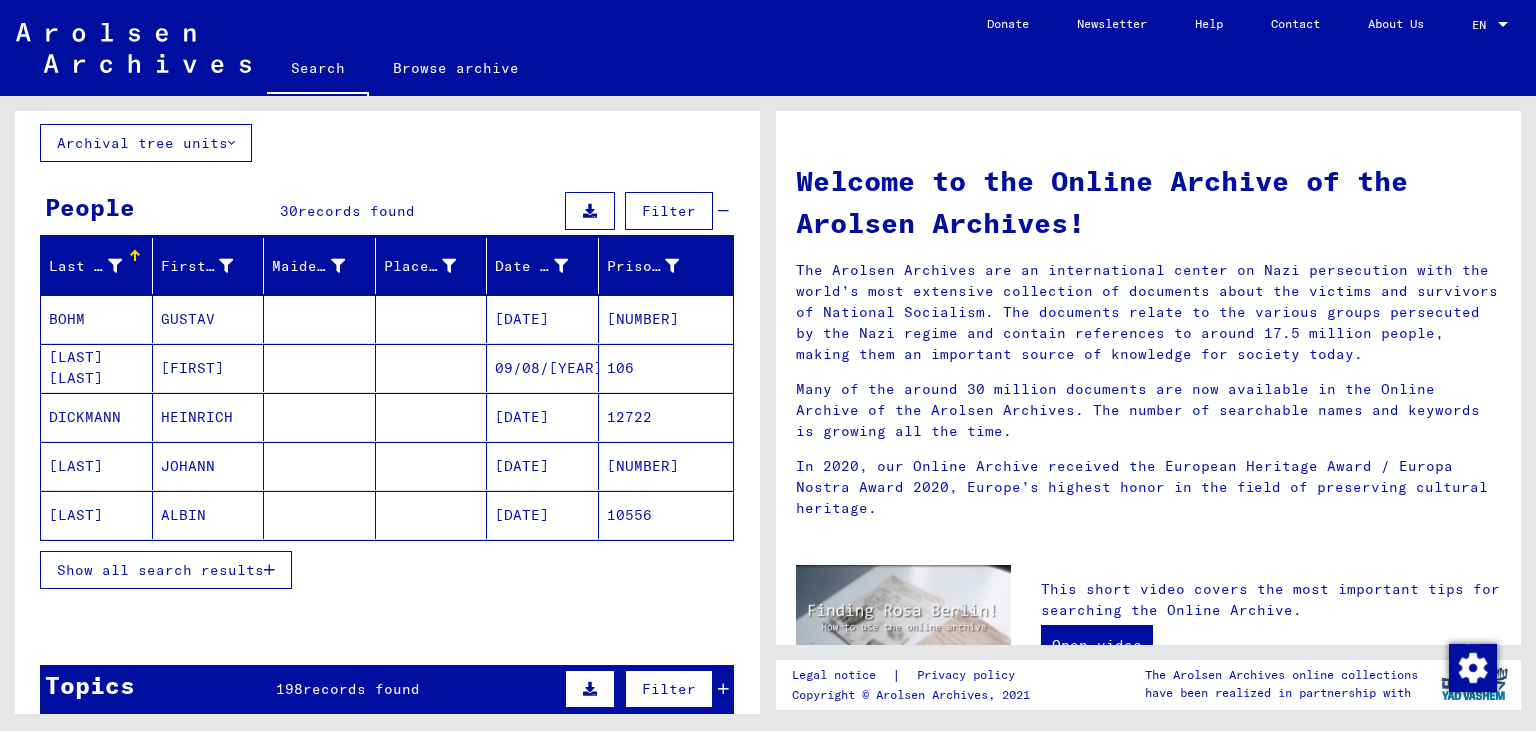 click on "[DATE]" at bounding box center (543, 368) 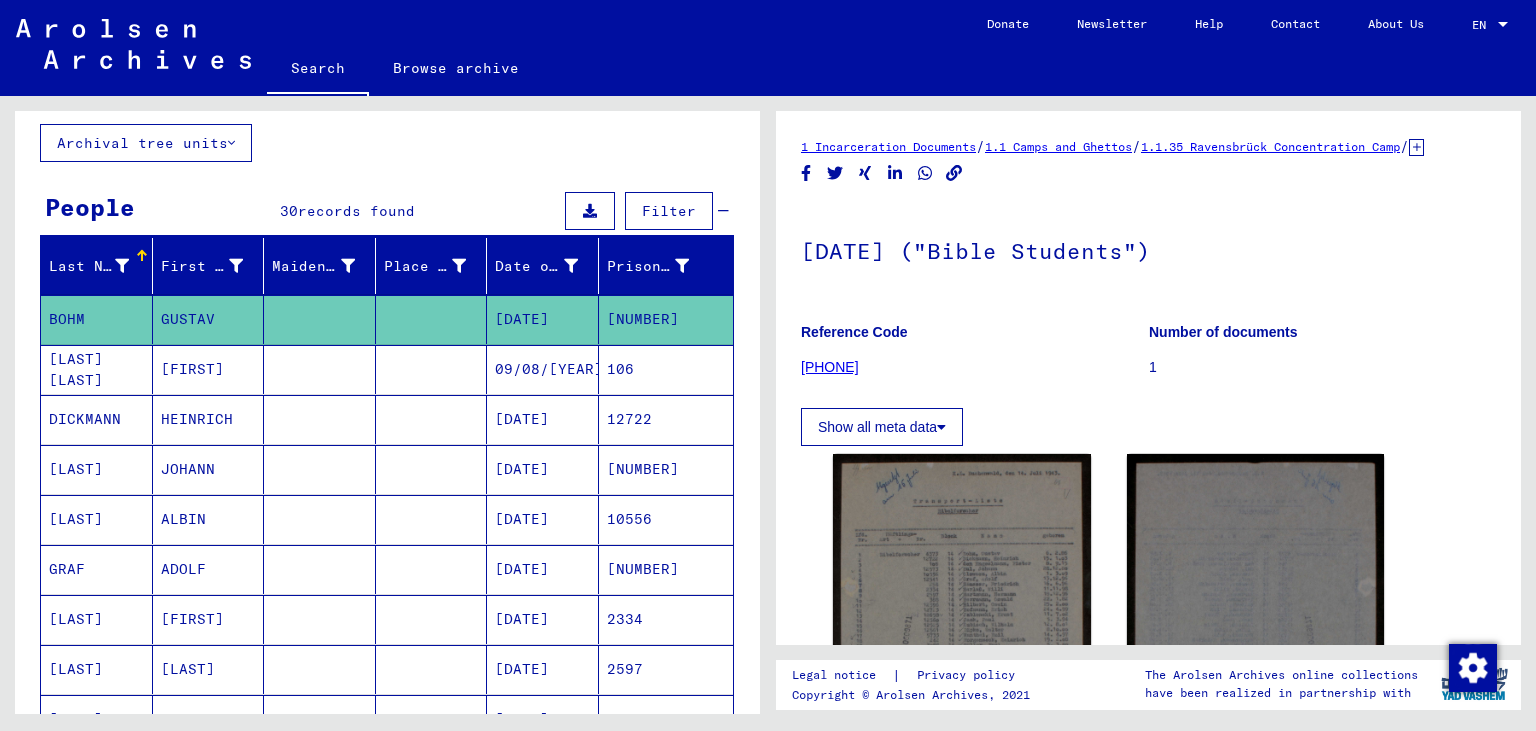 click on "1 Incarceration Documents   /   1.1 Camps and Ghettos   /   1.1.35 Ravensbrück Concentration Camp   /   1.1.35.1 List Material Ravensbrück   /   Transport lists of Ravensbrück concentration camp: Arrivals from      Buchenwald concentration camp (1941-1945)   /  14.07.1943 ("Bible Students") Reference Code 8144200015 Number of documents 1 Show all meta data  DocID: 129641658 DocID: 129641658 See comments created before January 2022 Legal notice  |  Privacy policy Copyright © Arolsen Archives, 2021 The Arolsen Archives online collections have been realized in partnership with" 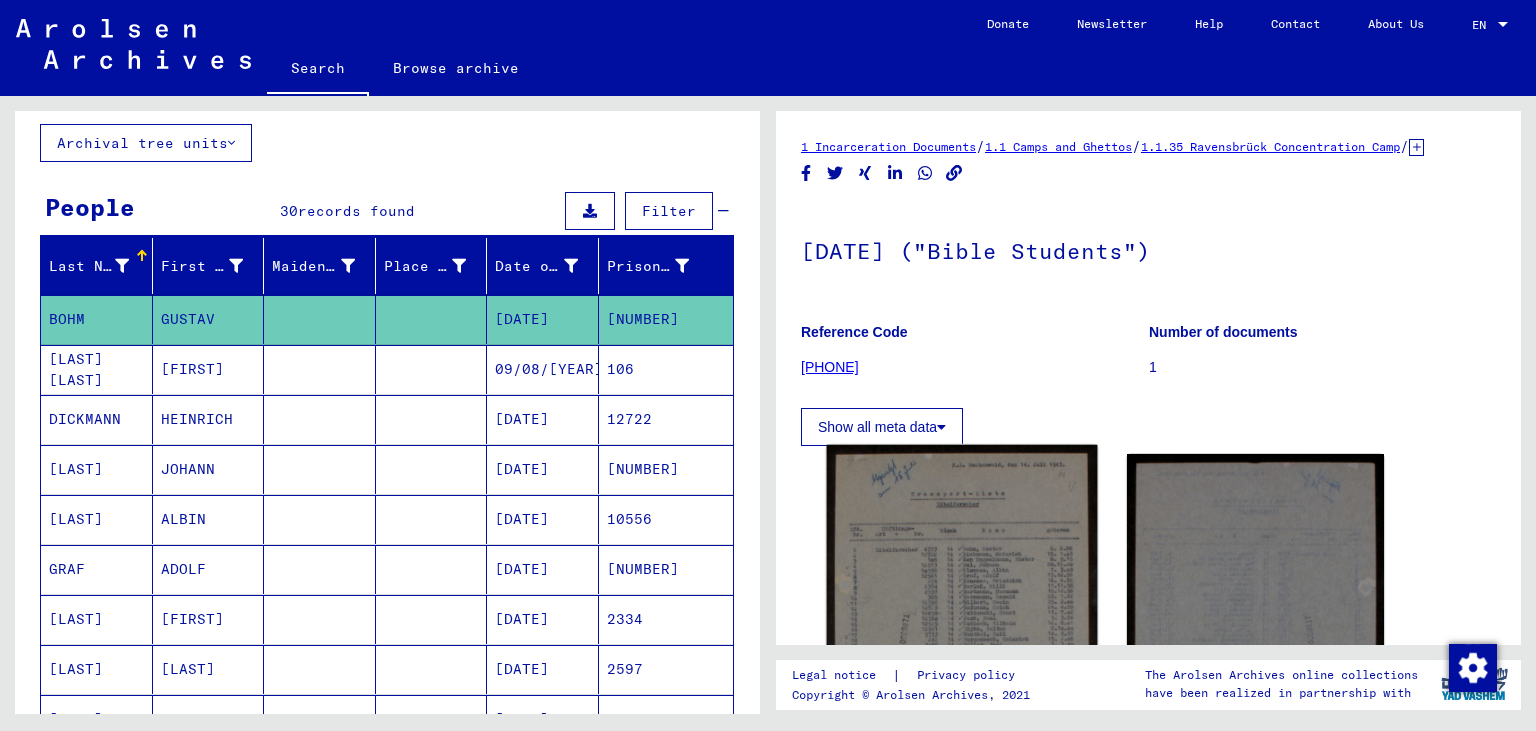 click 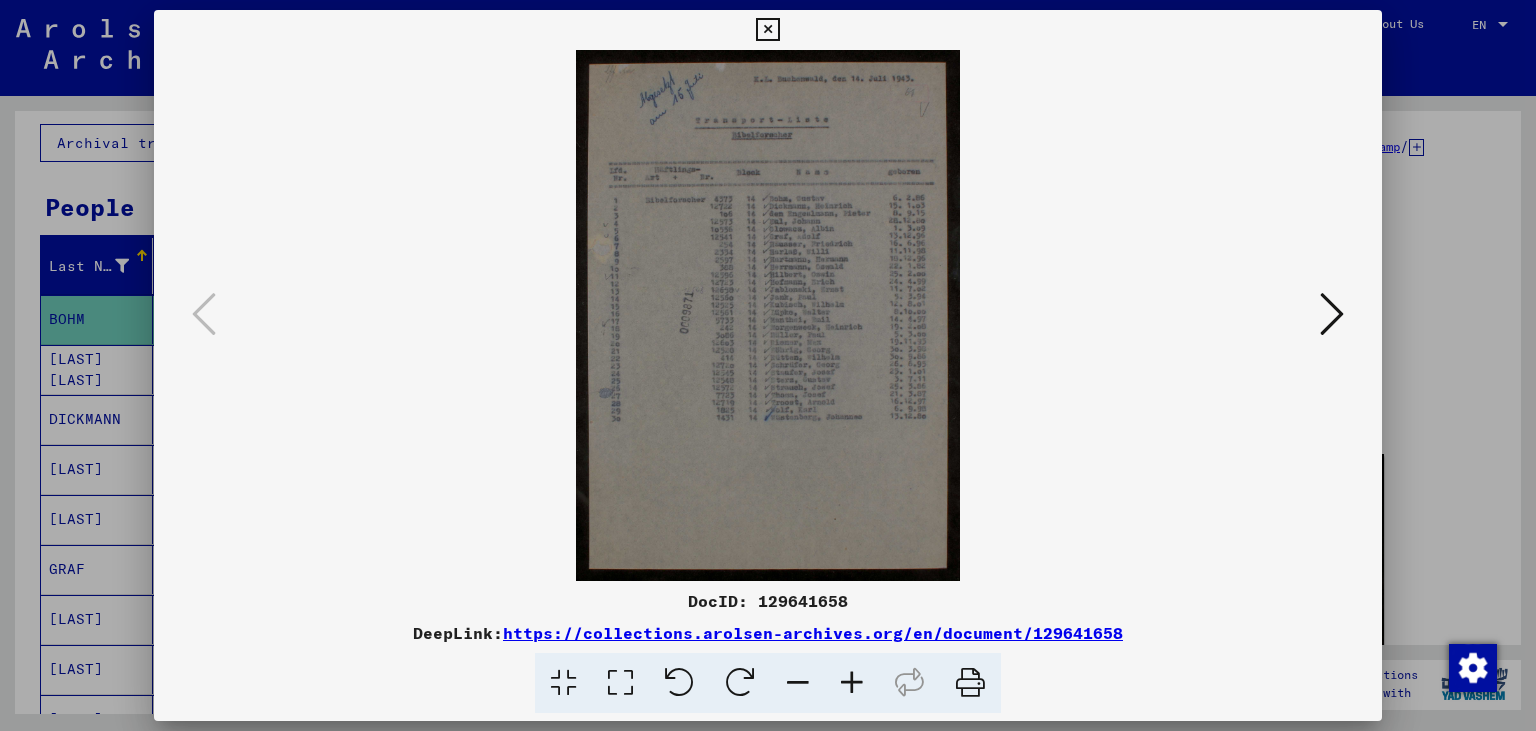 click at bounding box center (852, 683) 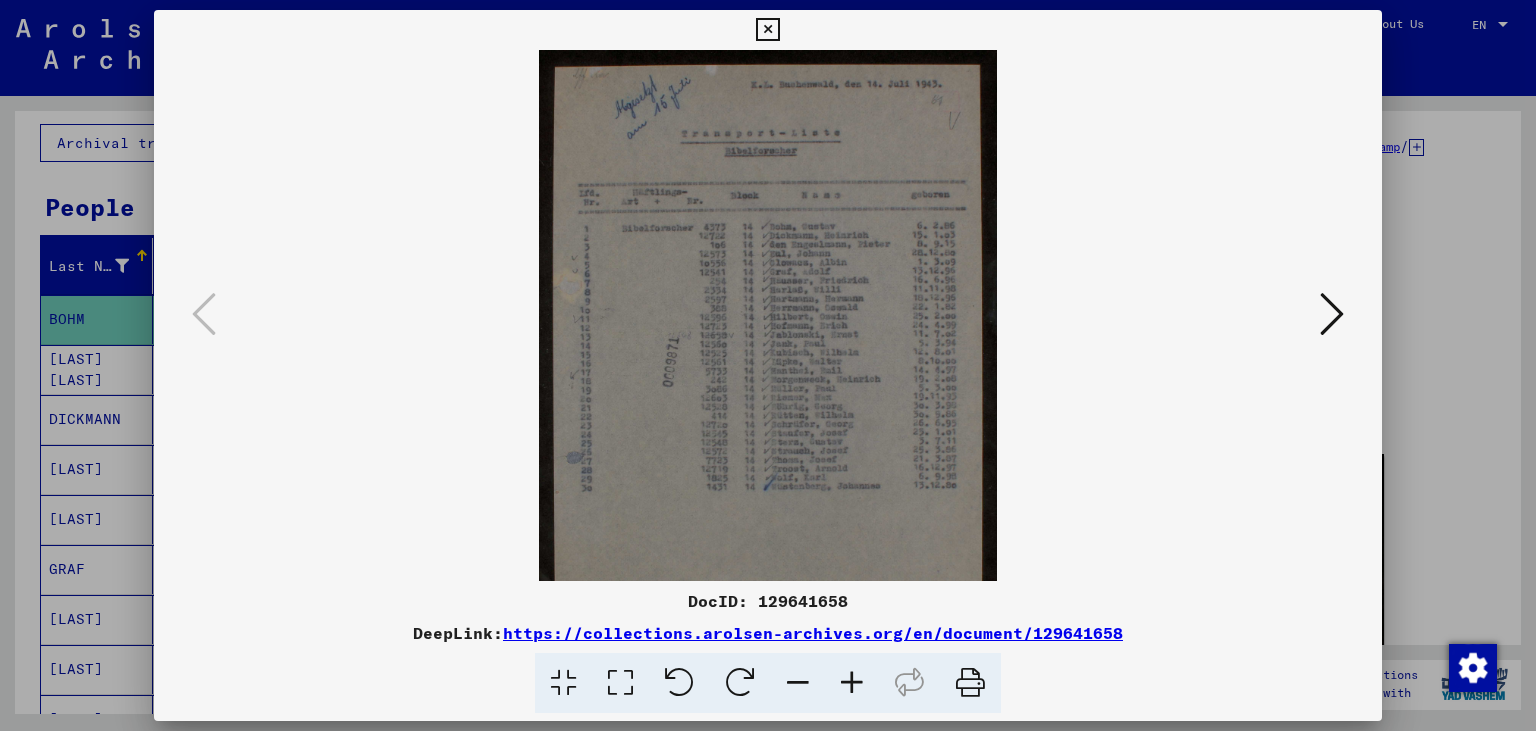 click at bounding box center [852, 683] 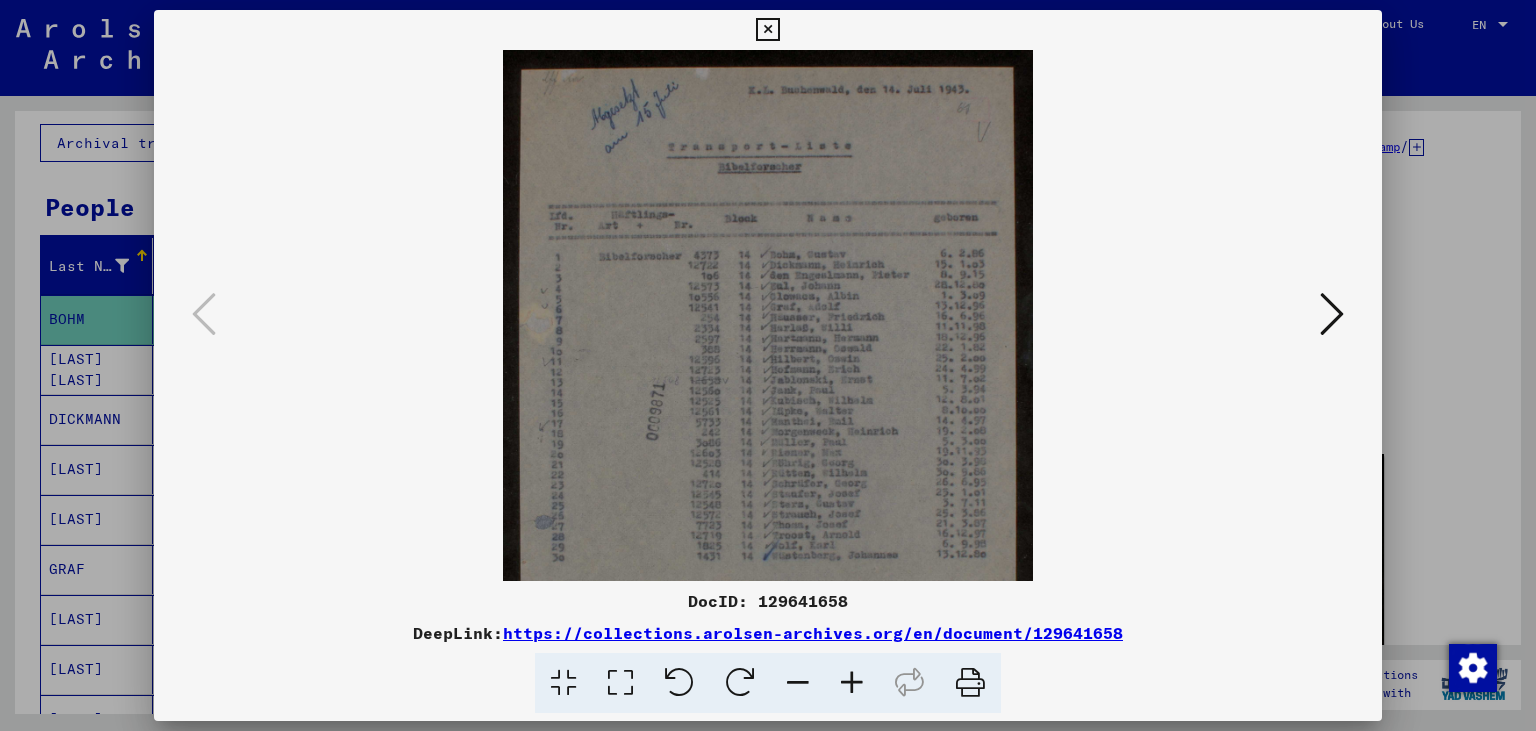click at bounding box center [852, 683] 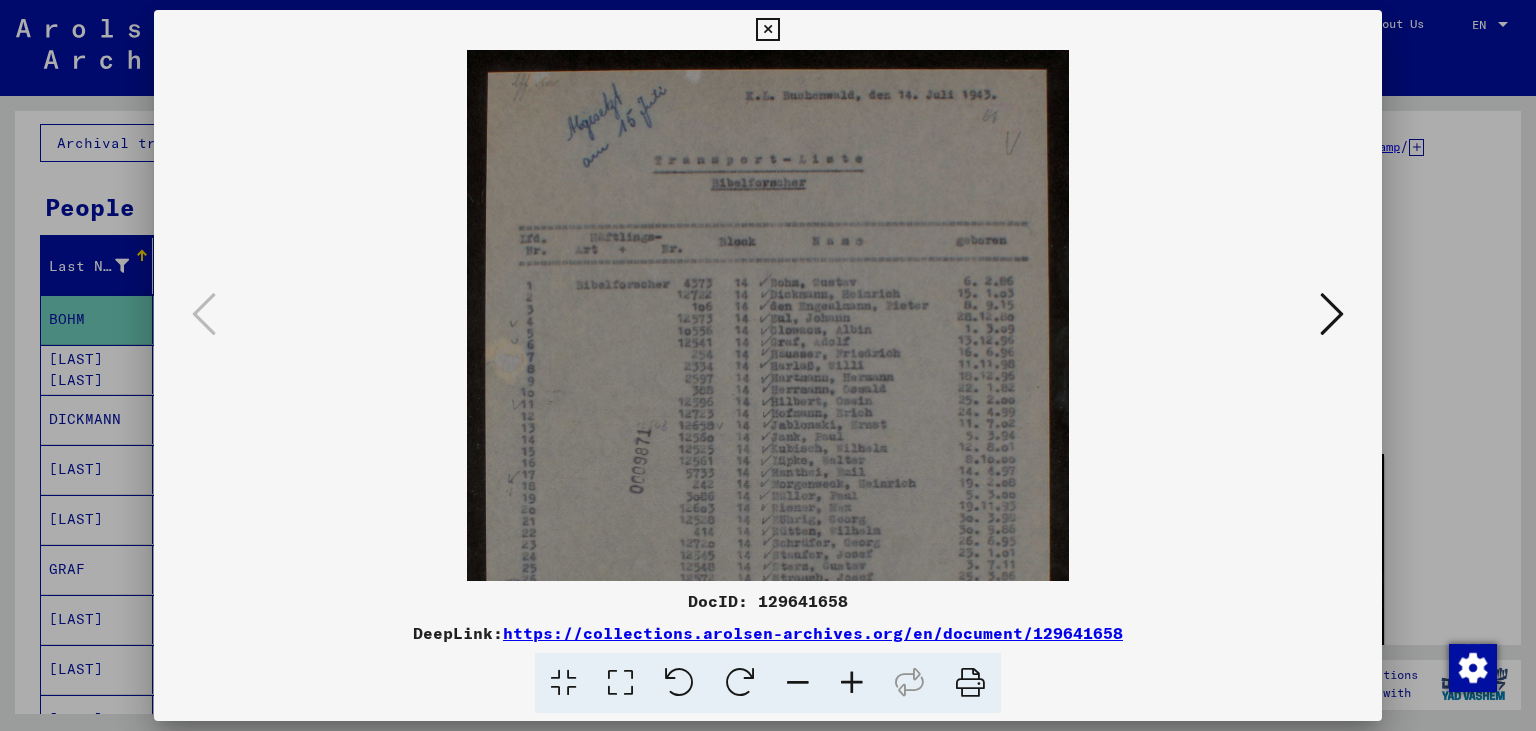 click at bounding box center [852, 683] 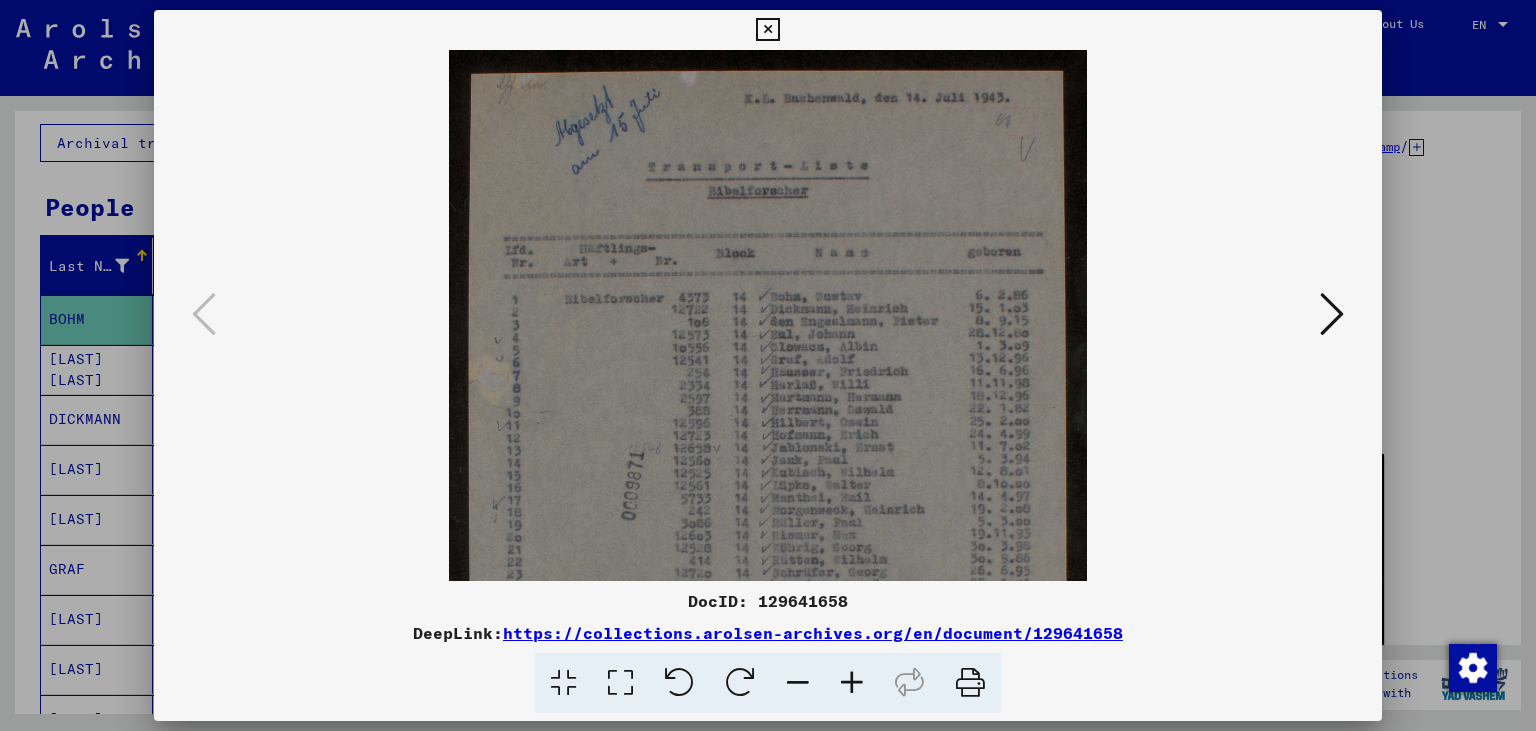click at bounding box center (852, 683) 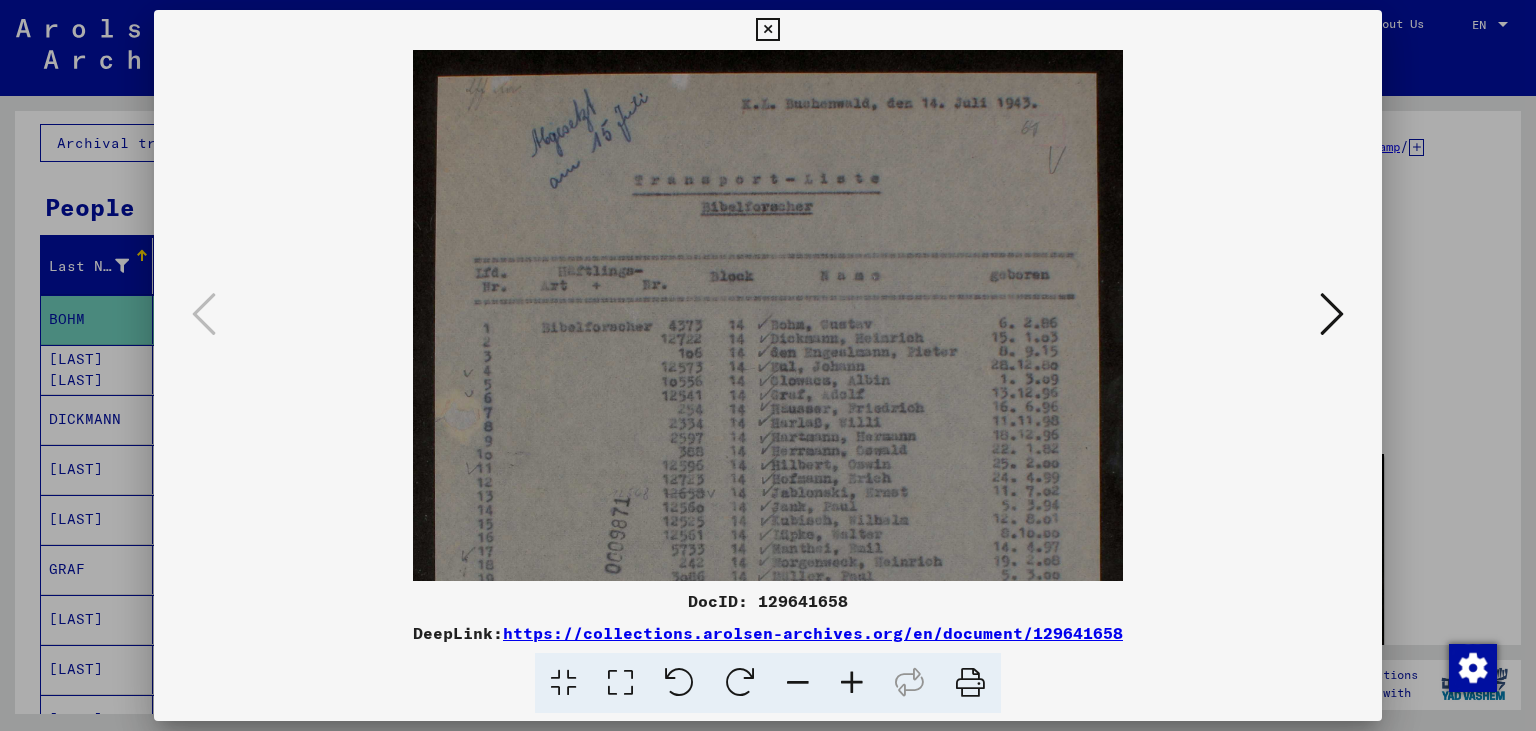 click at bounding box center [852, 683] 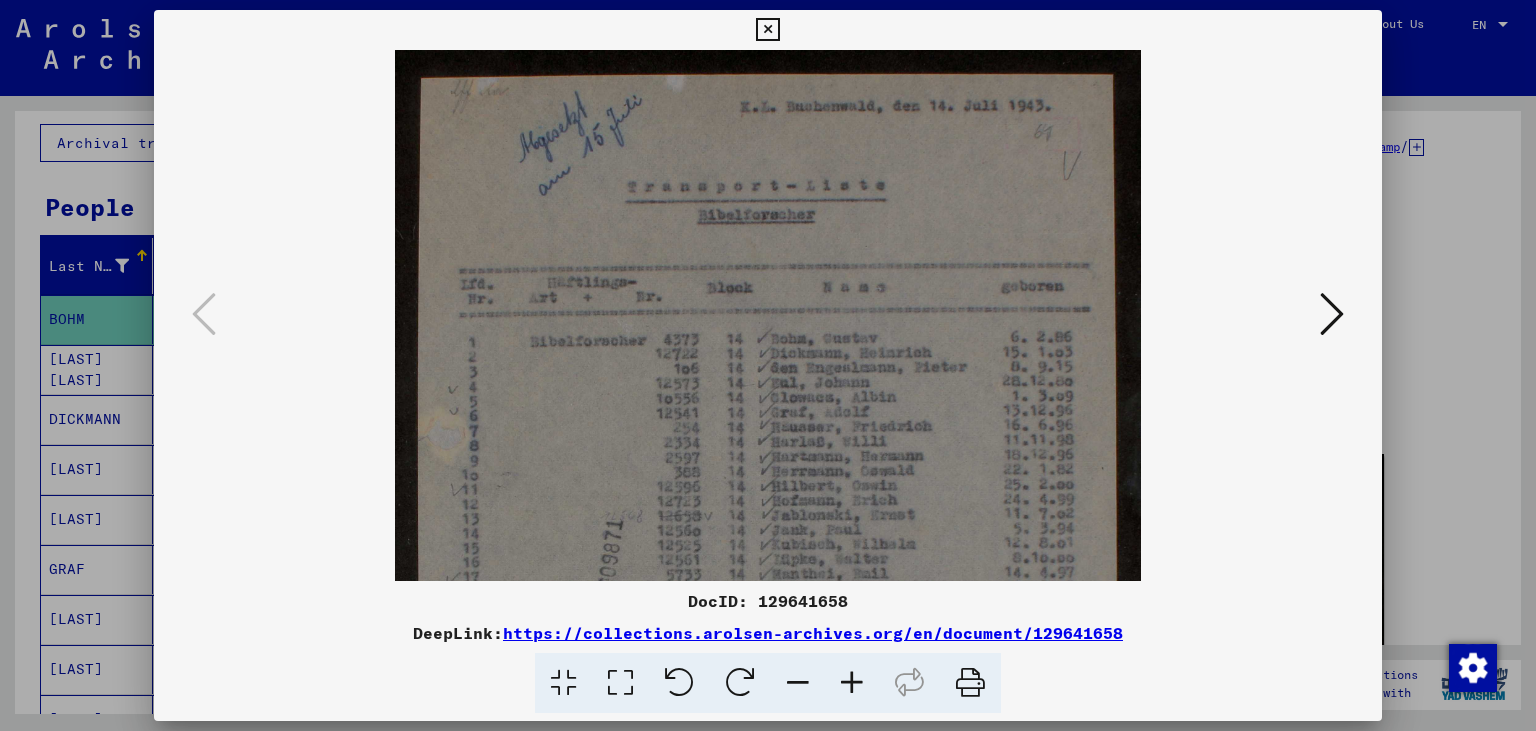 drag, startPoint x: 1332, startPoint y: 319, endPoint x: 1330, endPoint y: 371, distance: 52.03845 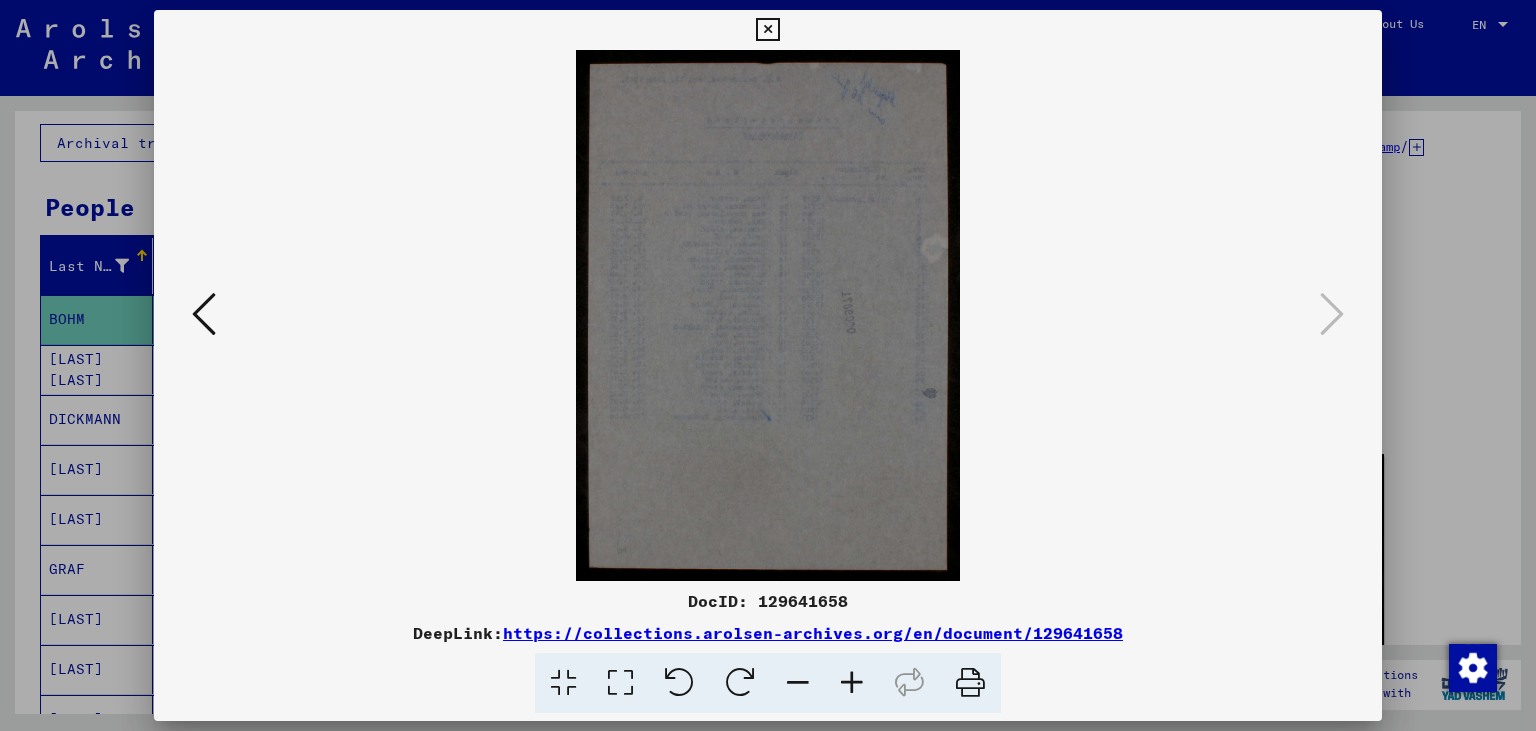 click at bounding box center (204, 314) 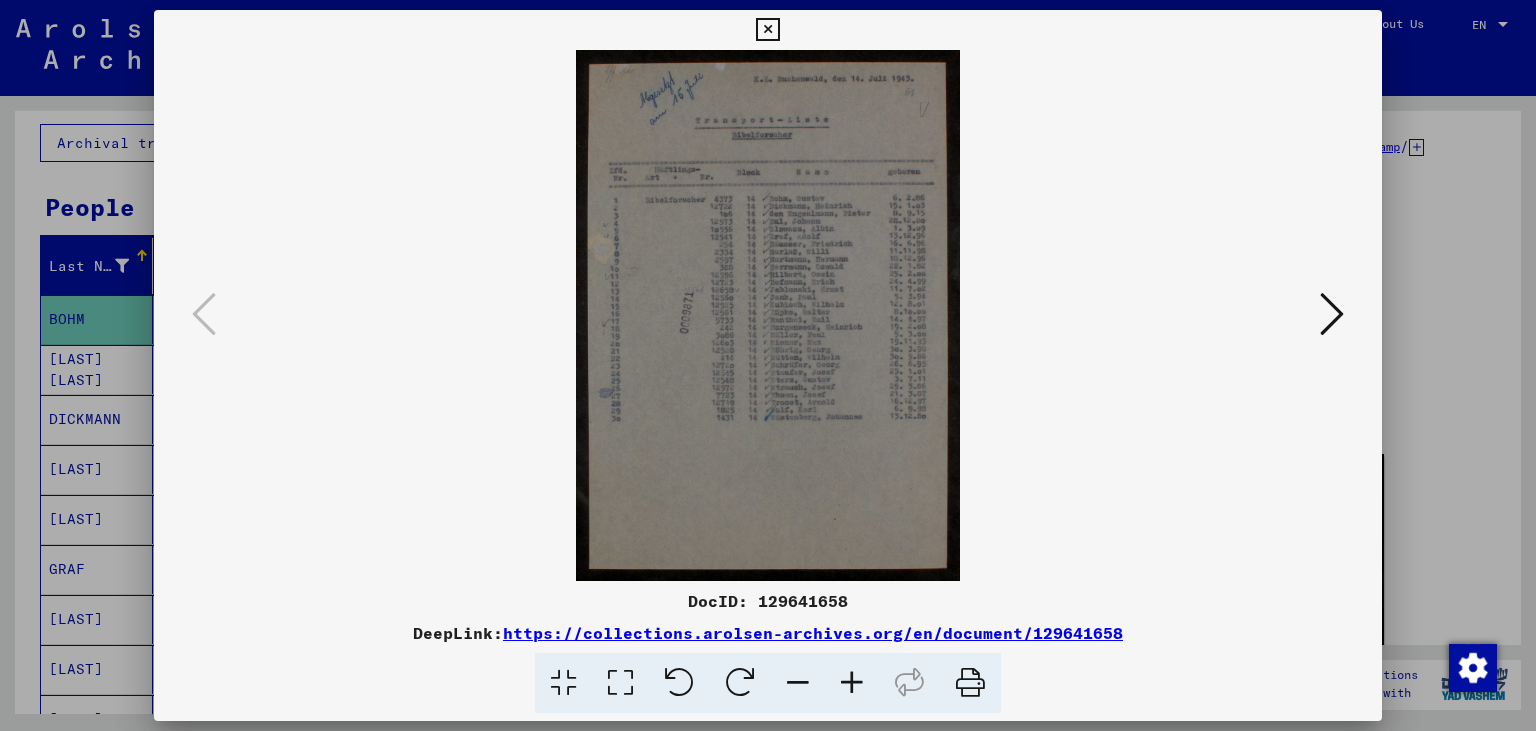 click at bounding box center (852, 683) 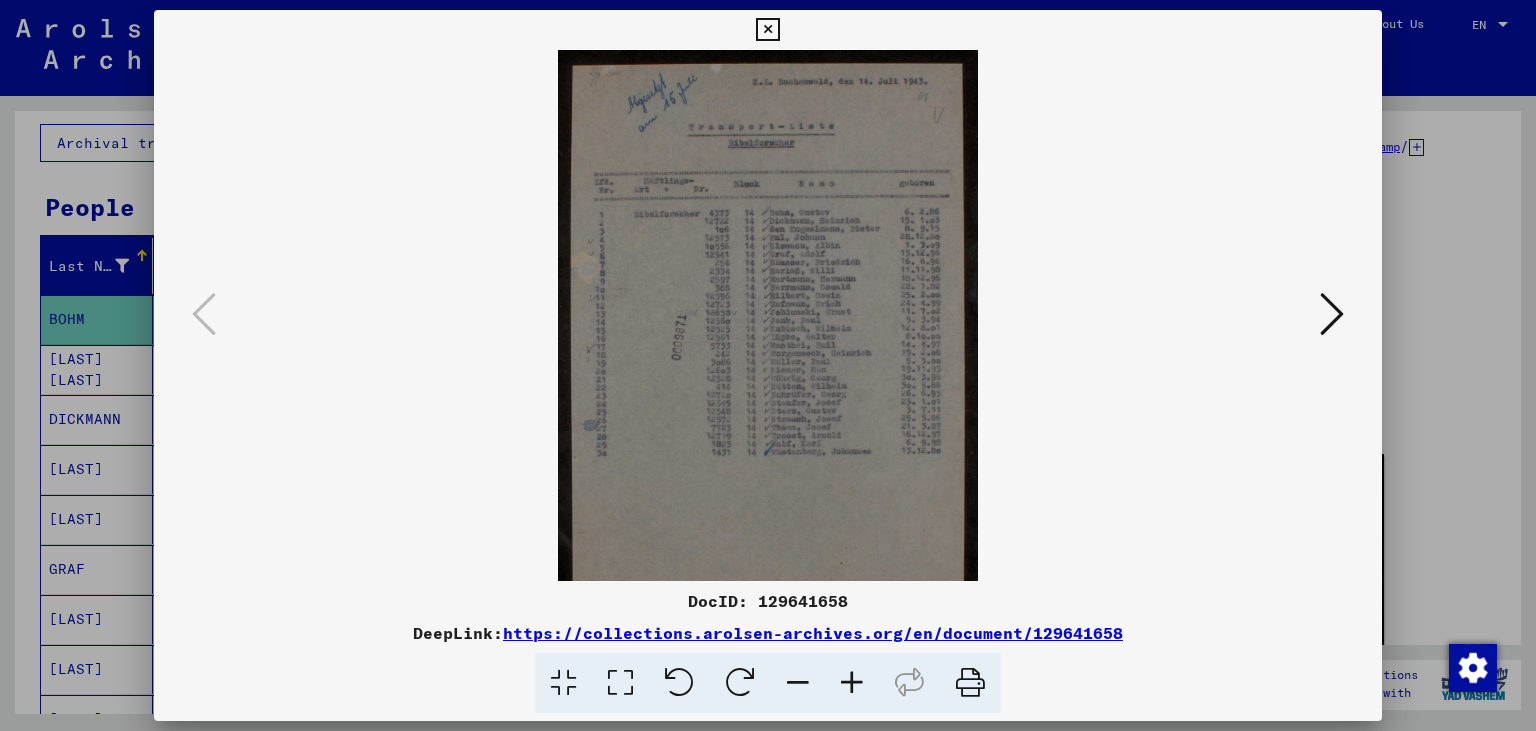 click at bounding box center [852, 683] 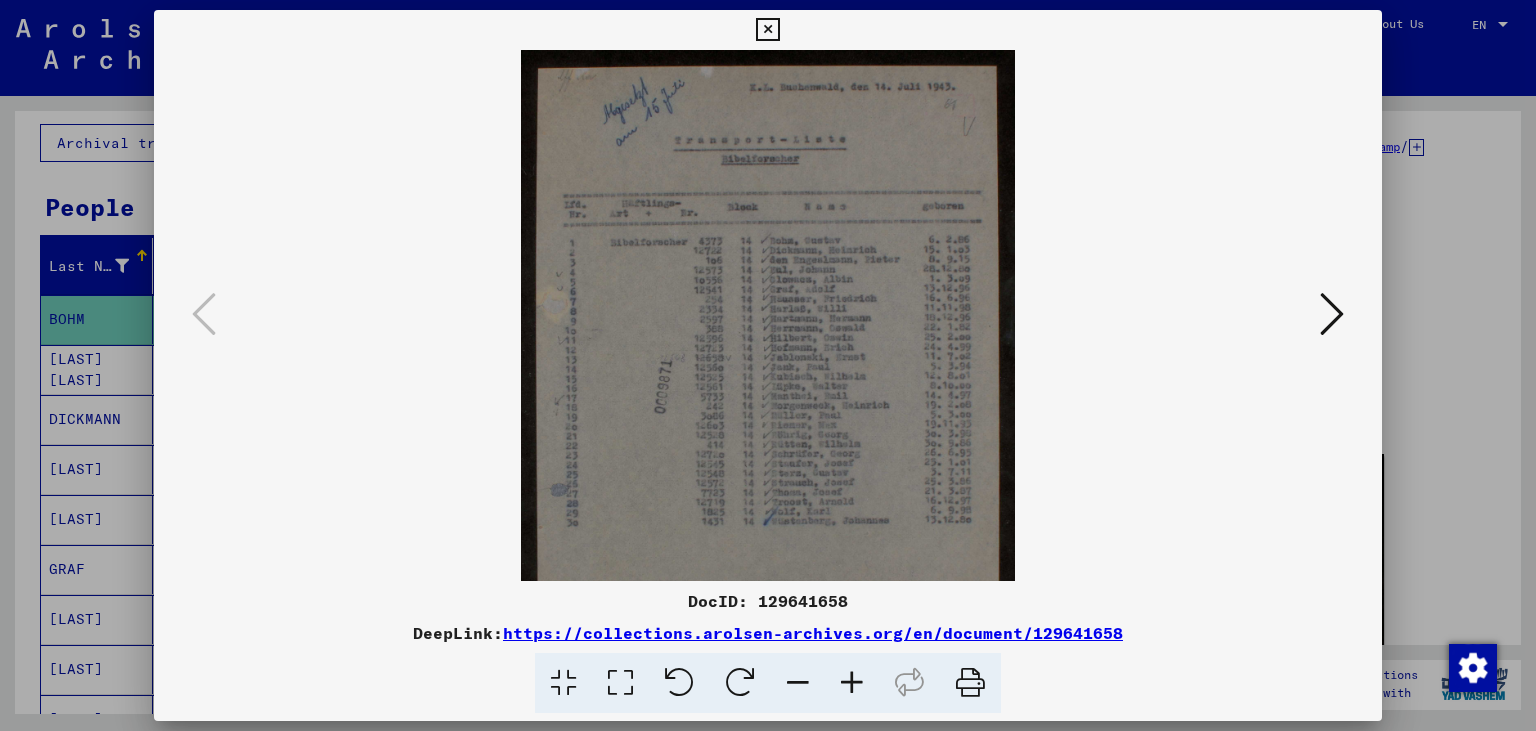 click at bounding box center [852, 683] 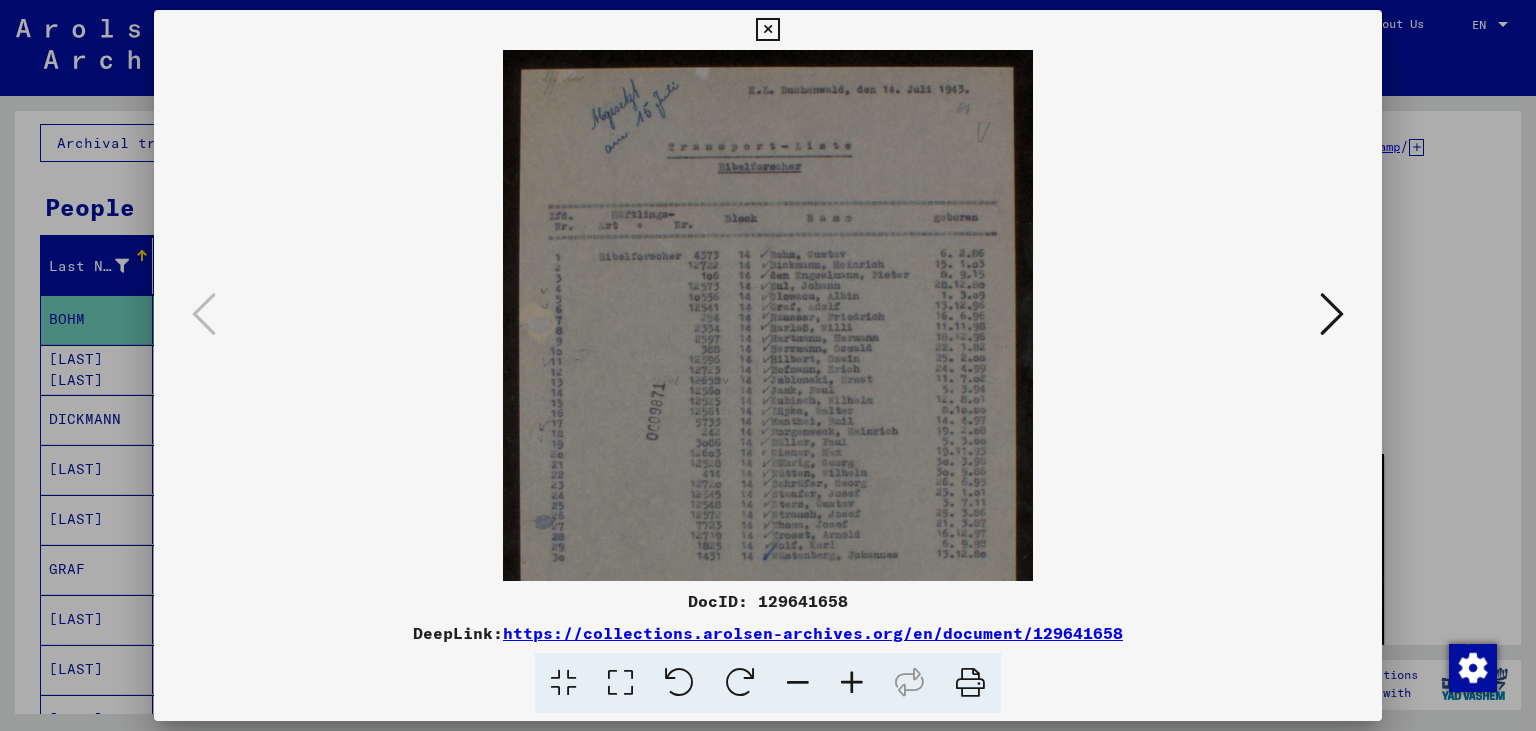 click at bounding box center [852, 683] 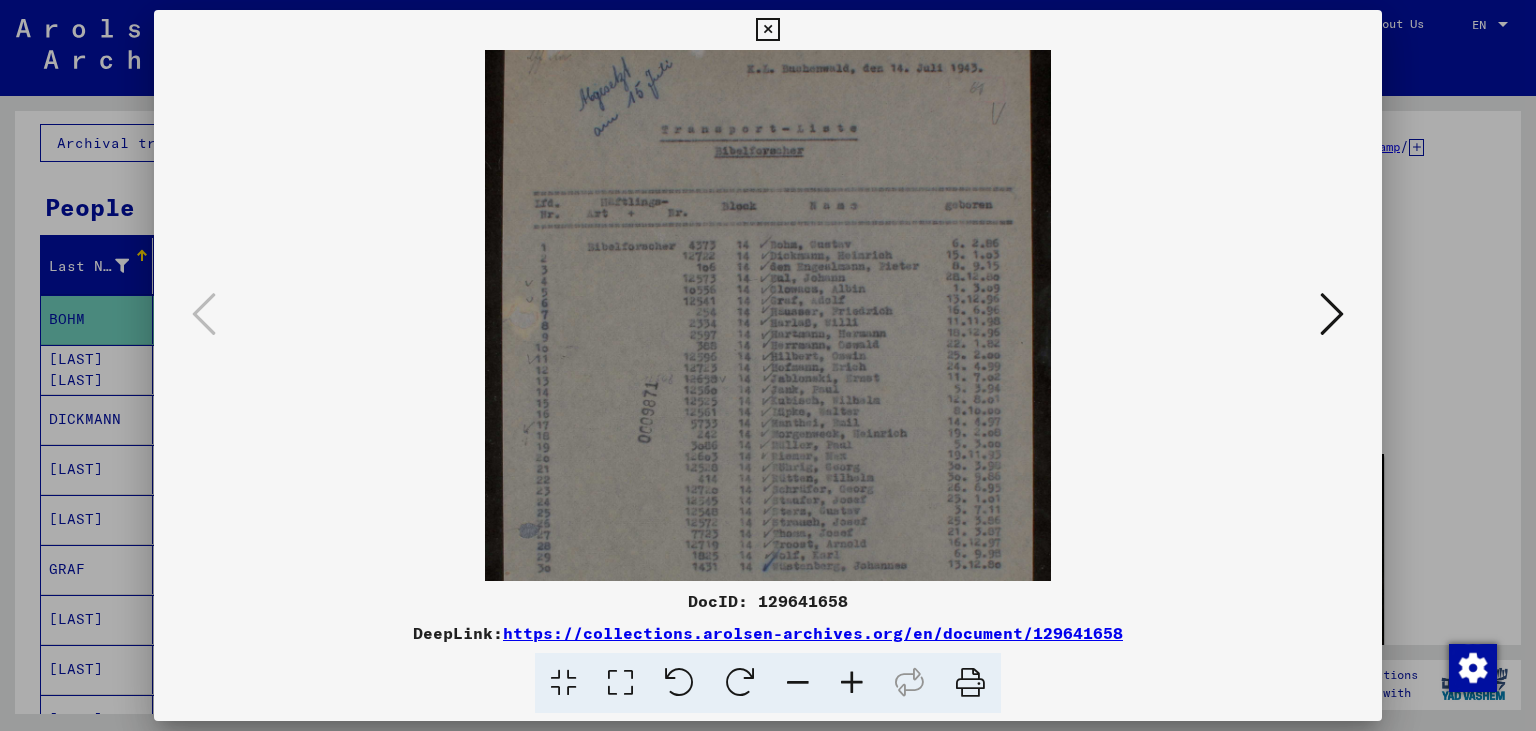 scroll, scrollTop: 0, scrollLeft: 0, axis: both 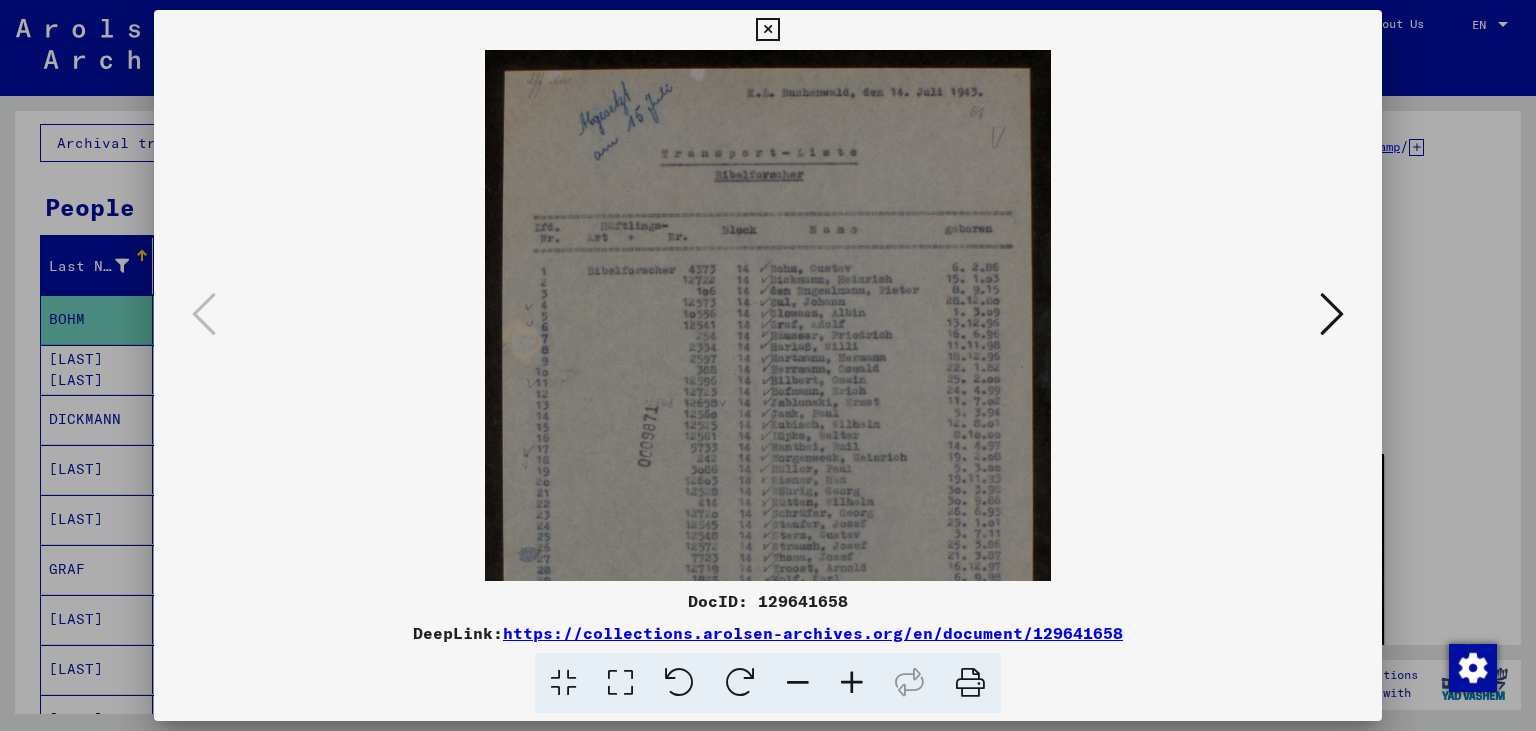 drag, startPoint x: 818, startPoint y: 463, endPoint x: 863, endPoint y: 478, distance: 47.434166 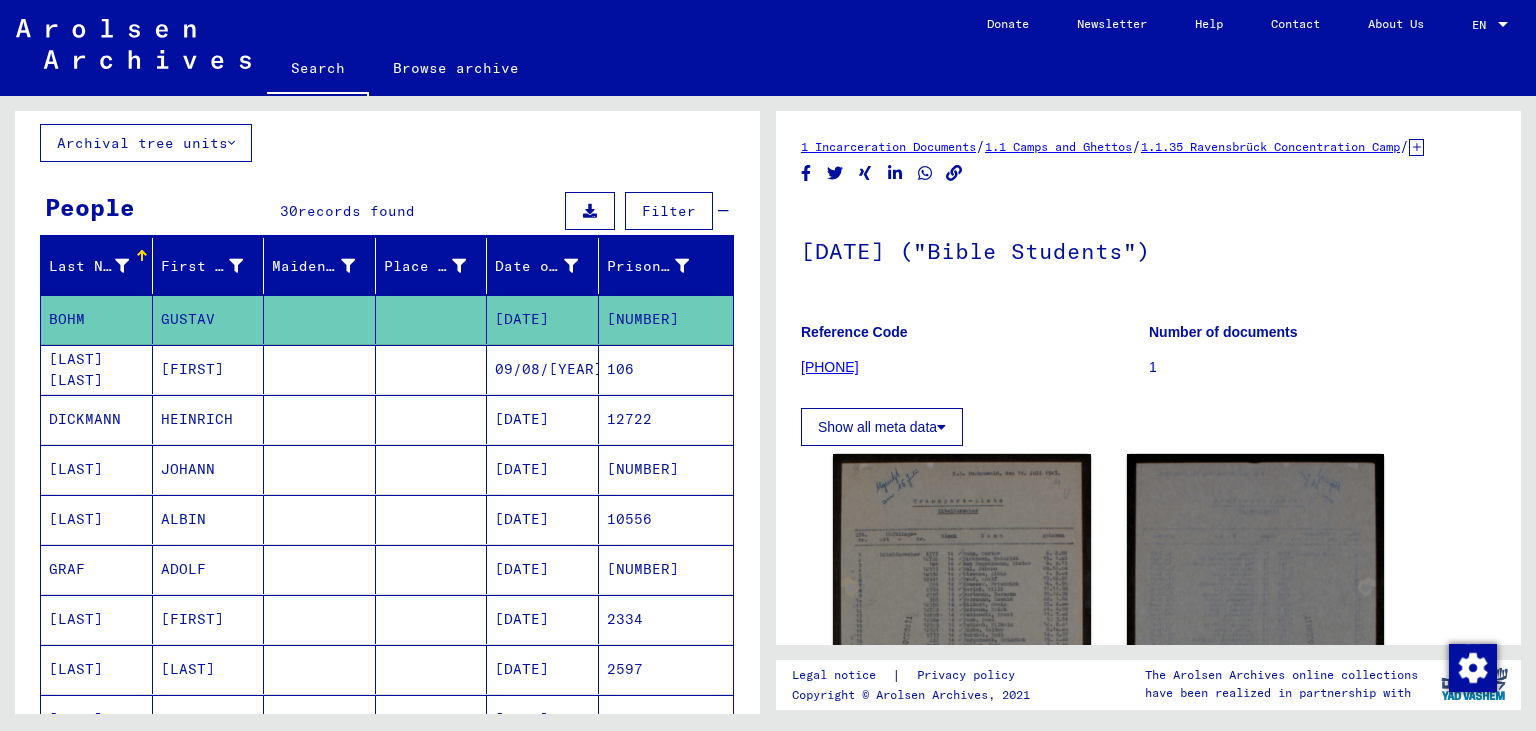 scroll, scrollTop: 0, scrollLeft: 0, axis: both 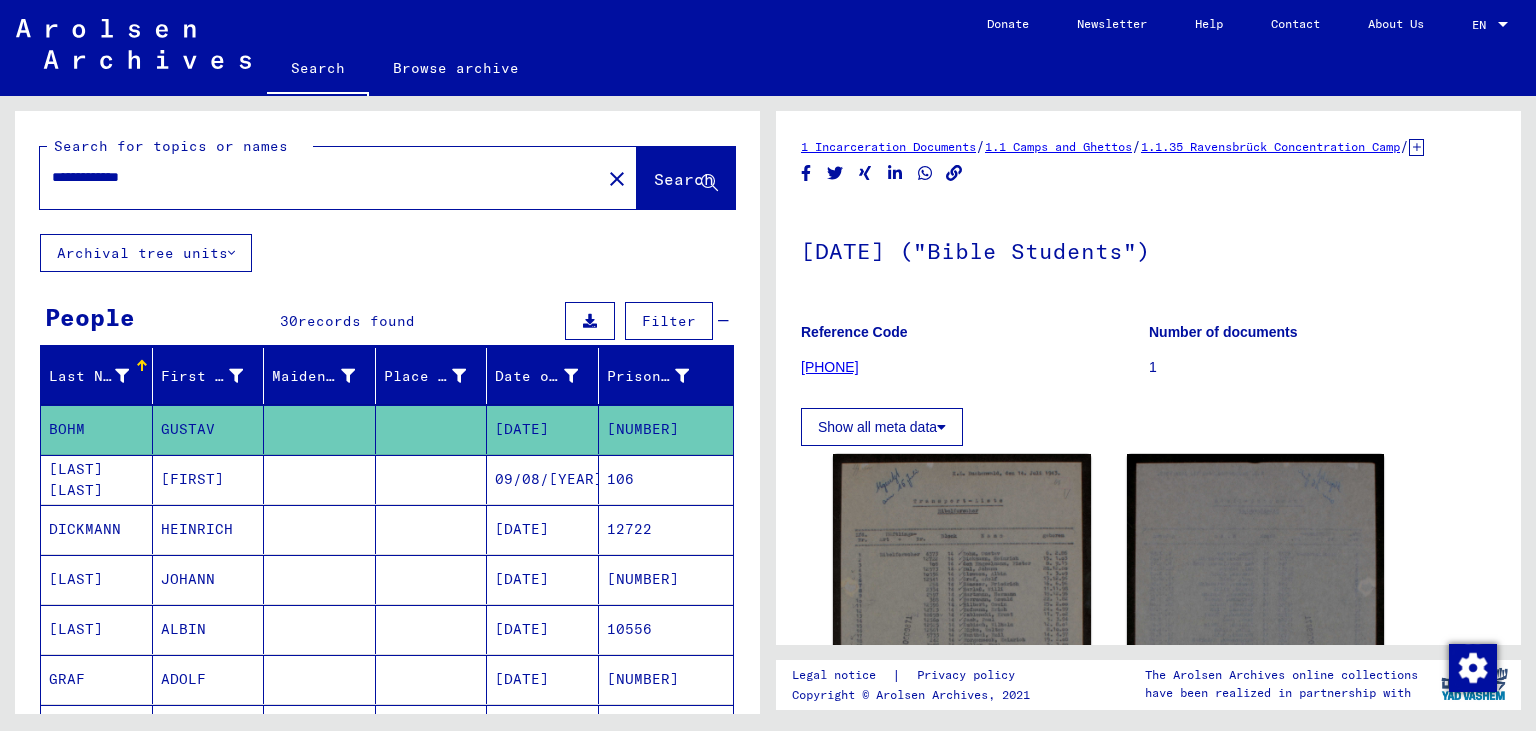 click on "Search" 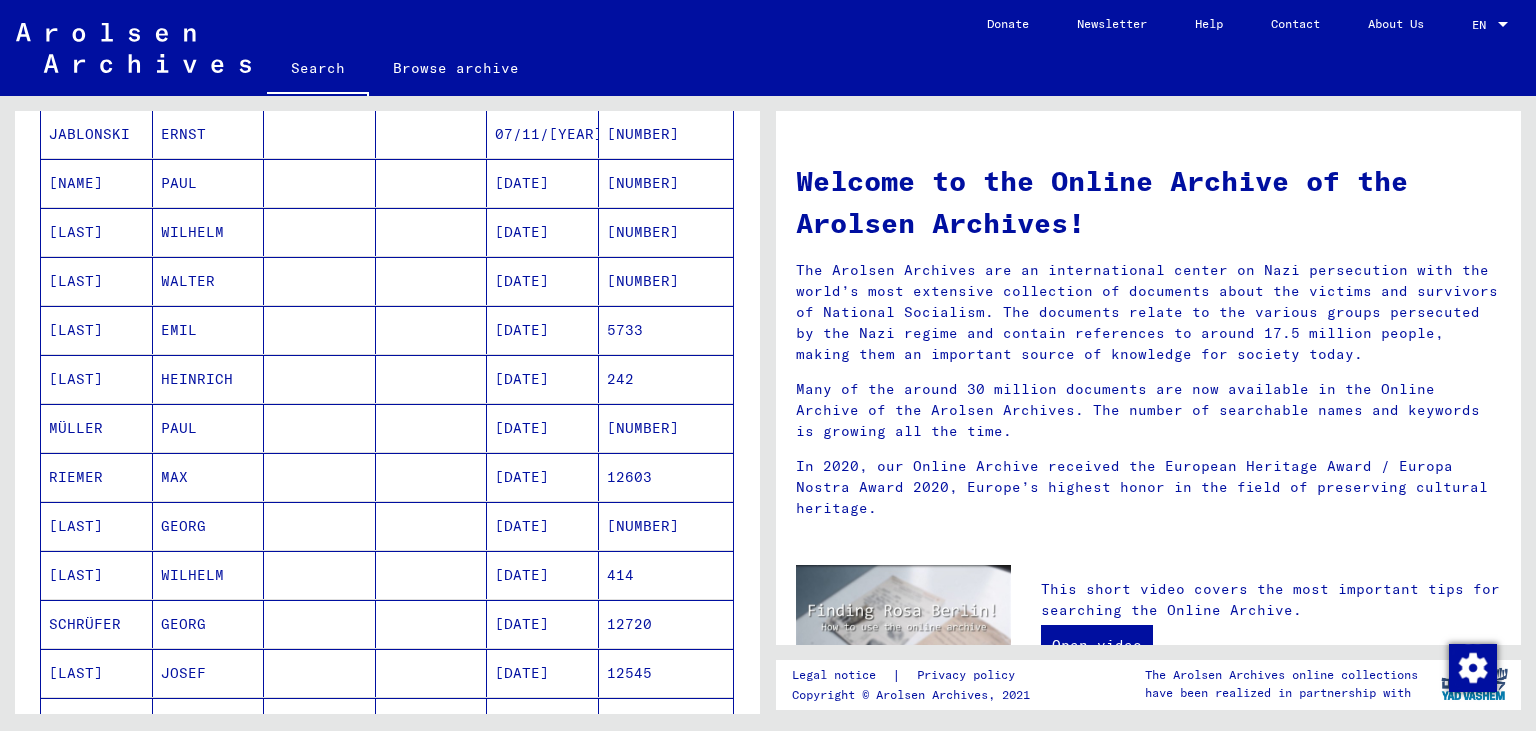 scroll, scrollTop: 1214, scrollLeft: 0, axis: vertical 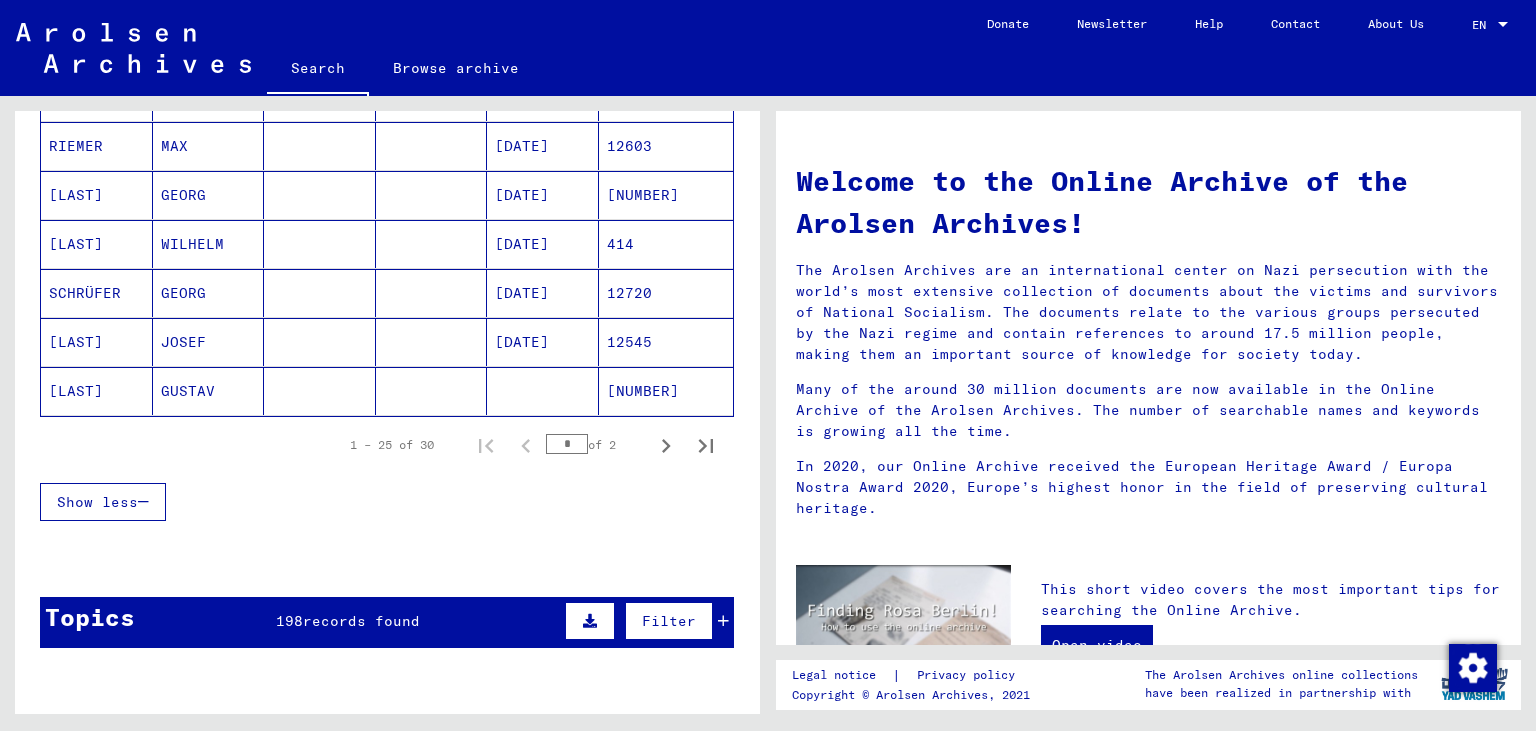 click on "GUSTAV" 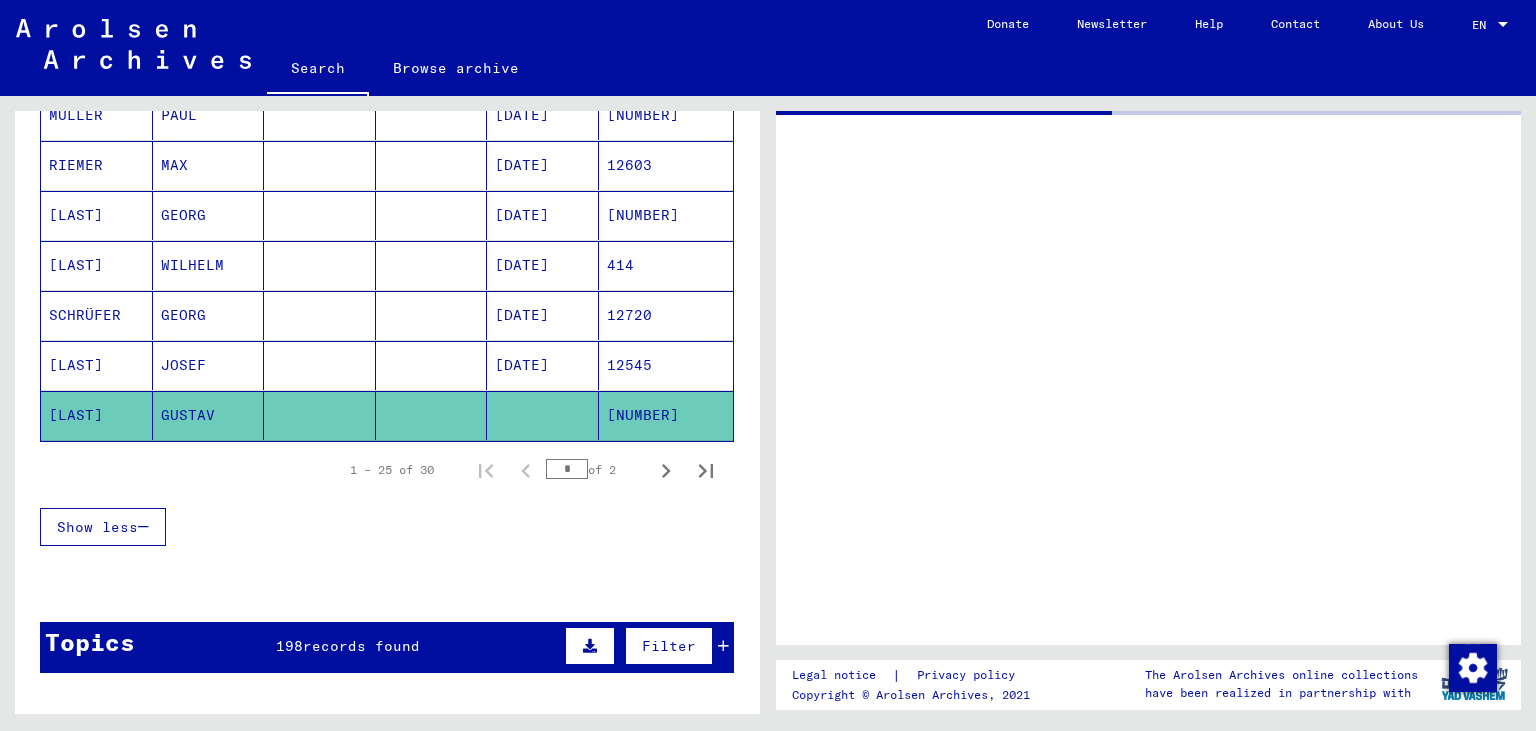 scroll, scrollTop: 1228, scrollLeft: 0, axis: vertical 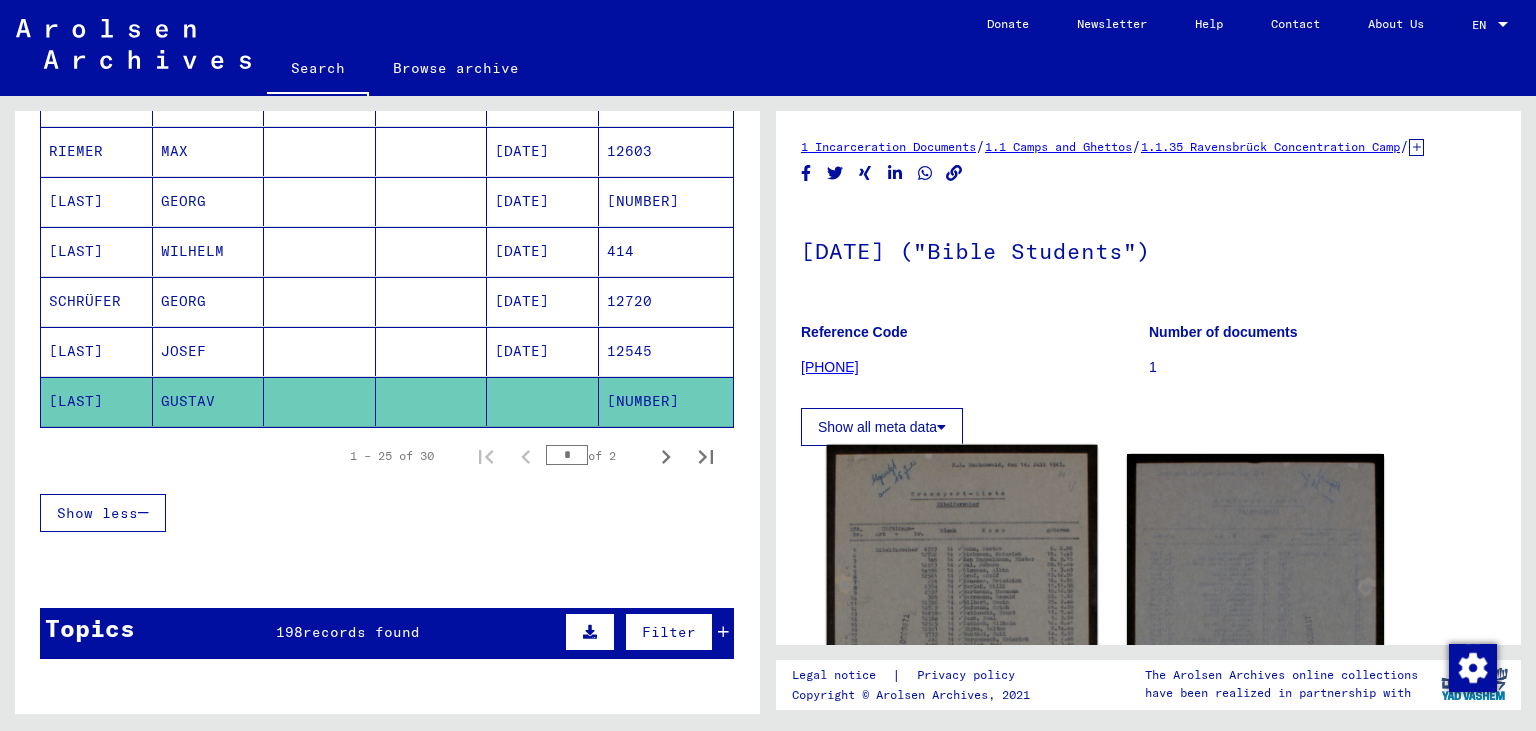 click 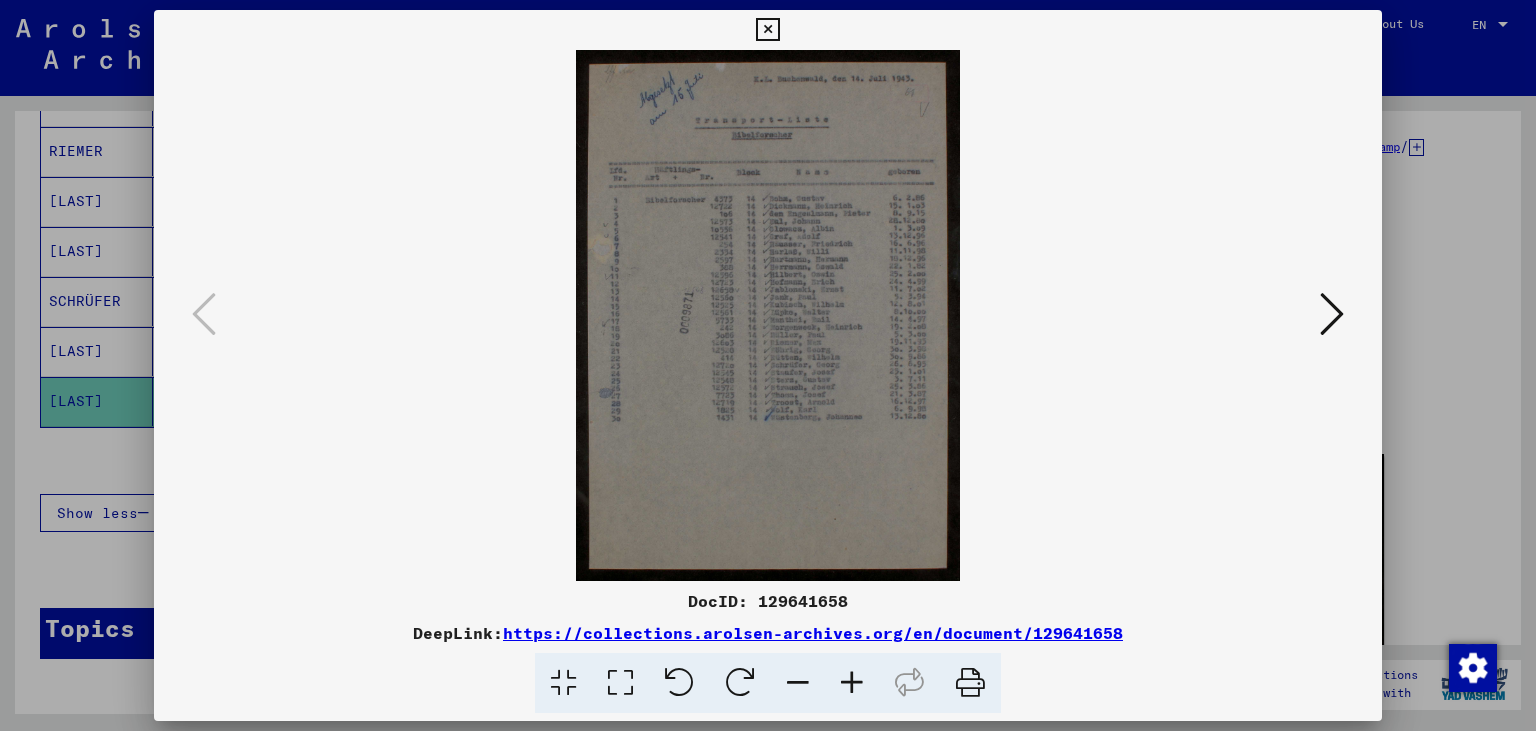 click at bounding box center [767, 30] 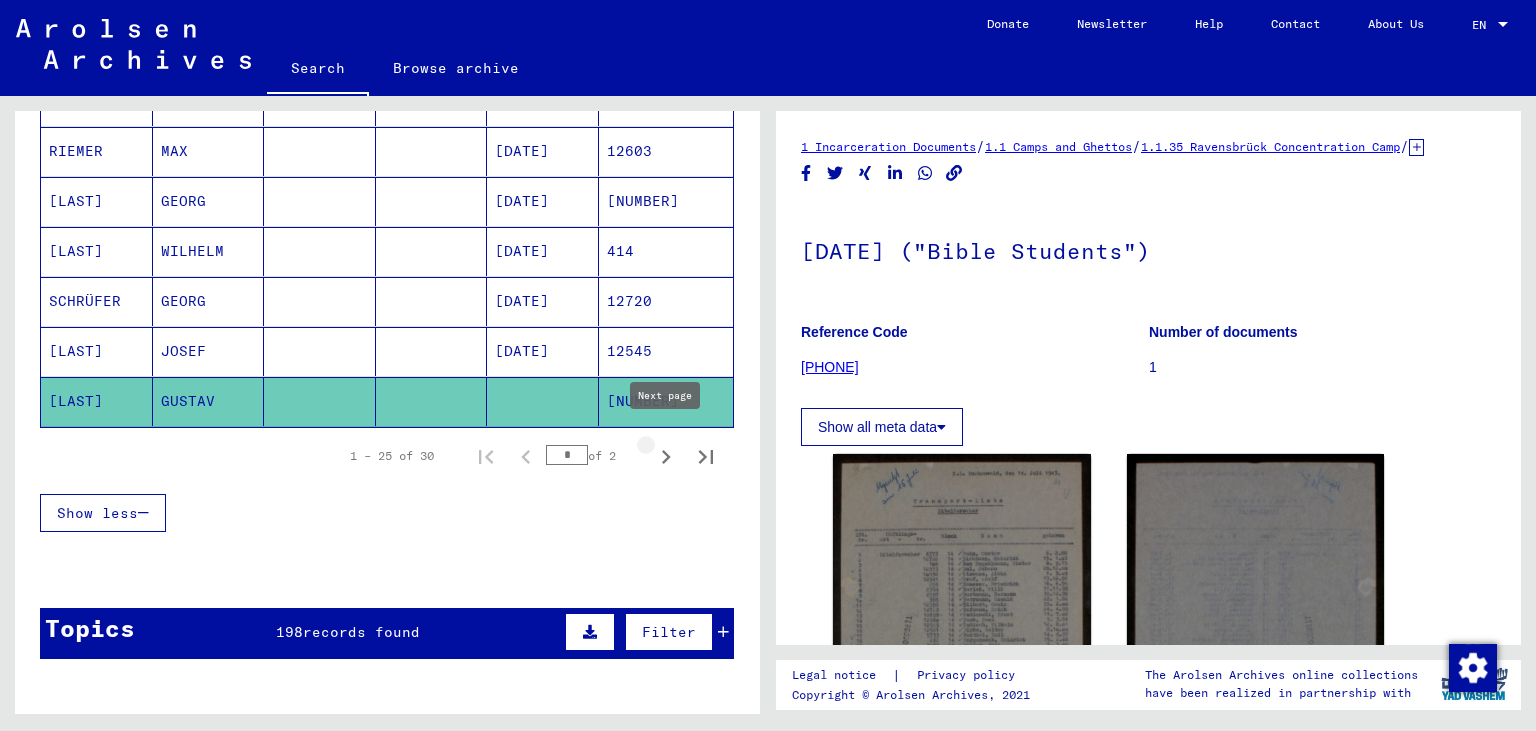 click 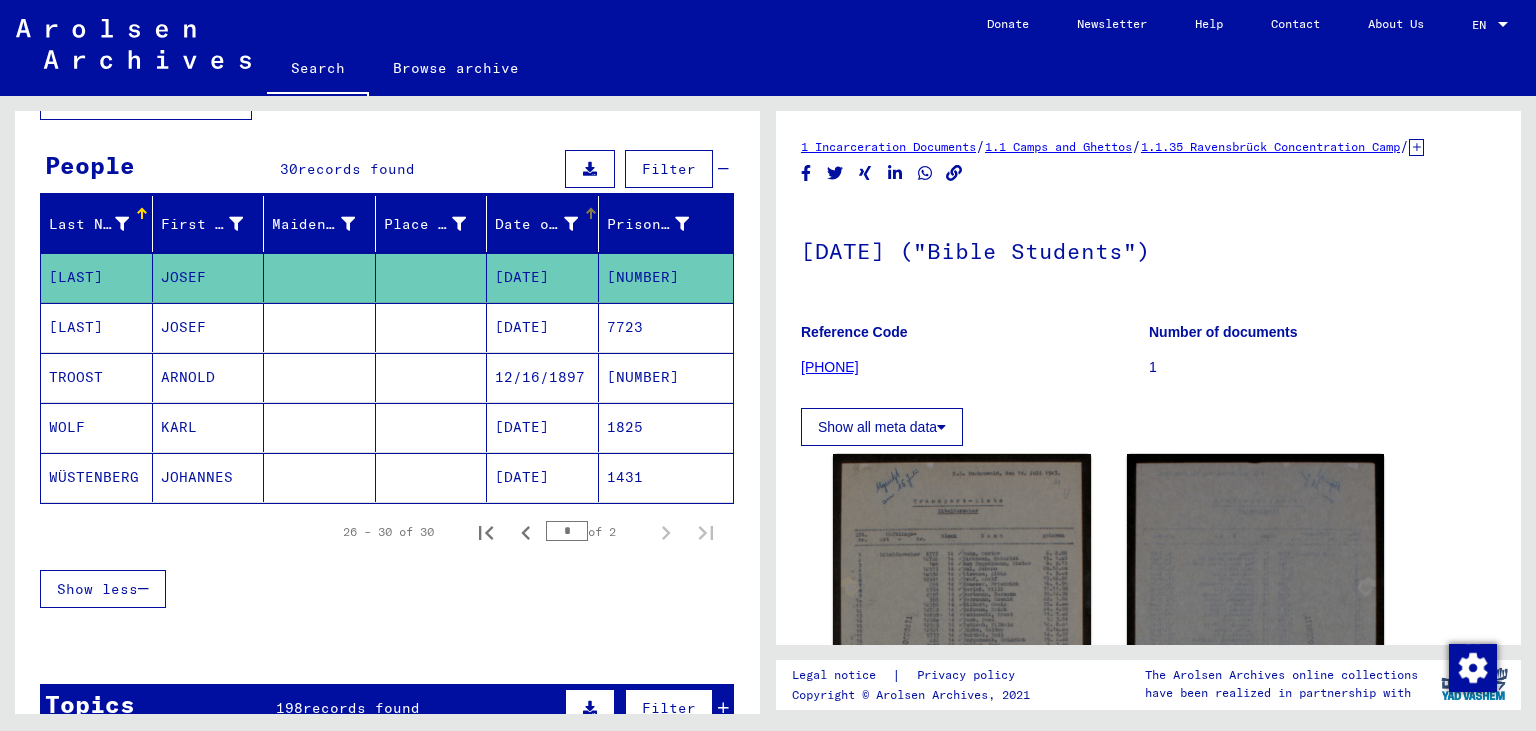 scroll, scrollTop: 0, scrollLeft: 0, axis: both 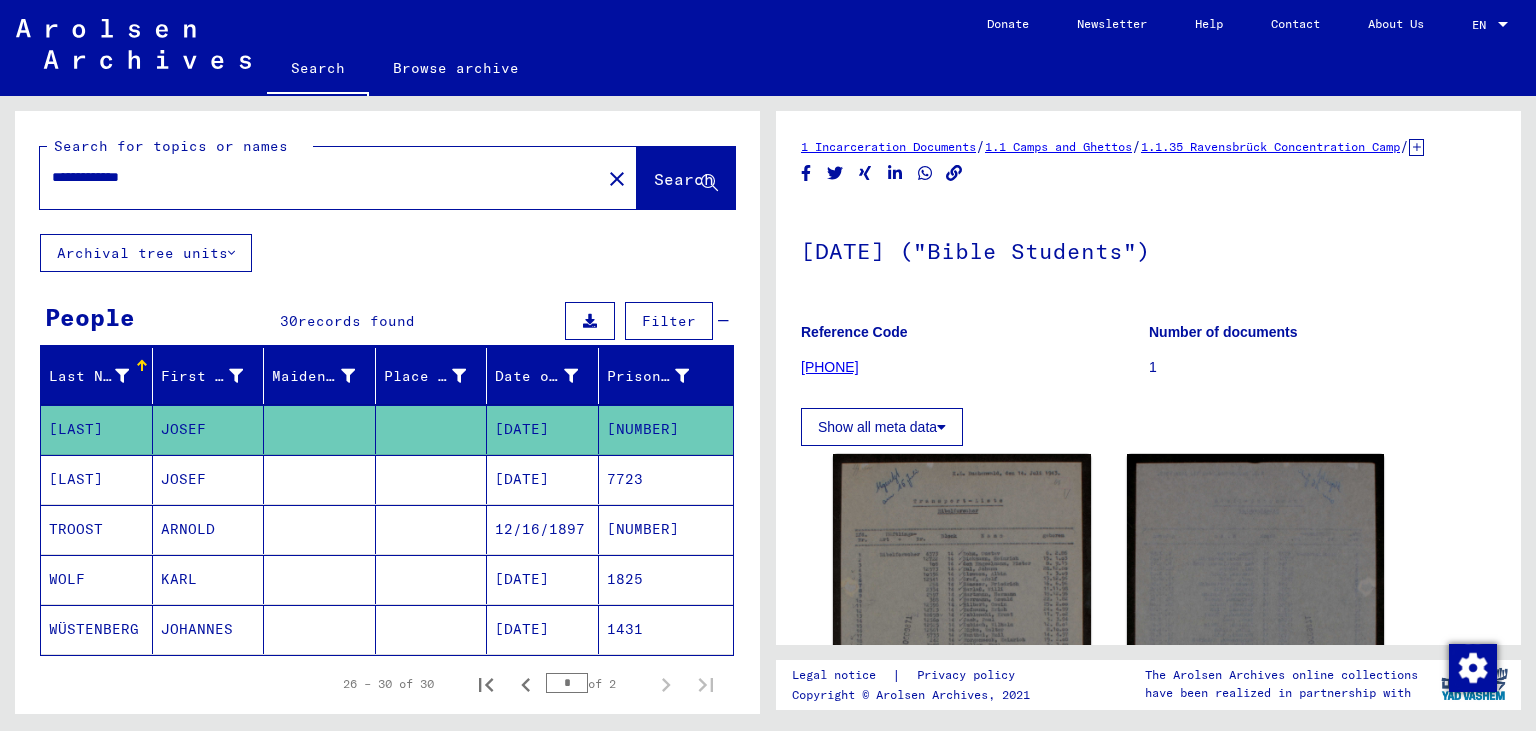 click on "Search" 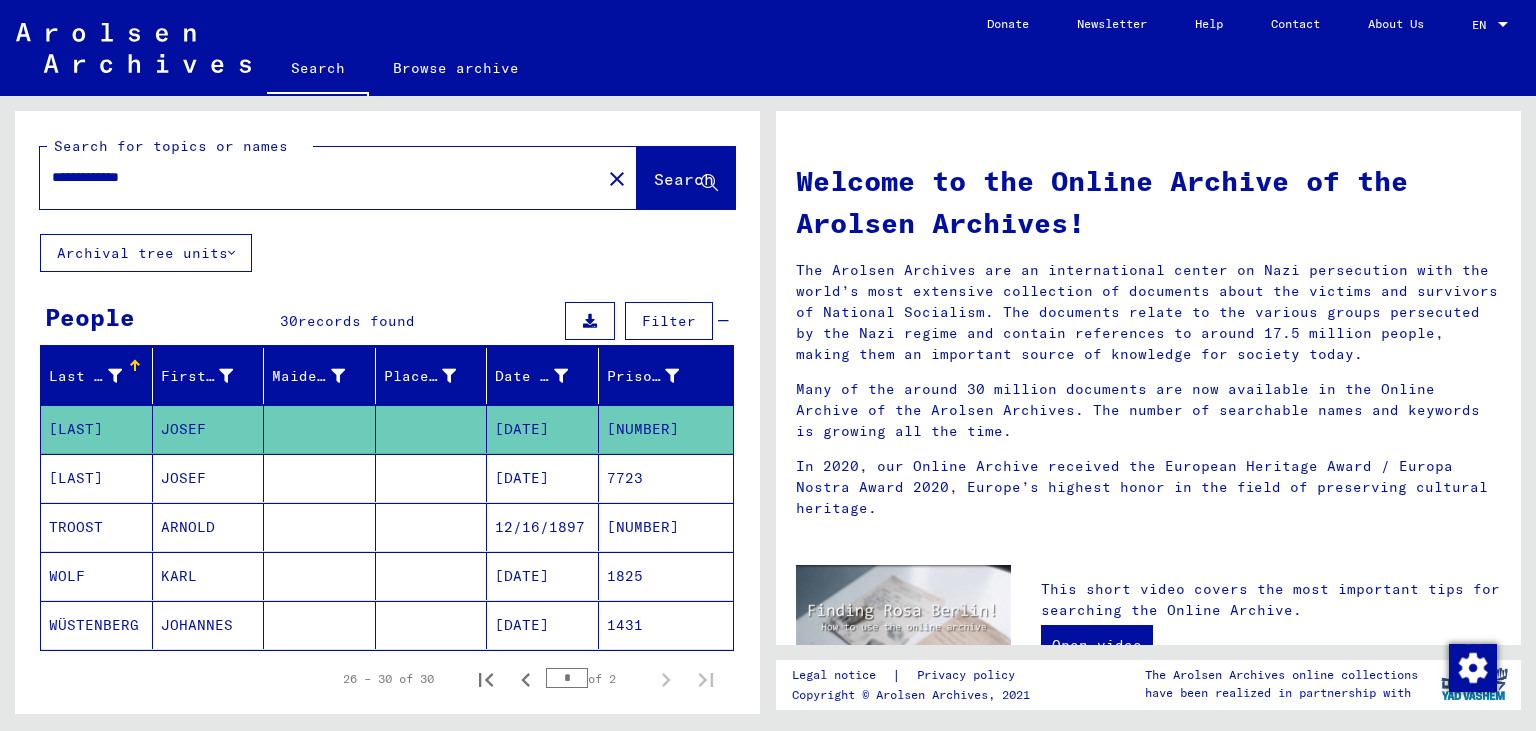 click on "**********" at bounding box center (314, 177) 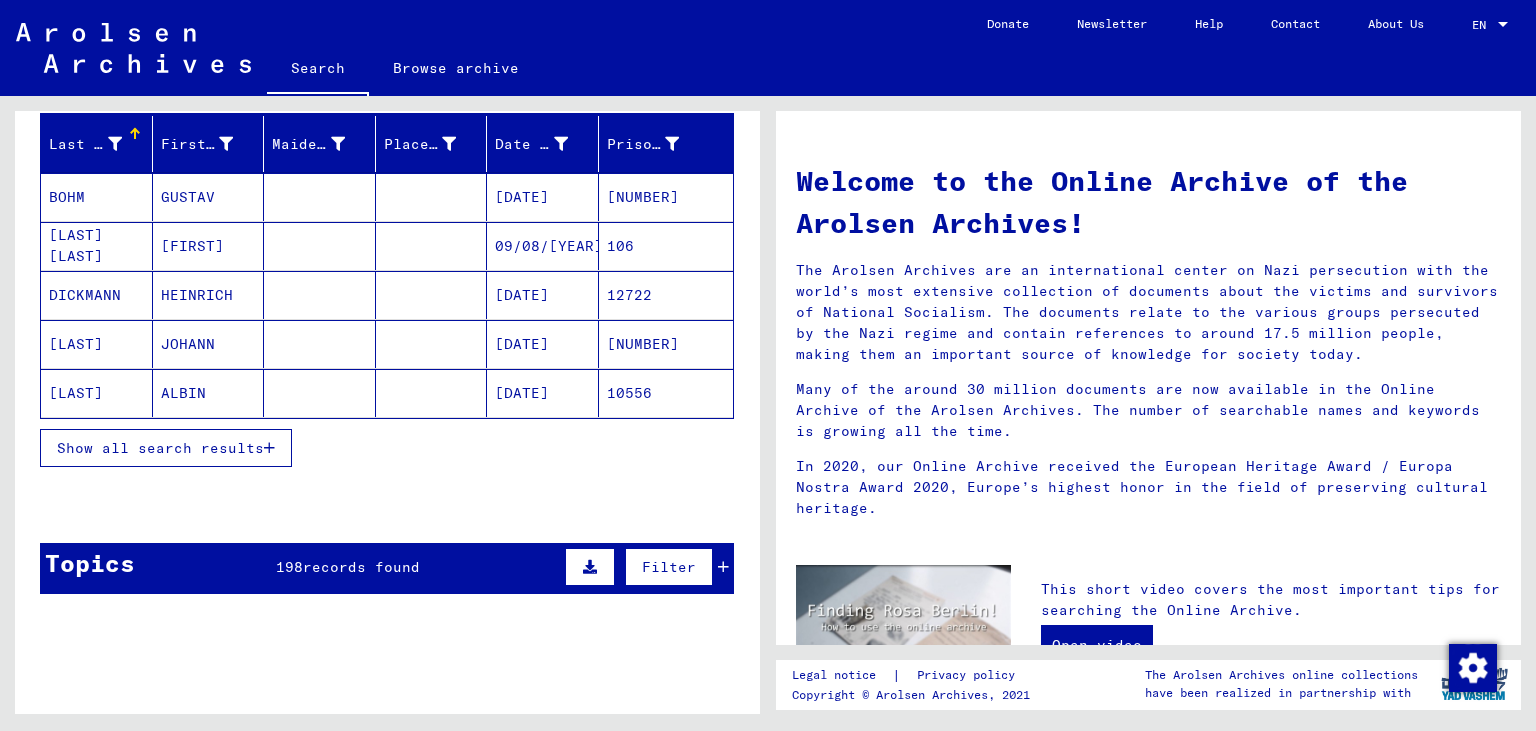 scroll, scrollTop: 331, scrollLeft: 0, axis: vertical 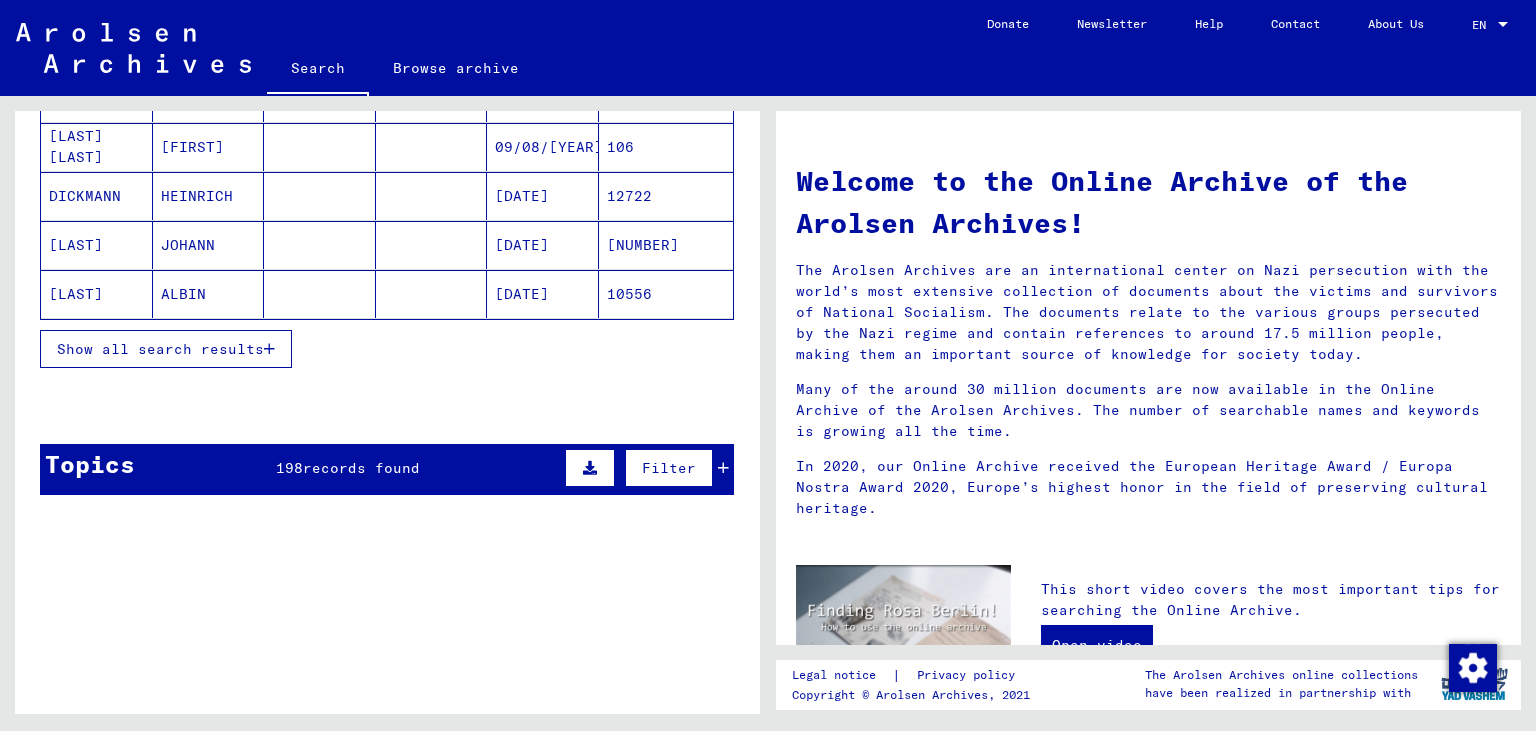 click on "[LAST]" 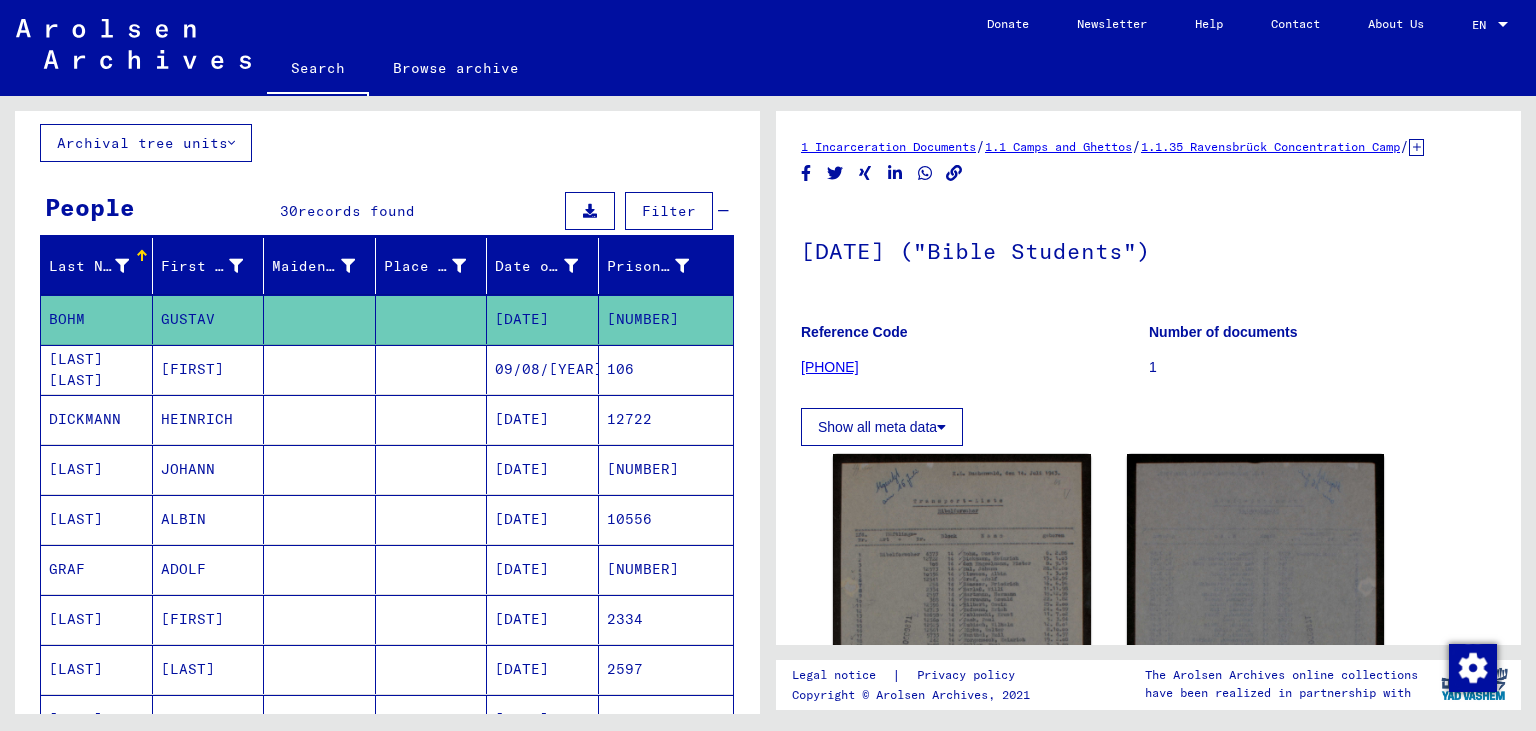 scroll, scrollTop: 0, scrollLeft: 0, axis: both 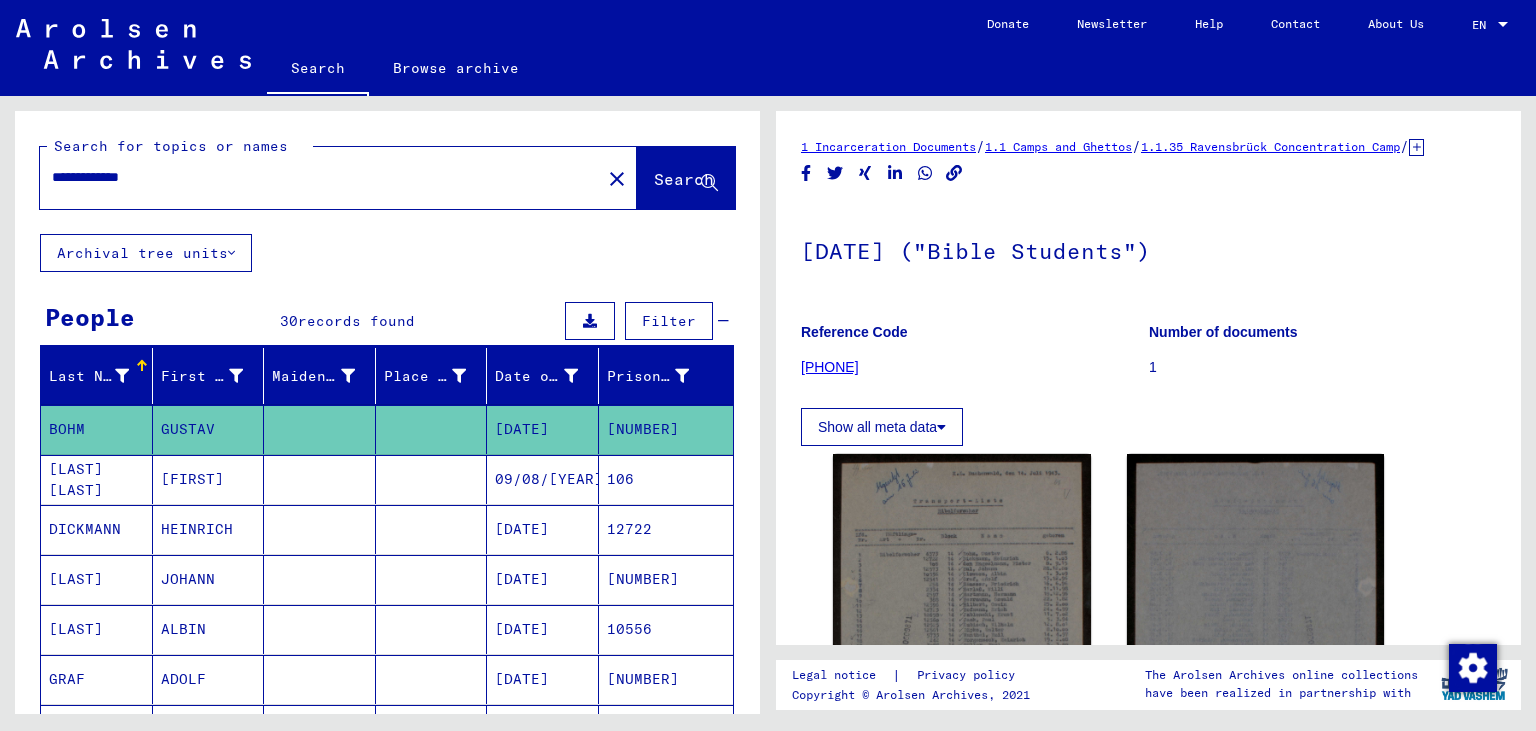 drag, startPoint x: 211, startPoint y: 182, endPoint x: 0, endPoint y: 148, distance: 213.72179 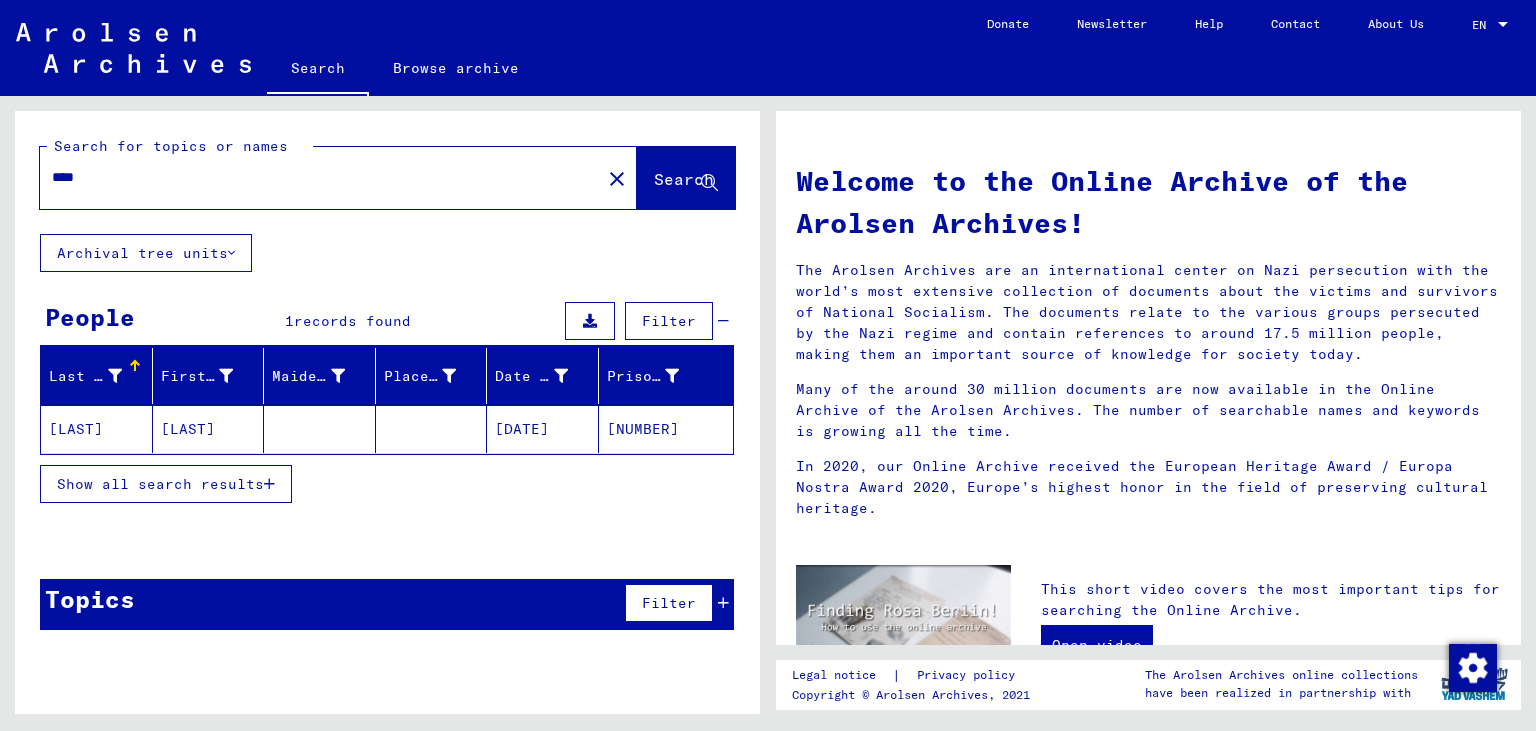 drag, startPoint x: 122, startPoint y: 170, endPoint x: 0, endPoint y: 142, distance: 125.17188 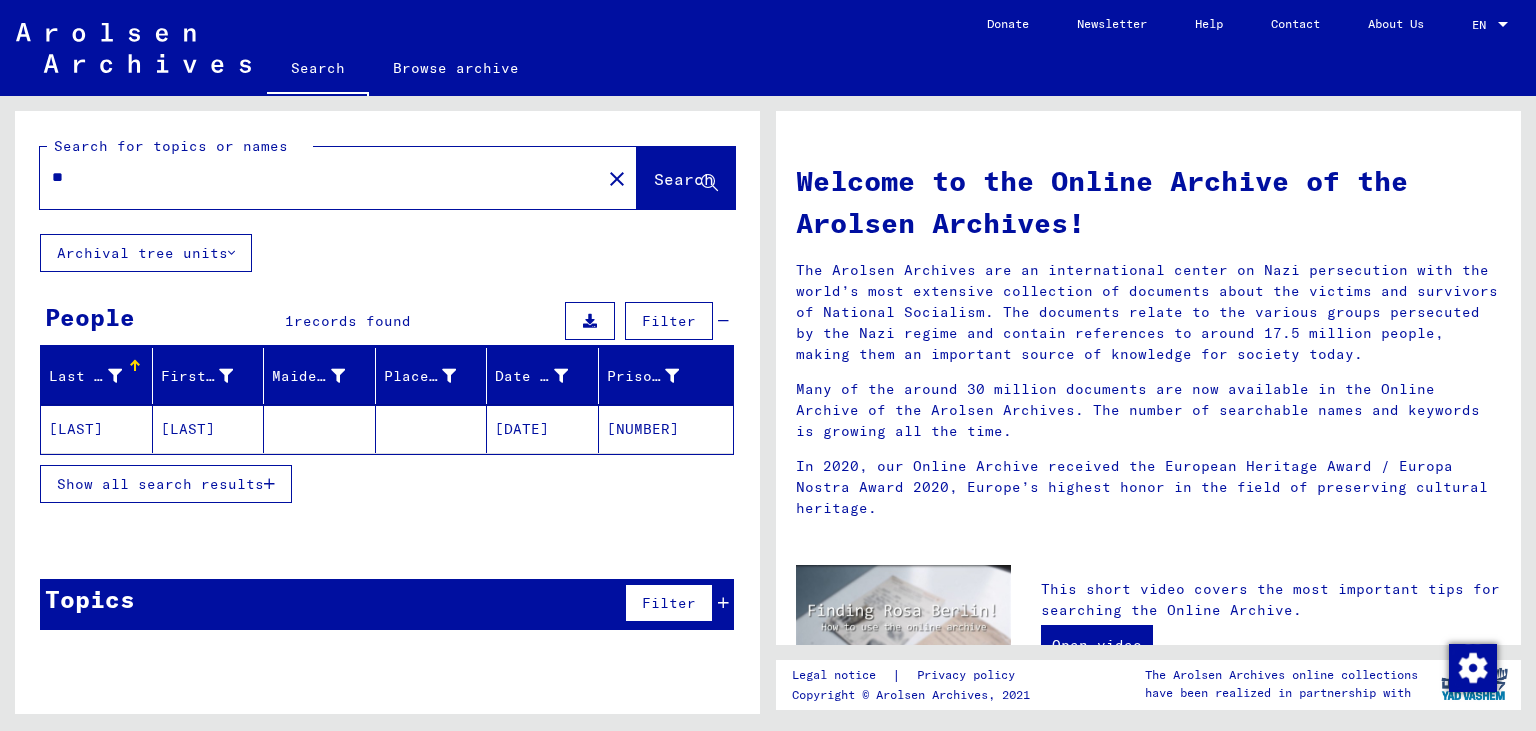 type on "*" 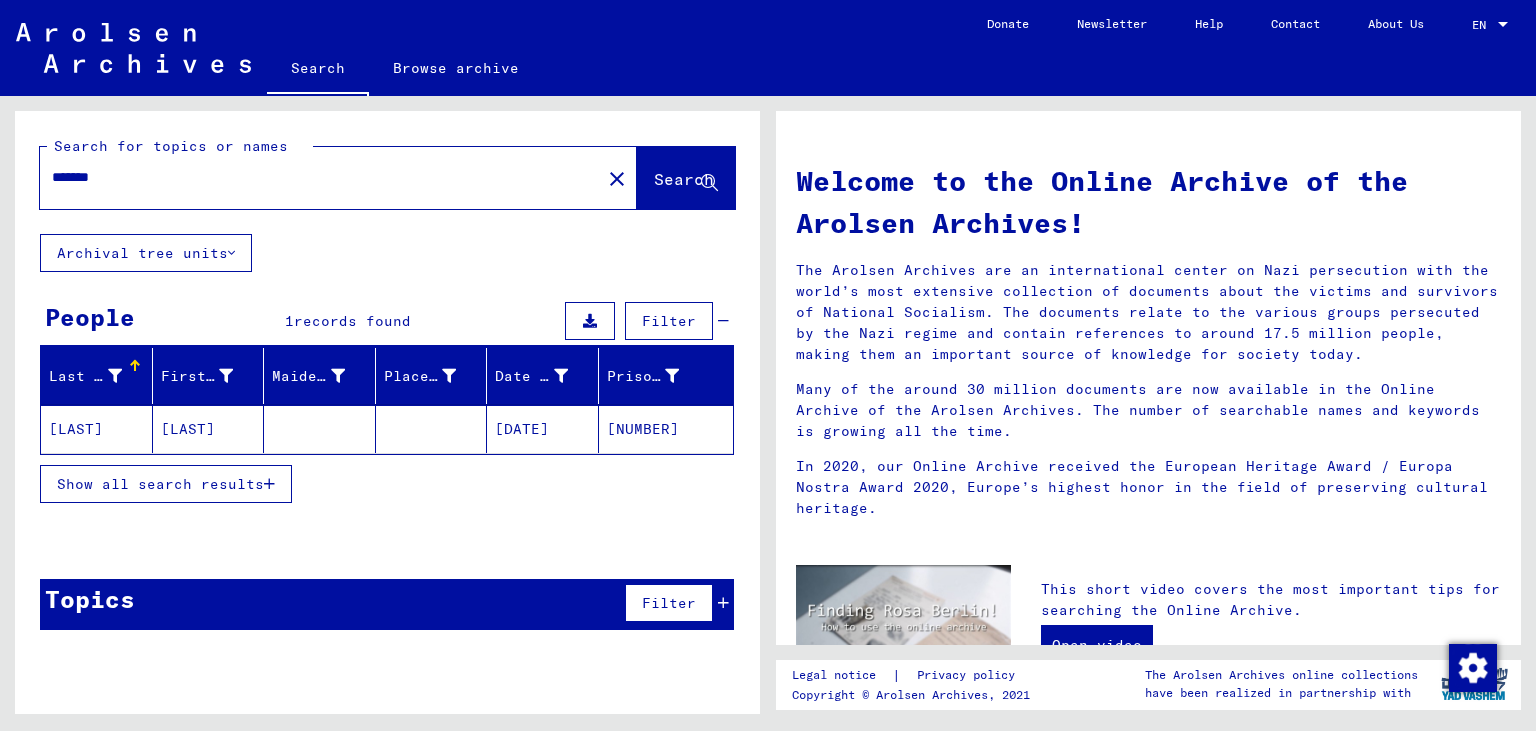 type on "*******" 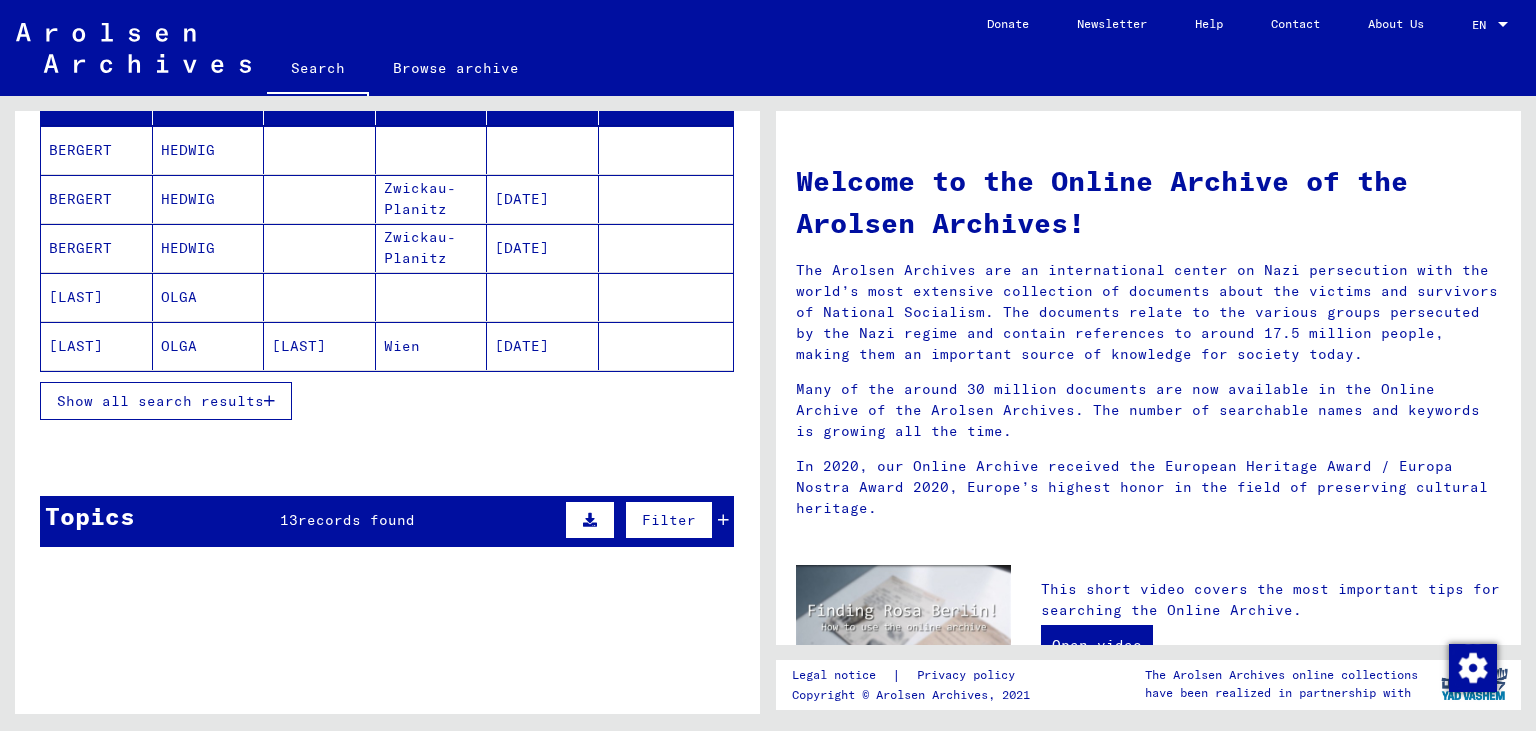 scroll, scrollTop: 110, scrollLeft: 0, axis: vertical 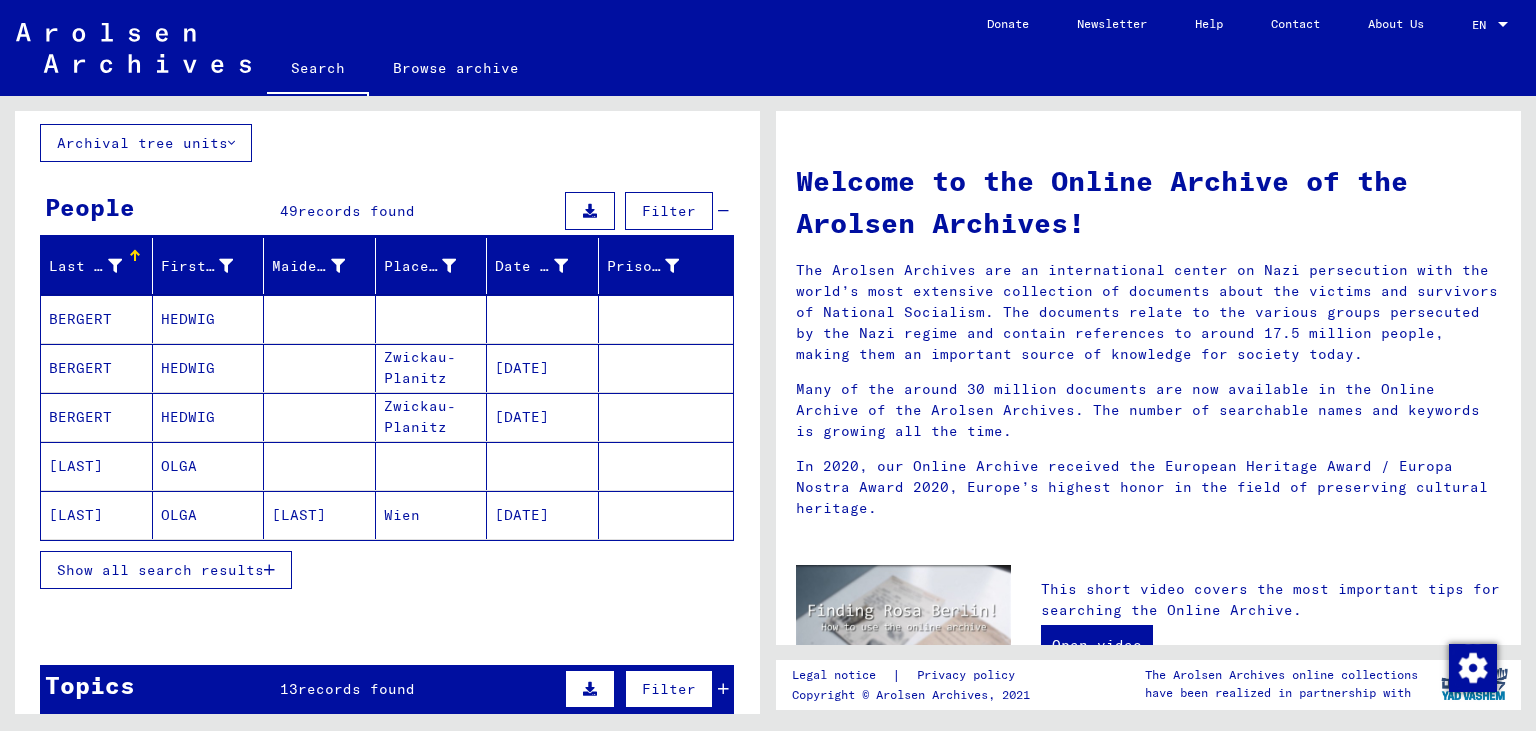 click on "HEDWIG" at bounding box center [209, 368] 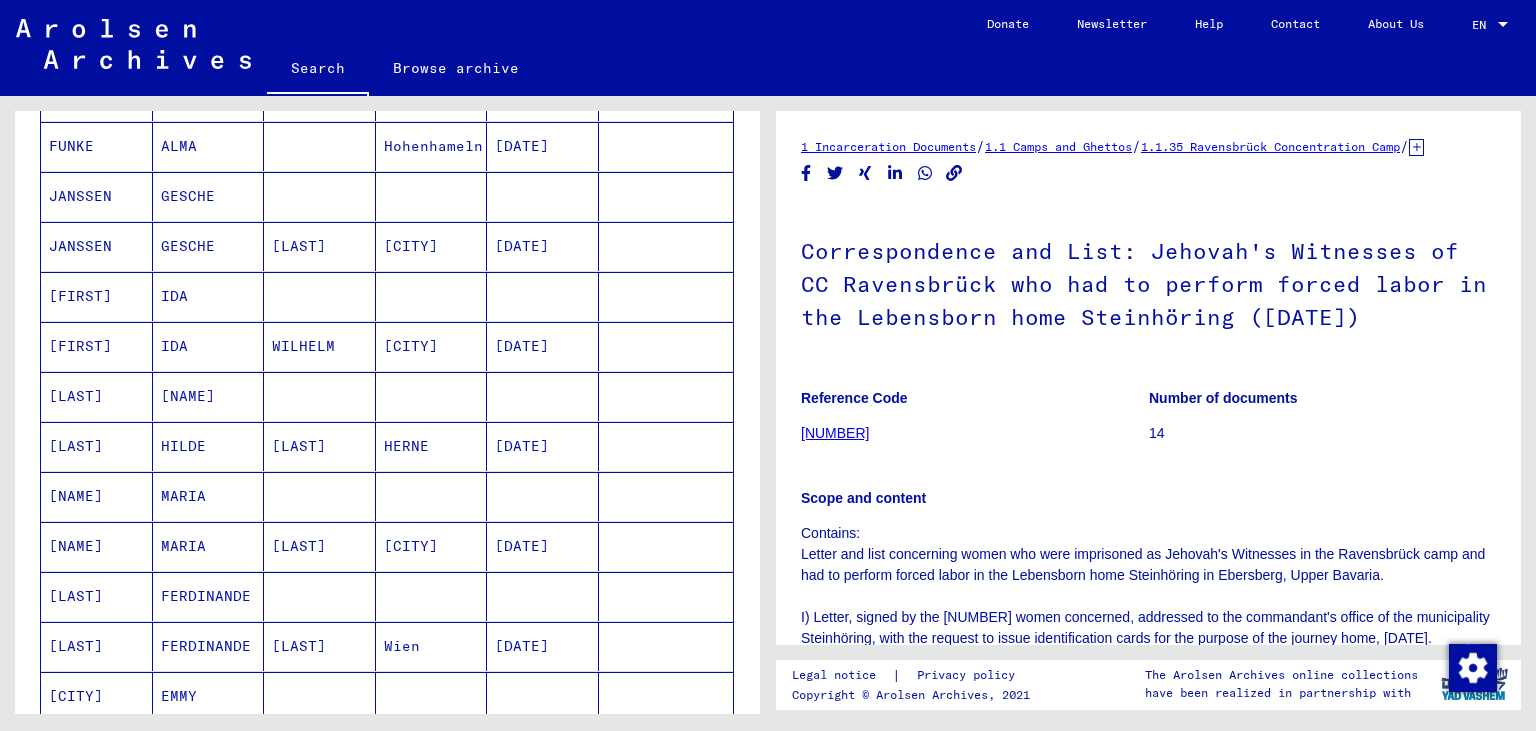 scroll, scrollTop: 1214, scrollLeft: 0, axis: vertical 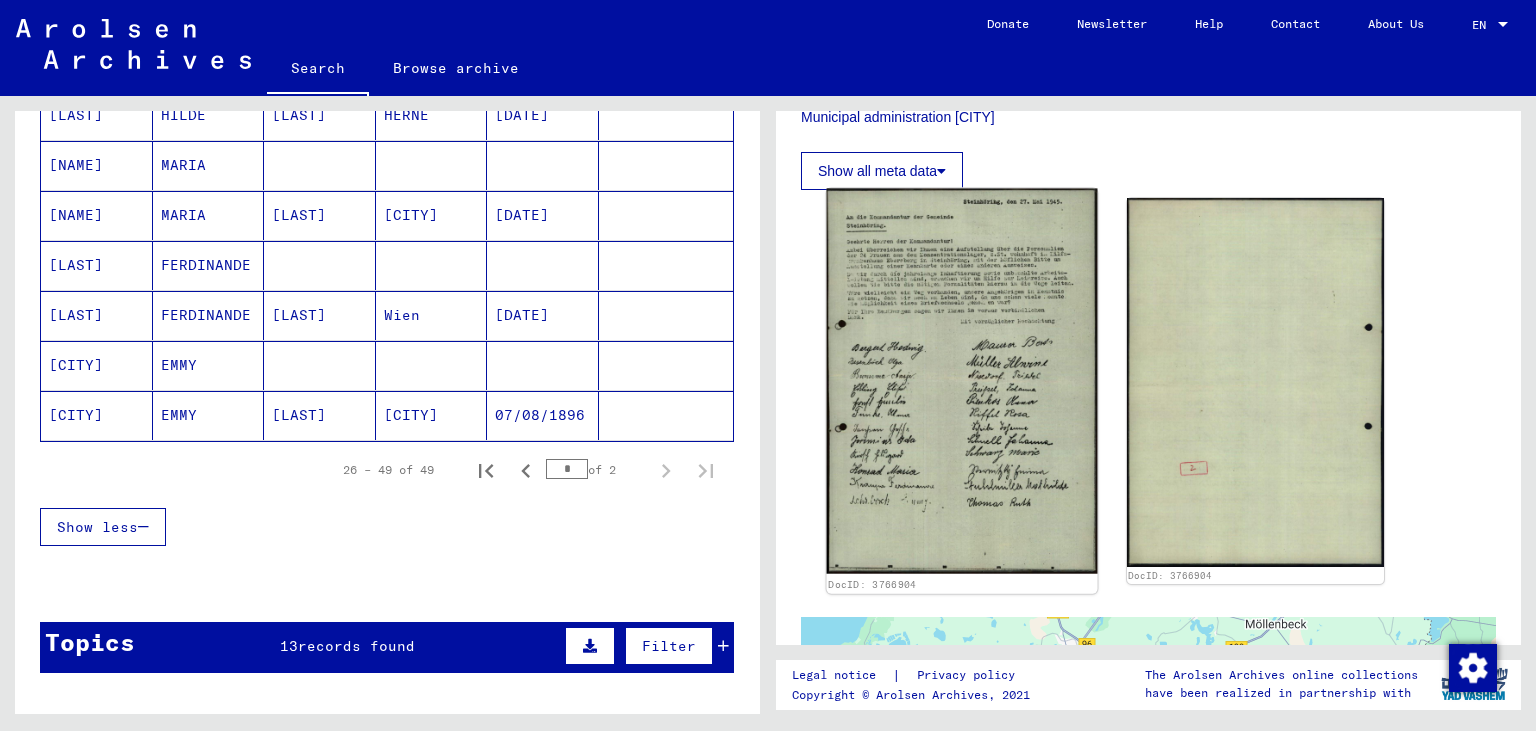 click 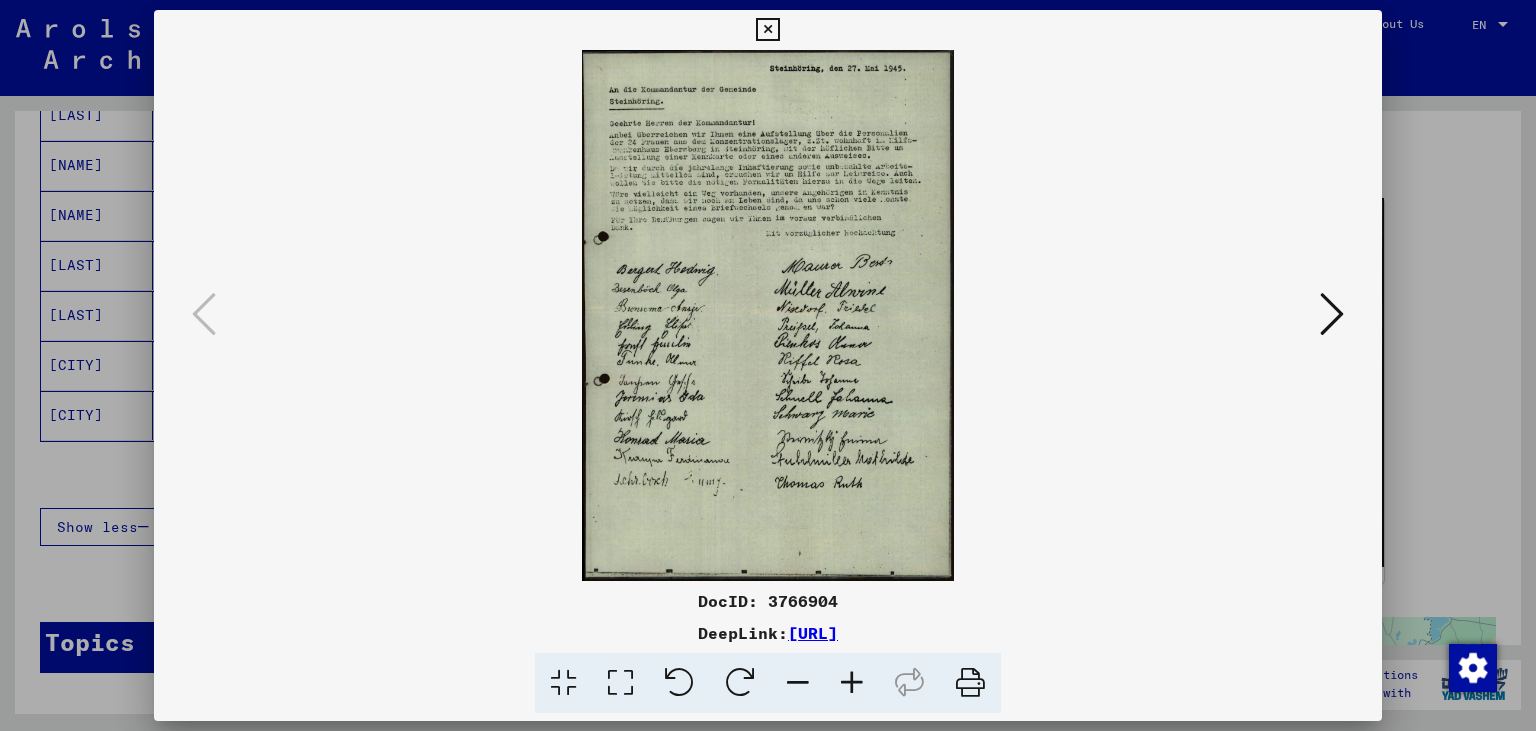 click at bounding box center [767, 30] 